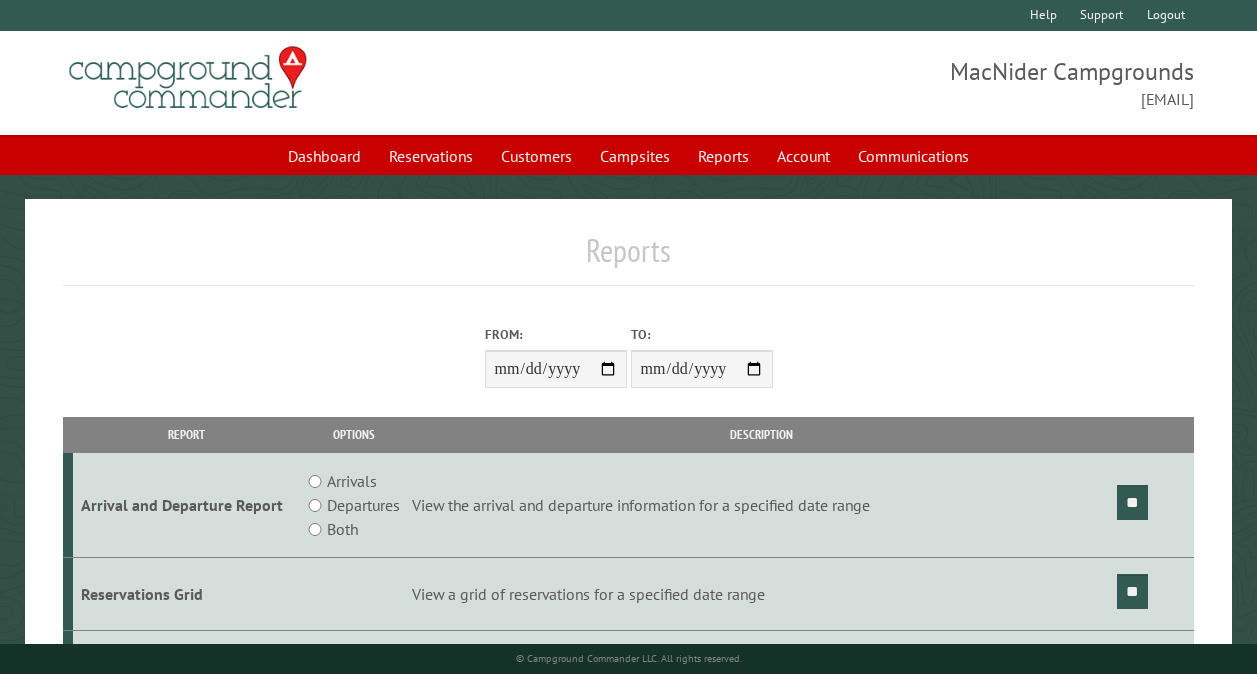 scroll, scrollTop: 0, scrollLeft: 0, axis: both 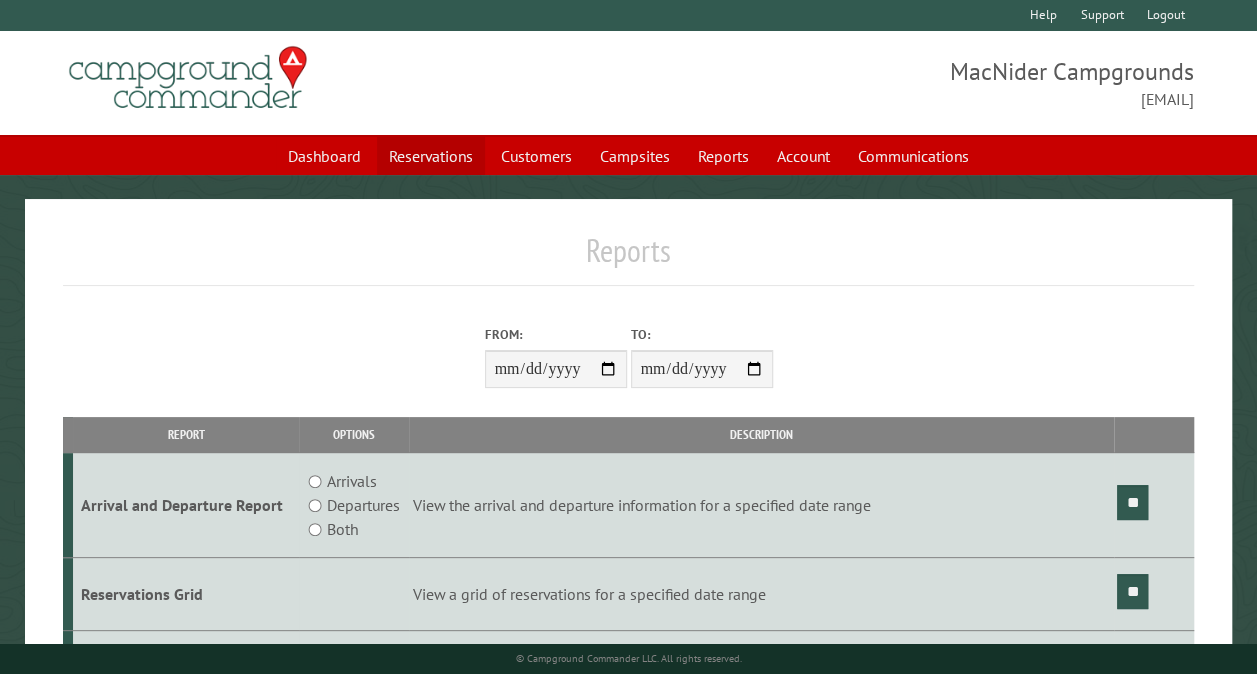 click on "Reservations" at bounding box center (431, 156) 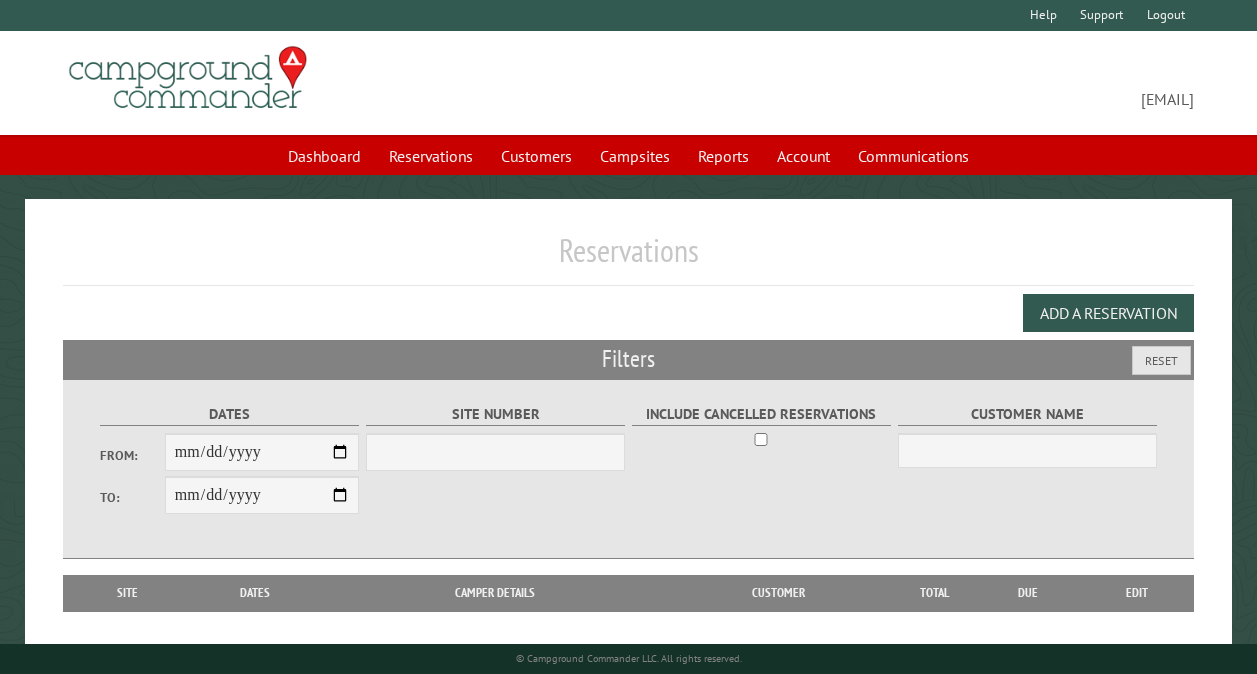scroll, scrollTop: 0, scrollLeft: 0, axis: both 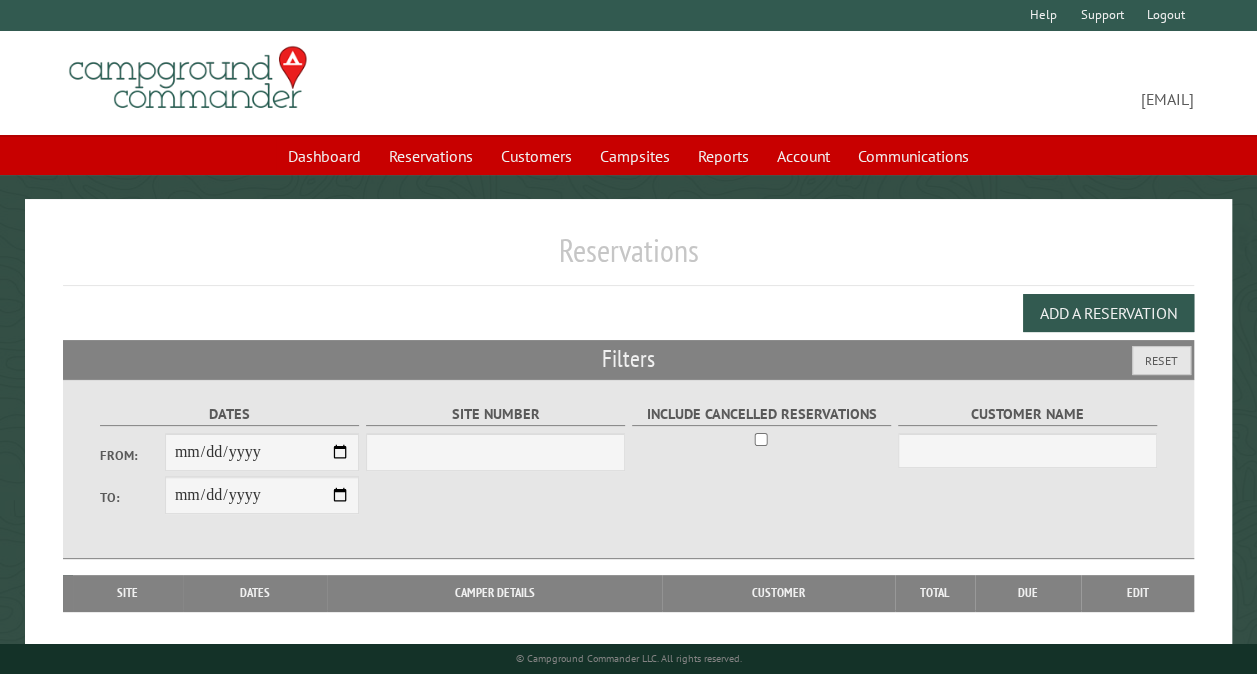 click on "From:" at bounding box center [262, 452] 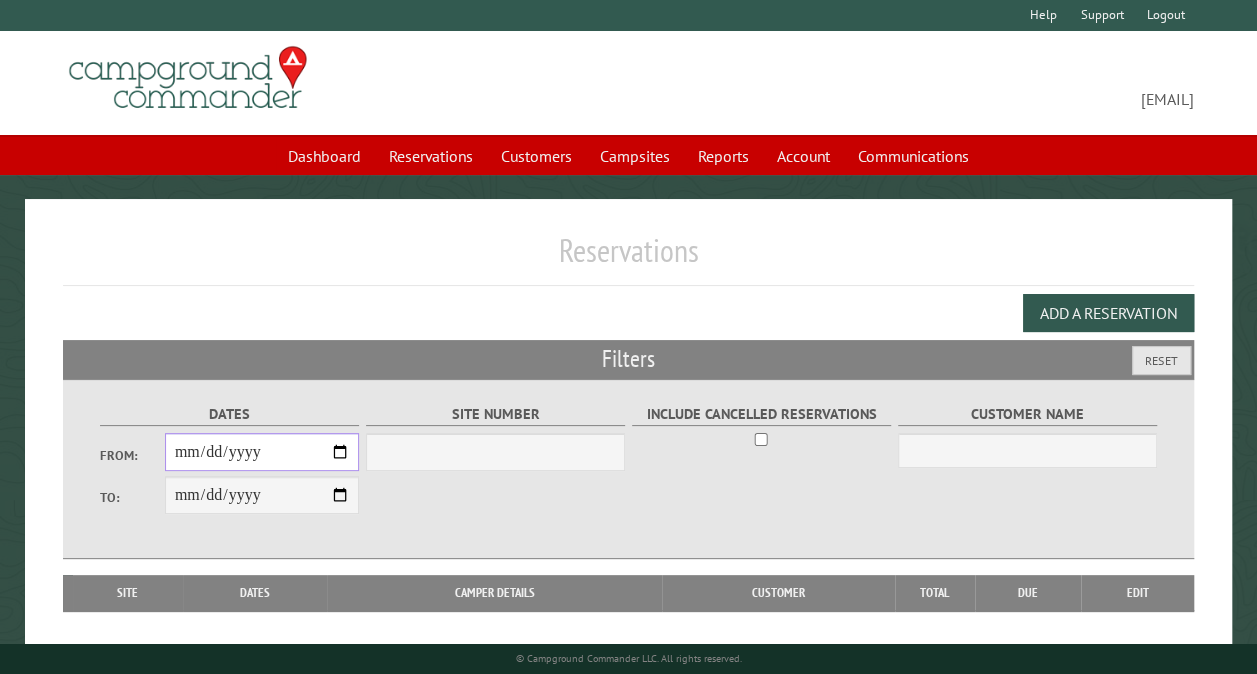 select on "***" 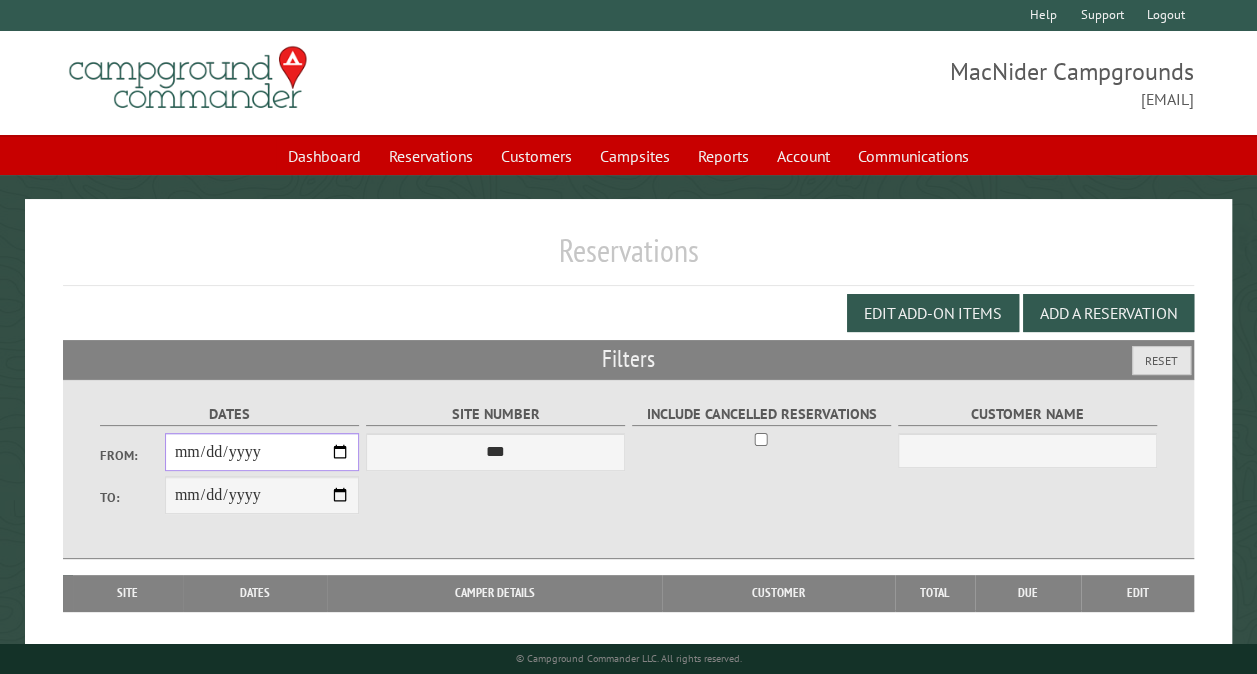 type on "**********" 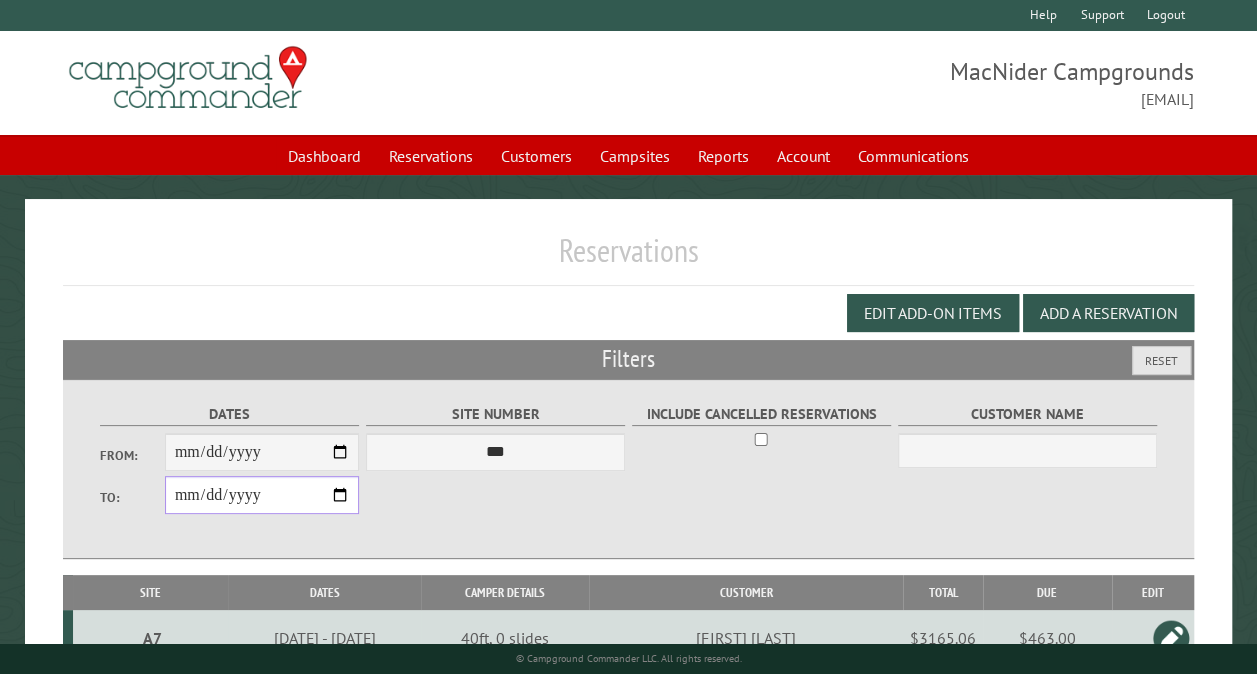 click on "**********" at bounding box center (262, 495) 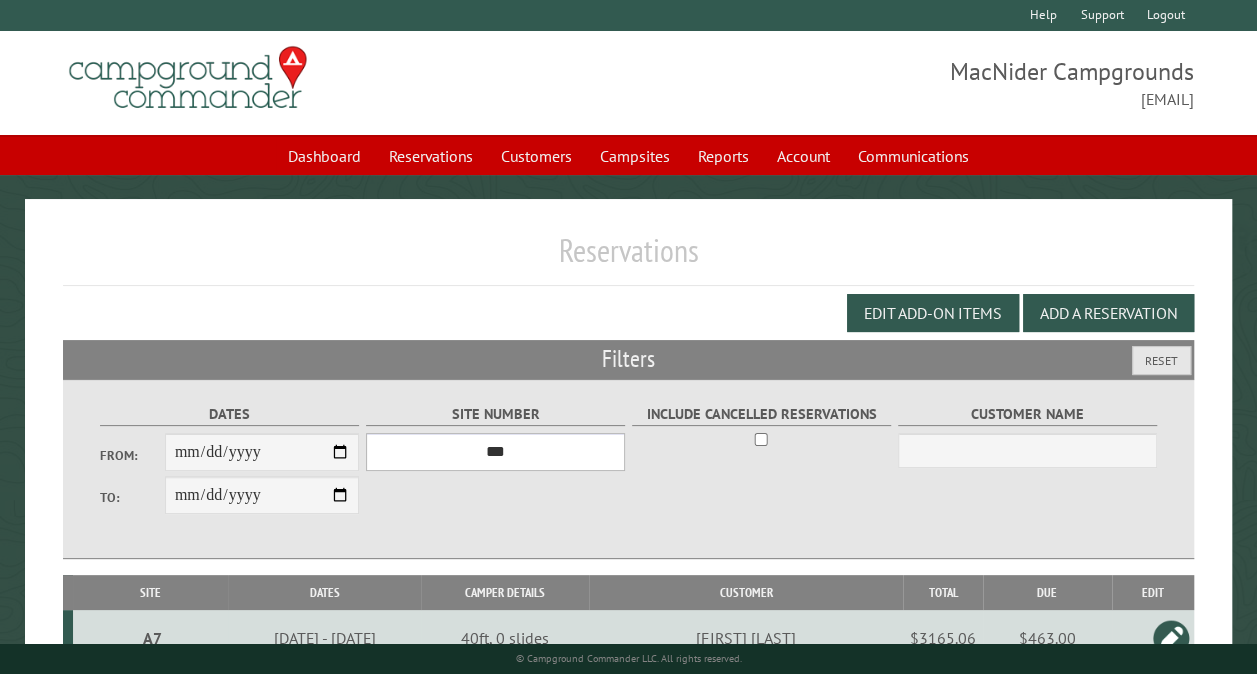 click on "*** ** ** ** ** ** ** ** ** ** *** *** *** *** ** ** ** ** ** ** ** ** ** *** *** ** ** ** ** ** ** ********* ** ** ** ** ** ** ** ** ** *** *** *** *** *** *** ** ** ** ** ** ** ** ** ** *** *** *** *** *** *** ** ** ** ** ** ** ** ** ** ** ** ** ** ** ** ** ** ** ** ** ** ** ** ** *** *** *** *** *** ***" at bounding box center (495, 452) 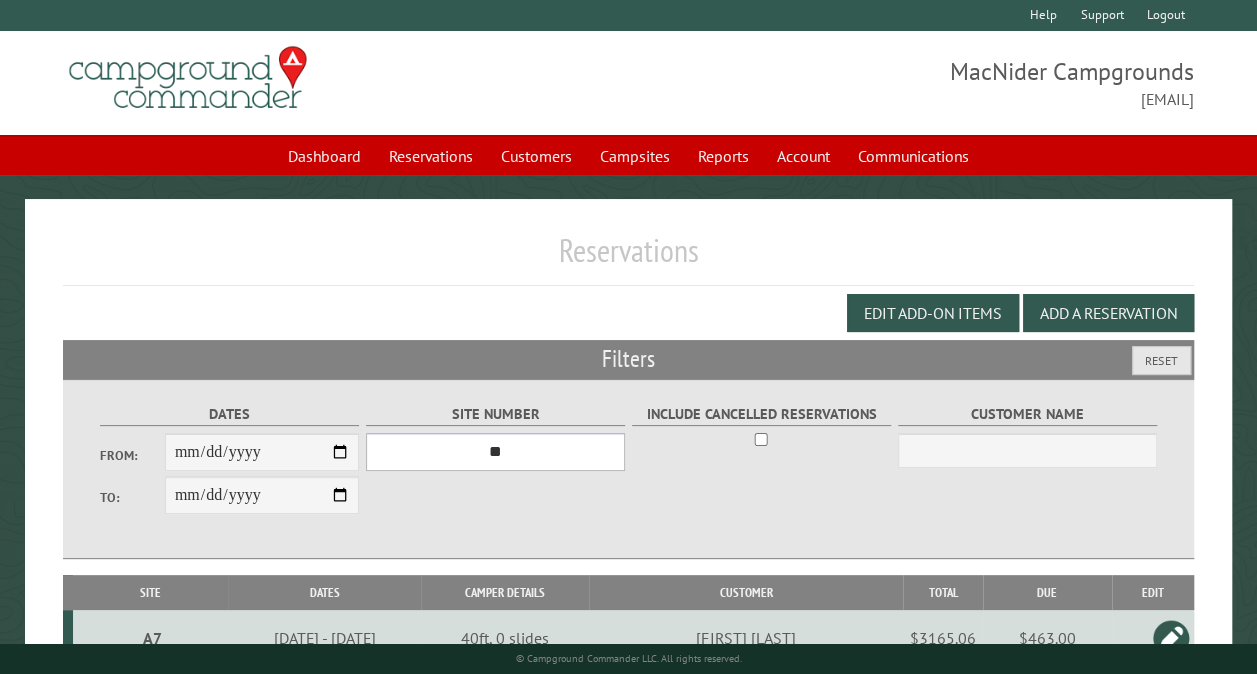 click on "*** ** ** ** ** ** ** ** ** ** *** *** *** *** ** ** ** ** ** ** ** ** ** *** *** ** ** ** ** ** ** ********* ** ** ** ** ** ** ** ** ** *** *** *** *** *** *** ** ** ** ** ** ** ** ** ** *** *** *** *** *** *** ** ** ** ** ** ** ** ** ** ** ** ** ** ** ** ** ** ** ** ** ** ** ** ** *** *** *** *** *** ***" at bounding box center (495, 452) 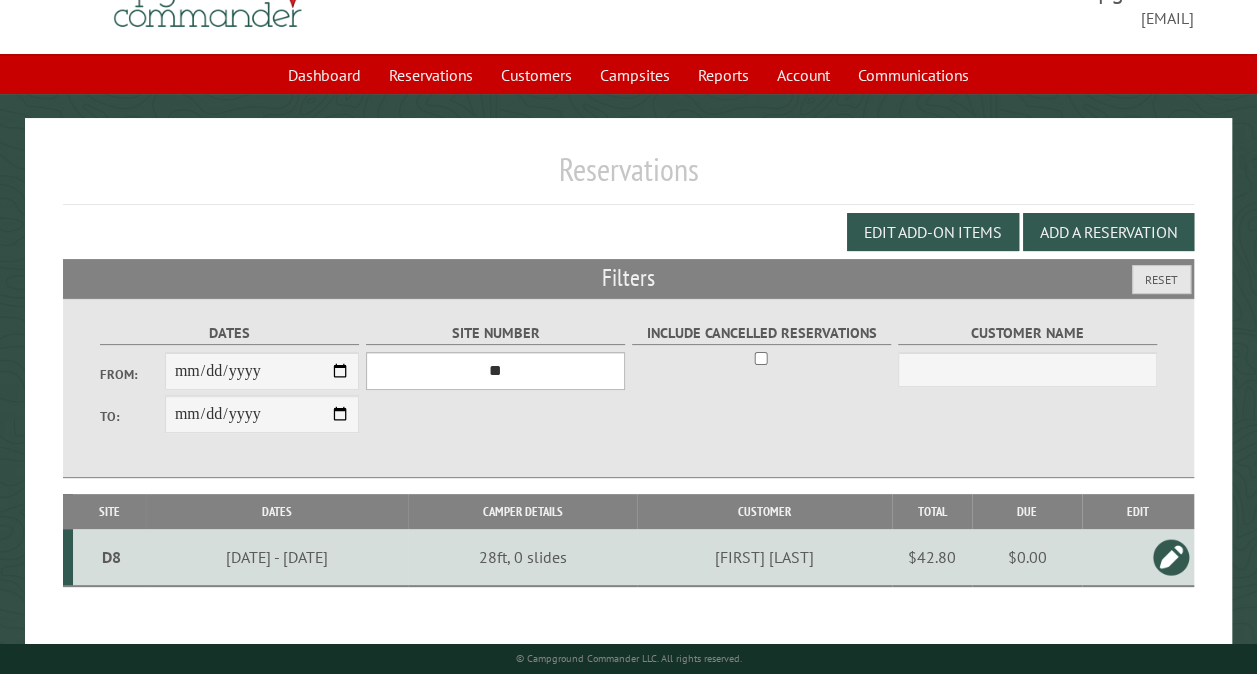 scroll, scrollTop: 112, scrollLeft: 0, axis: vertical 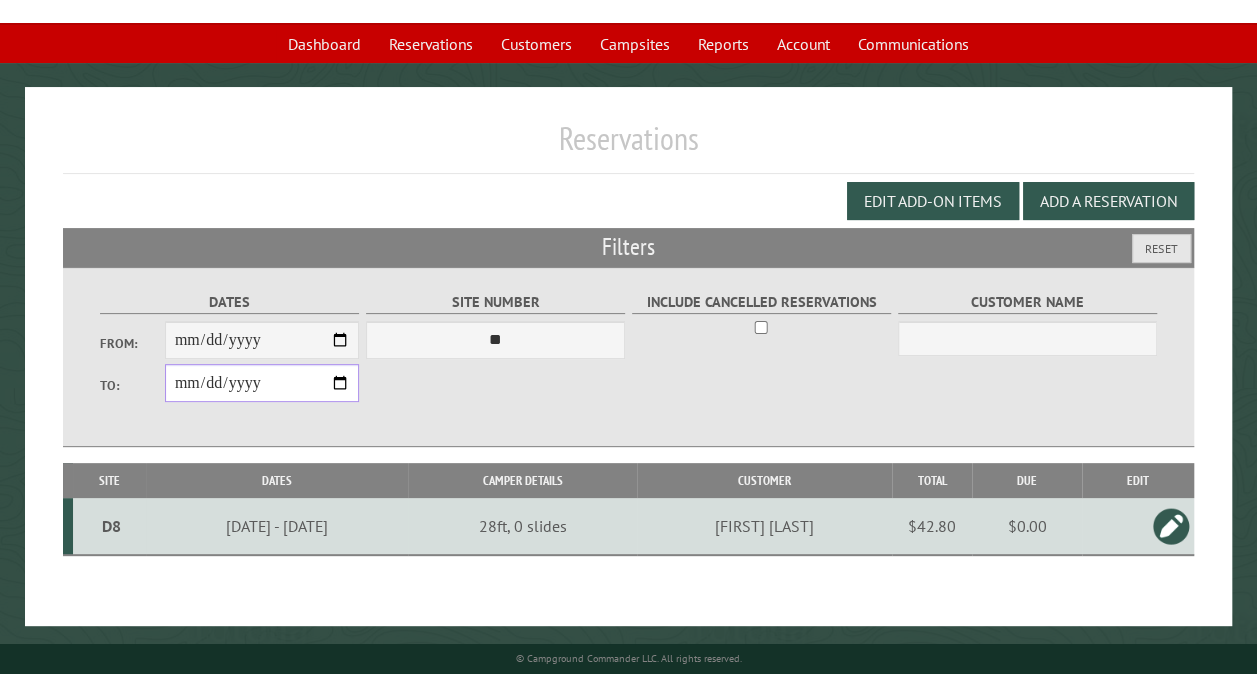click on "**********" at bounding box center [262, 383] 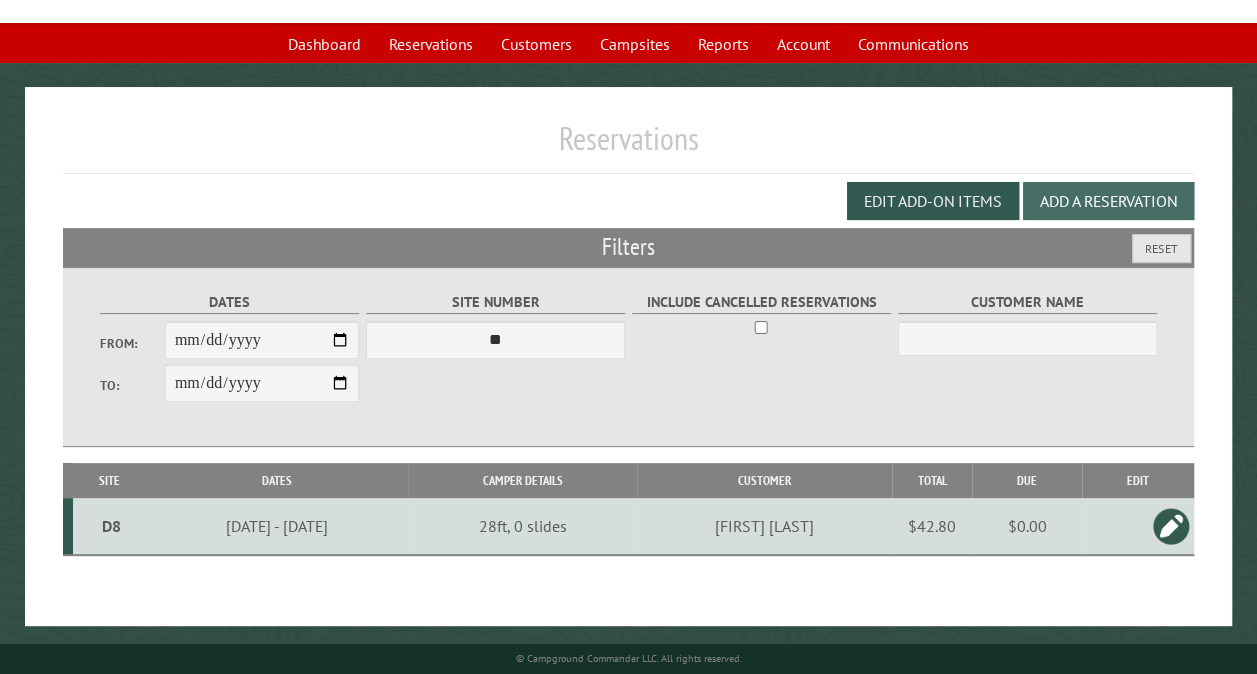 click on "Add a Reservation" at bounding box center (1108, 201) 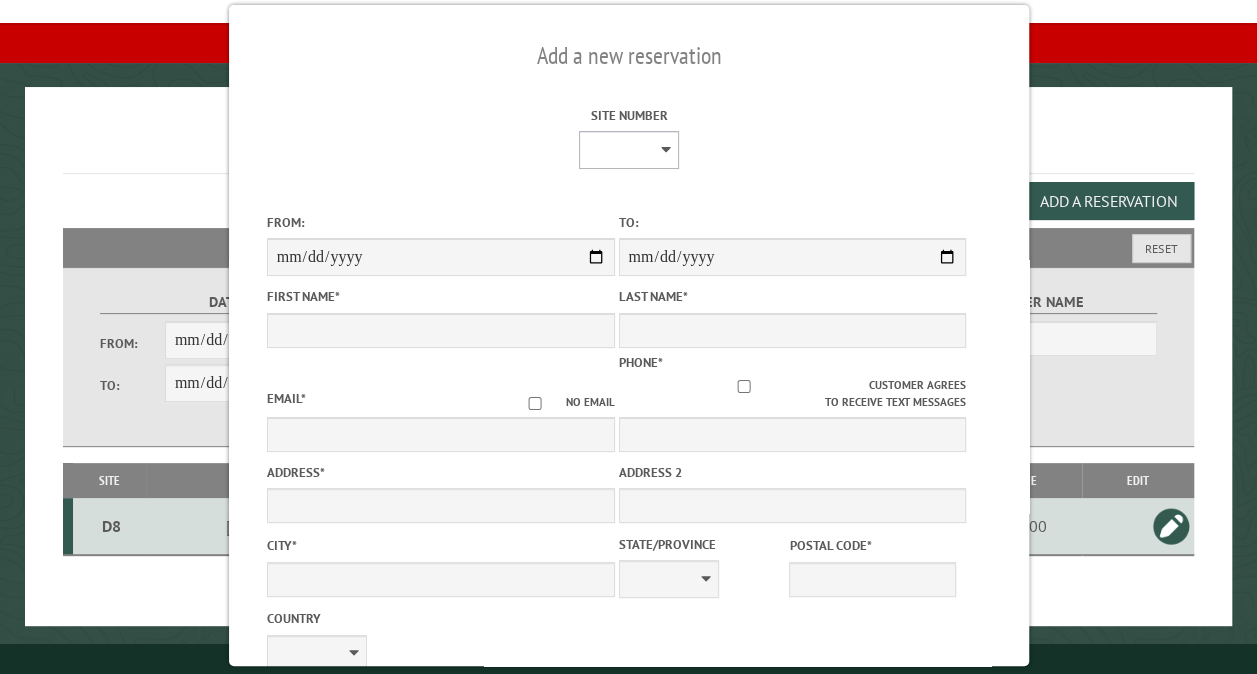 click on "** ** ** ** ** ** ** ** ** *** *** *** *** ** ** ** ** ** ** ** ** ** *** *** ** ** ** ** ** ** ********* ** ** ** ** ** ** ** ** ** *** *** *** *** *** *** ** ** ** ** ** ** ** ** ** *** *** *** *** *** *** ** ** ** ** ** ** ** ** ** ** ** ** ** ** ** ** ** ** ** ** ** ** ** ** *** *** *** *** *** ***" at bounding box center [628, 150] 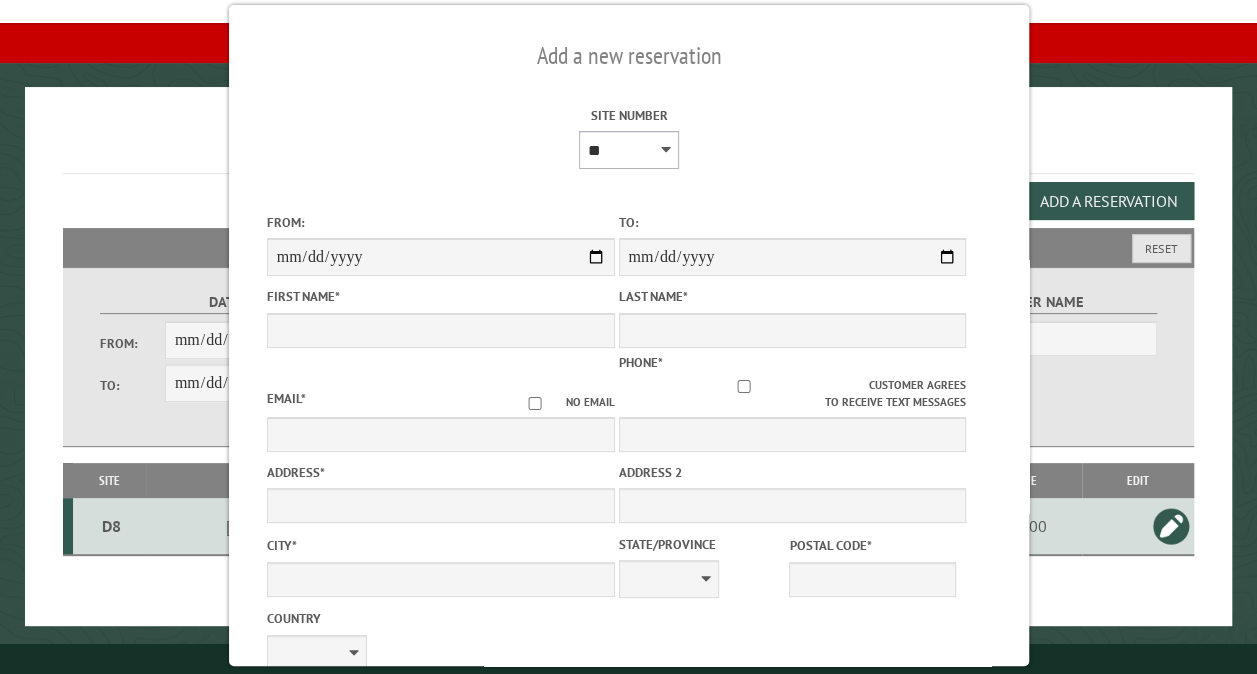 click on "** ** ** ** ** ** ** ** ** *** *** *** *** ** ** ** ** ** ** ** ** ** *** *** ** ** ** ** ** ** ********* ** ** ** ** ** ** ** ** ** *** *** *** *** *** *** ** ** ** ** ** ** ** ** ** *** *** *** *** *** *** ** ** ** ** ** ** ** ** ** ** ** ** ** ** ** ** ** ** ** ** ** ** ** ** *** *** *** *** *** ***" at bounding box center (628, 150) 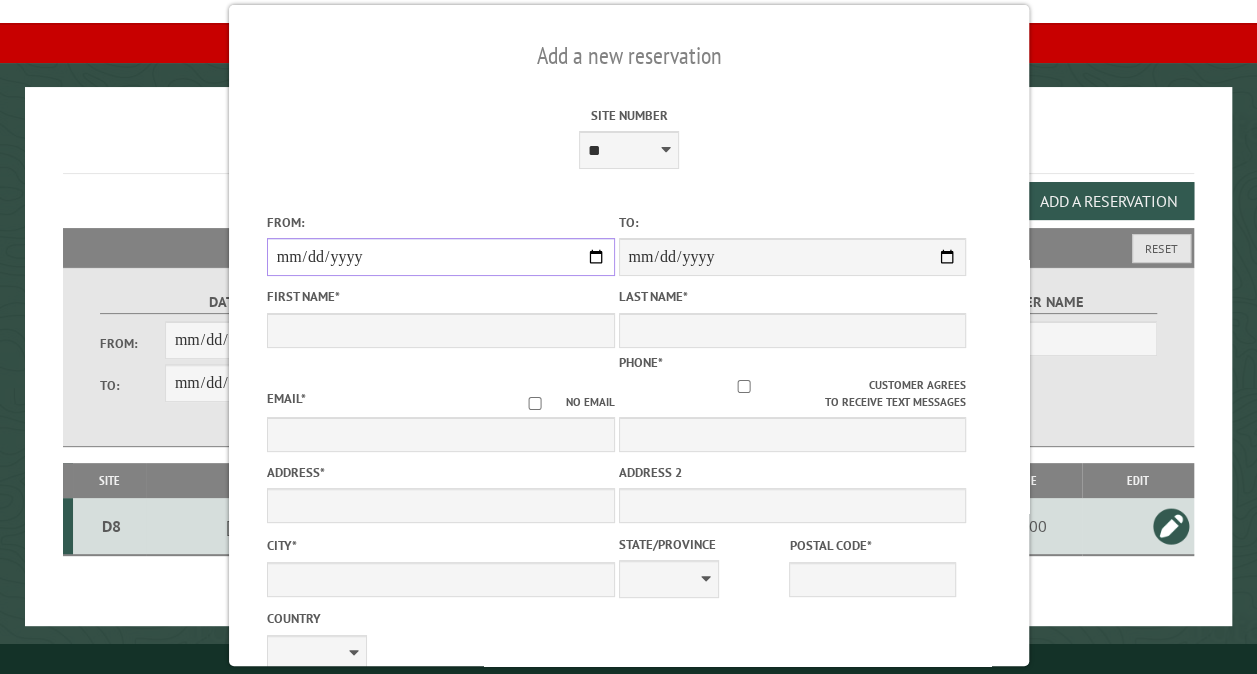 click on "From:" at bounding box center (440, 257) 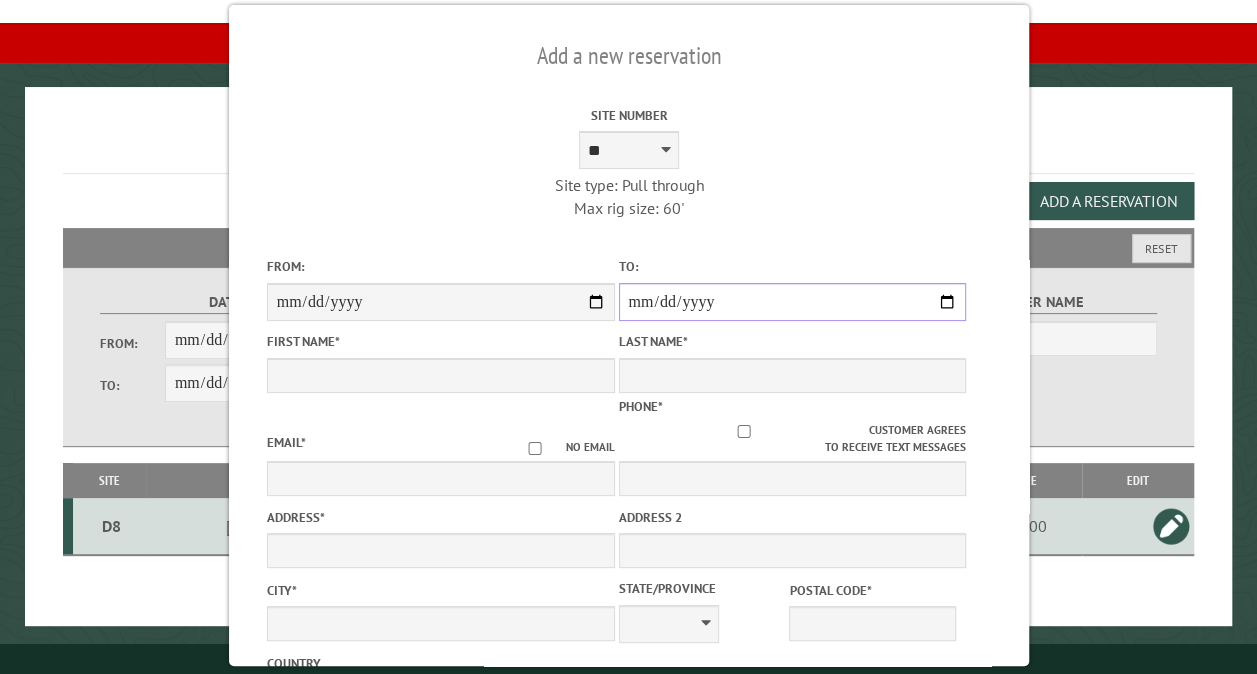 click on "**********" at bounding box center [792, 302] 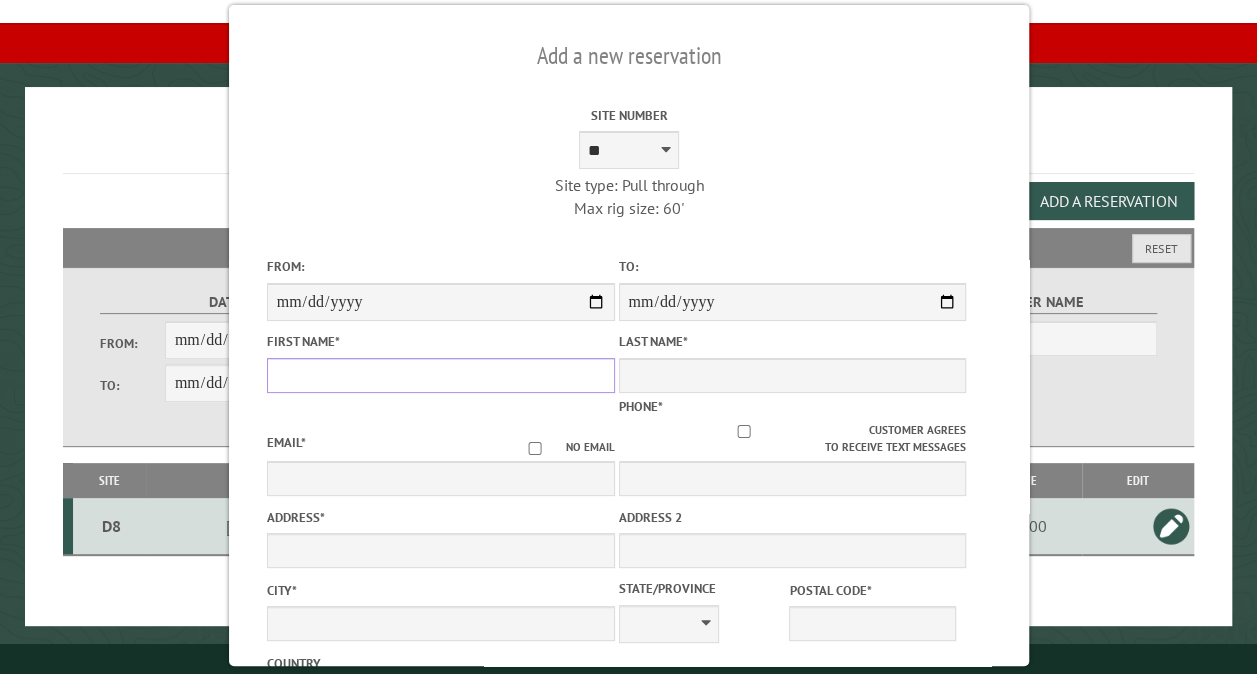click on "First Name *" at bounding box center [440, 375] 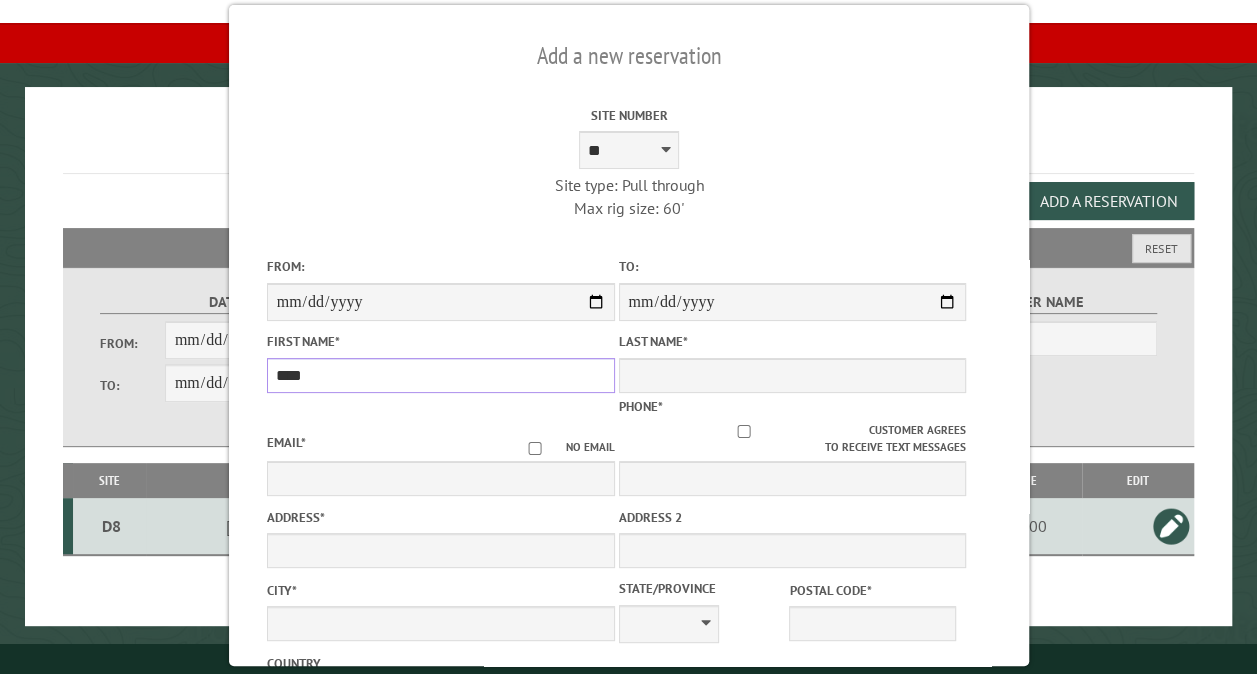 type on "****" 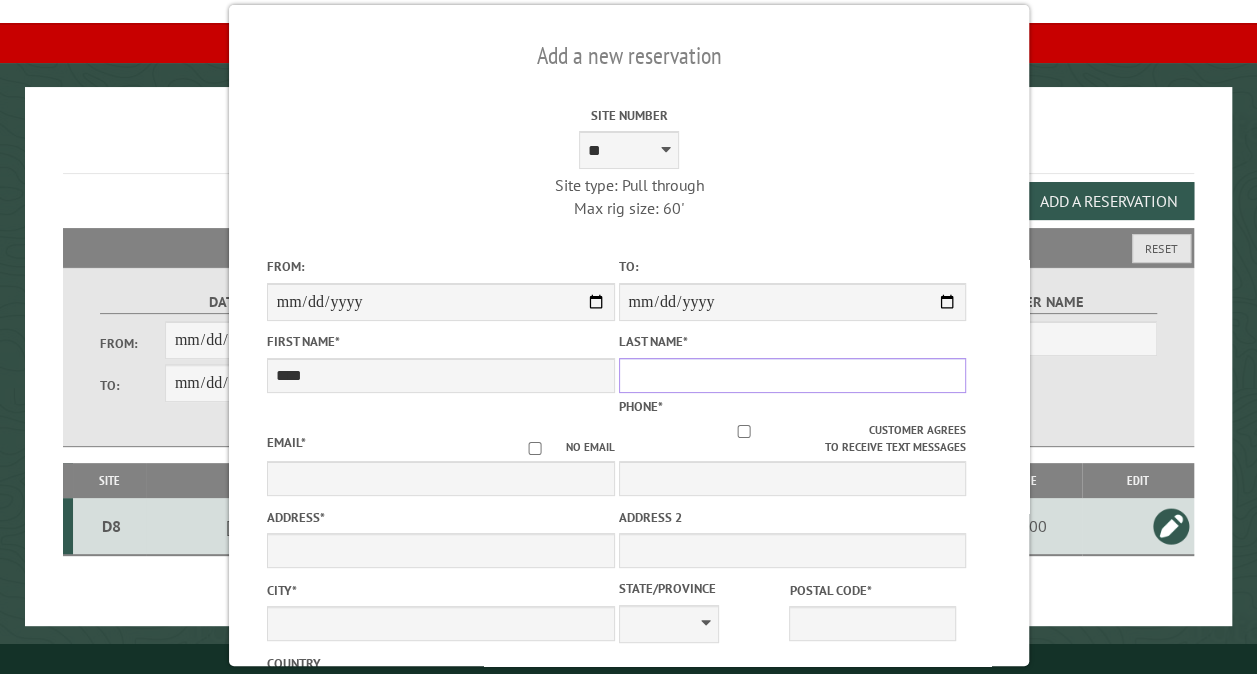 click on "Last Name *" at bounding box center (792, 375) 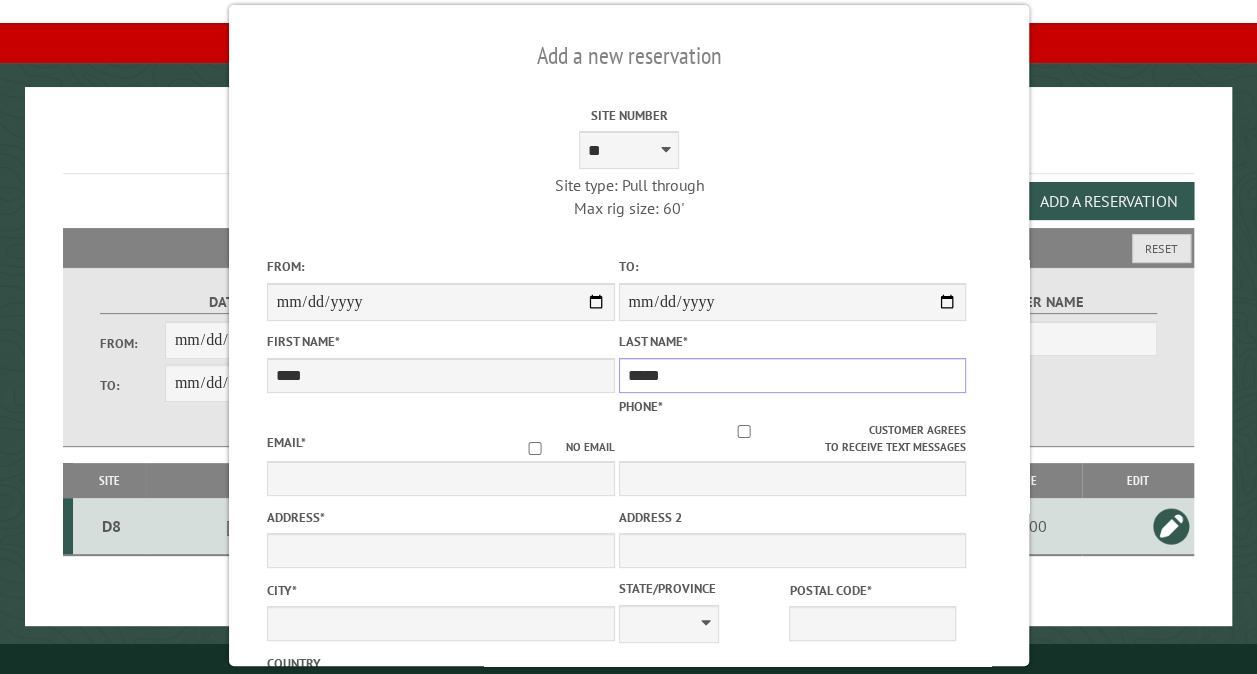type on "*****" 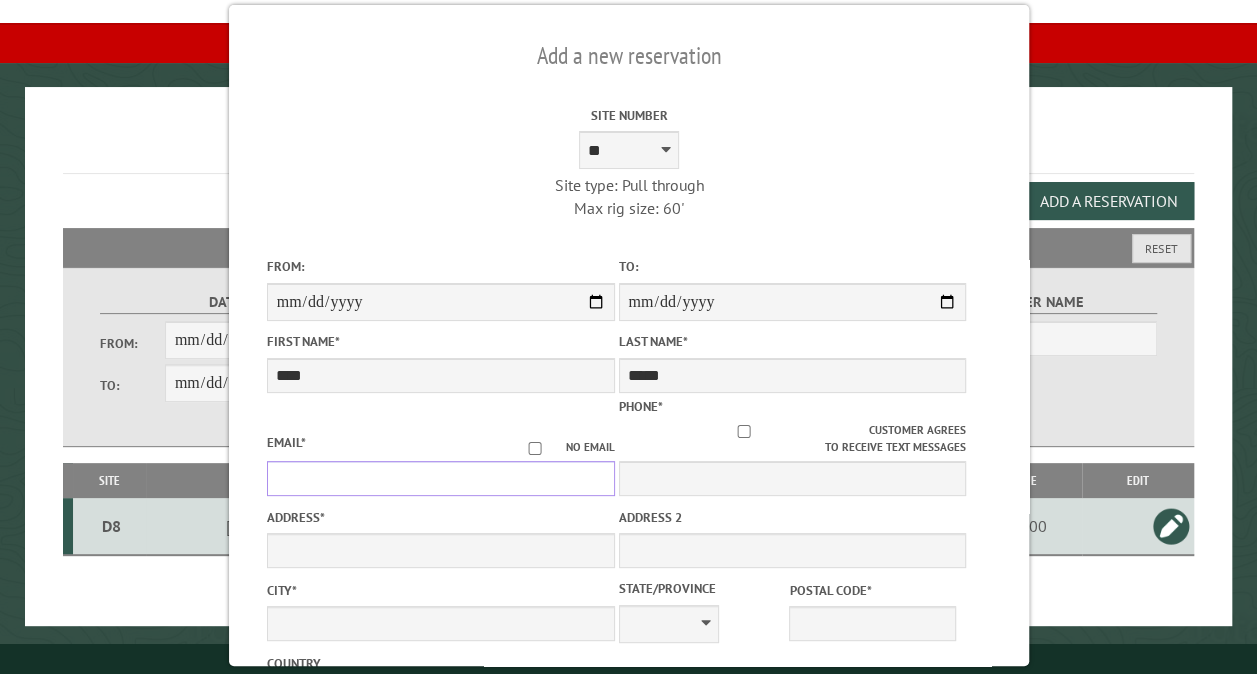 click on "Email *" at bounding box center (440, 478) 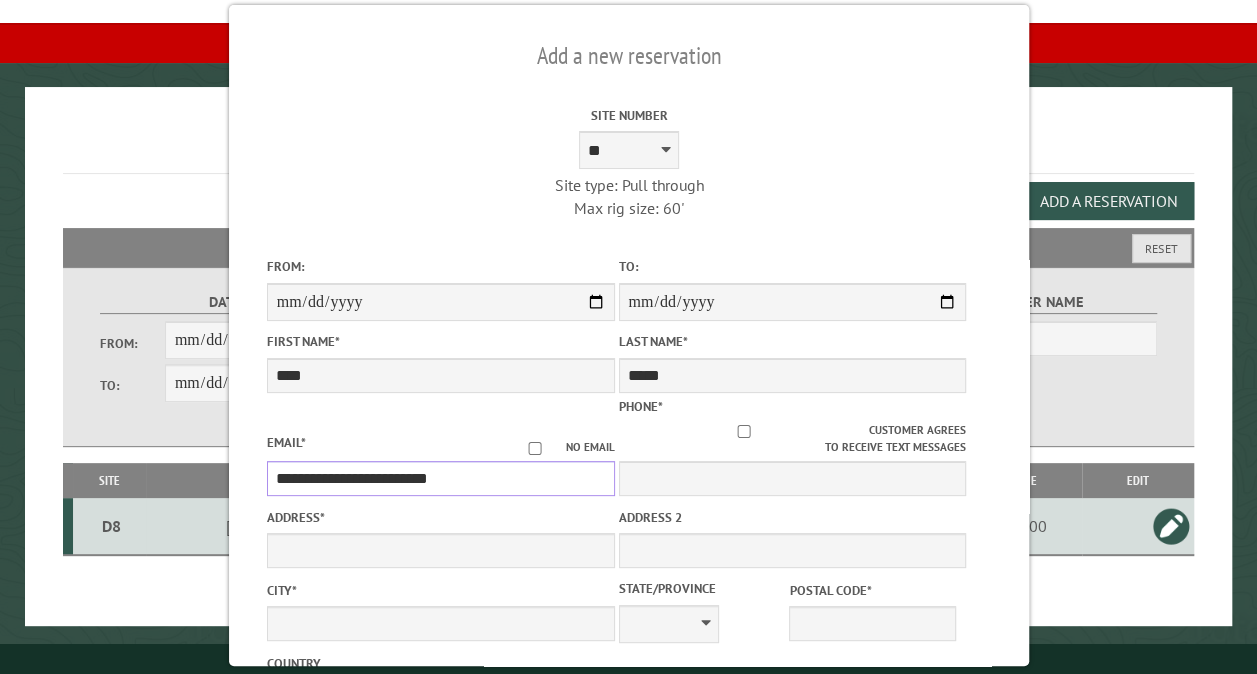 type on "**********" 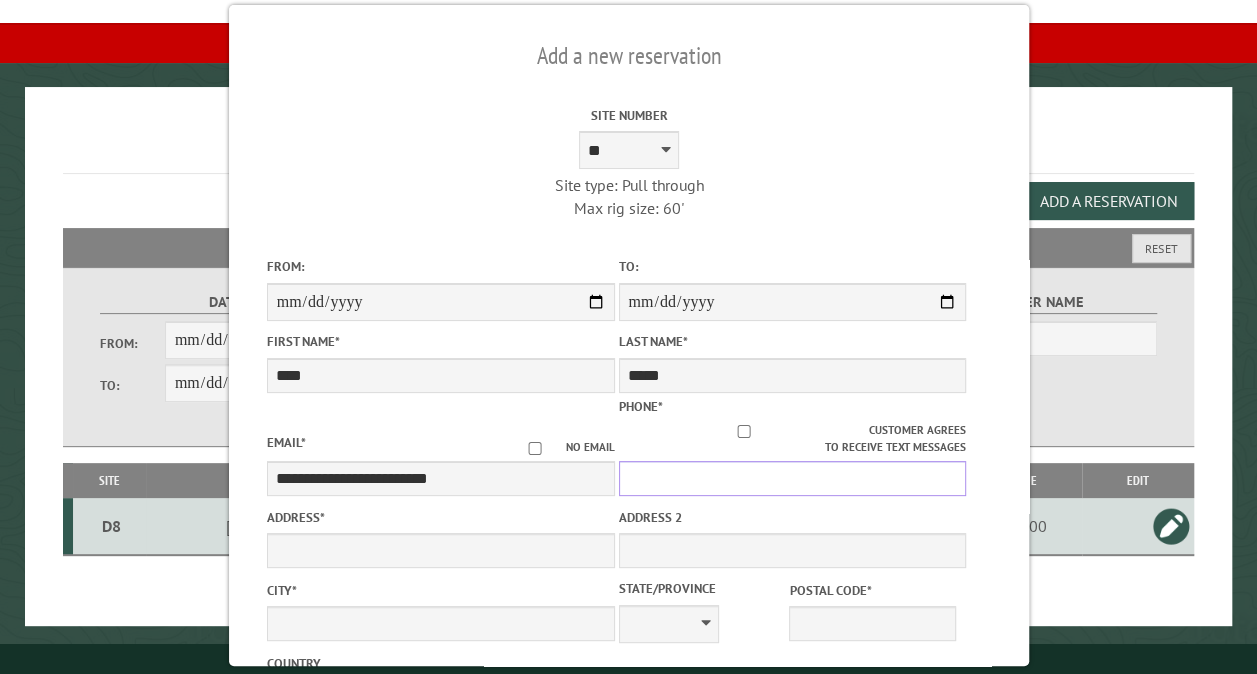 click on "Phone *" at bounding box center [792, 478] 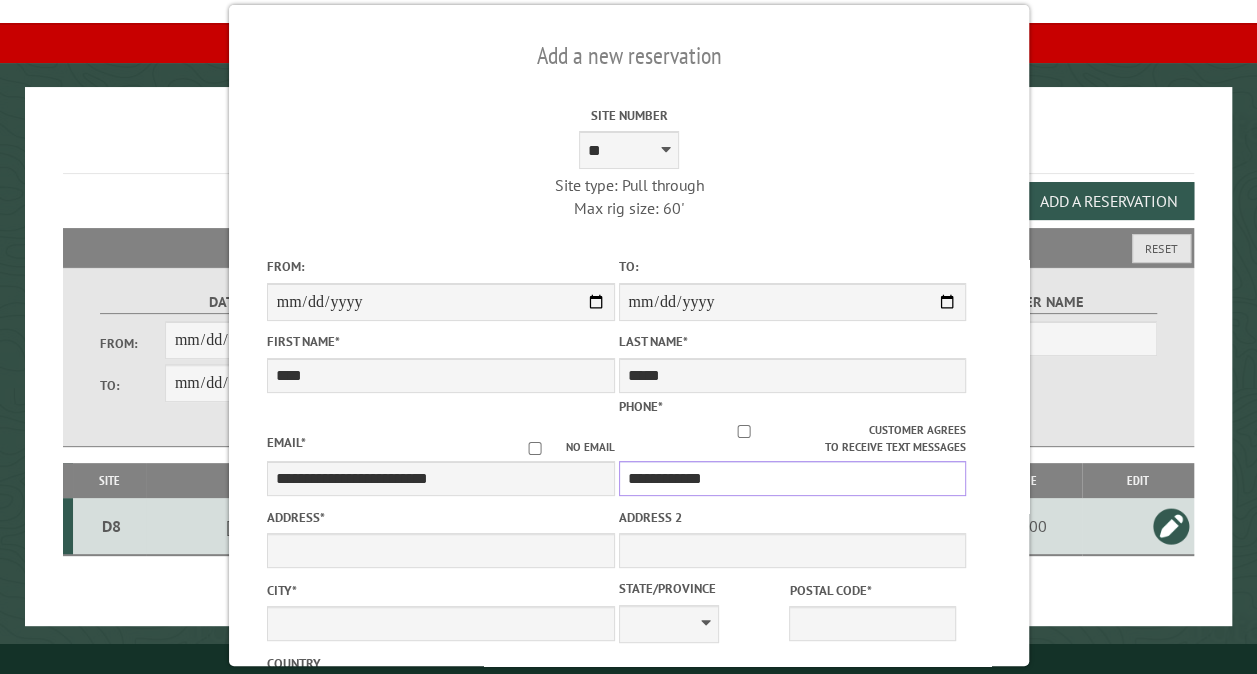 type on "**********" 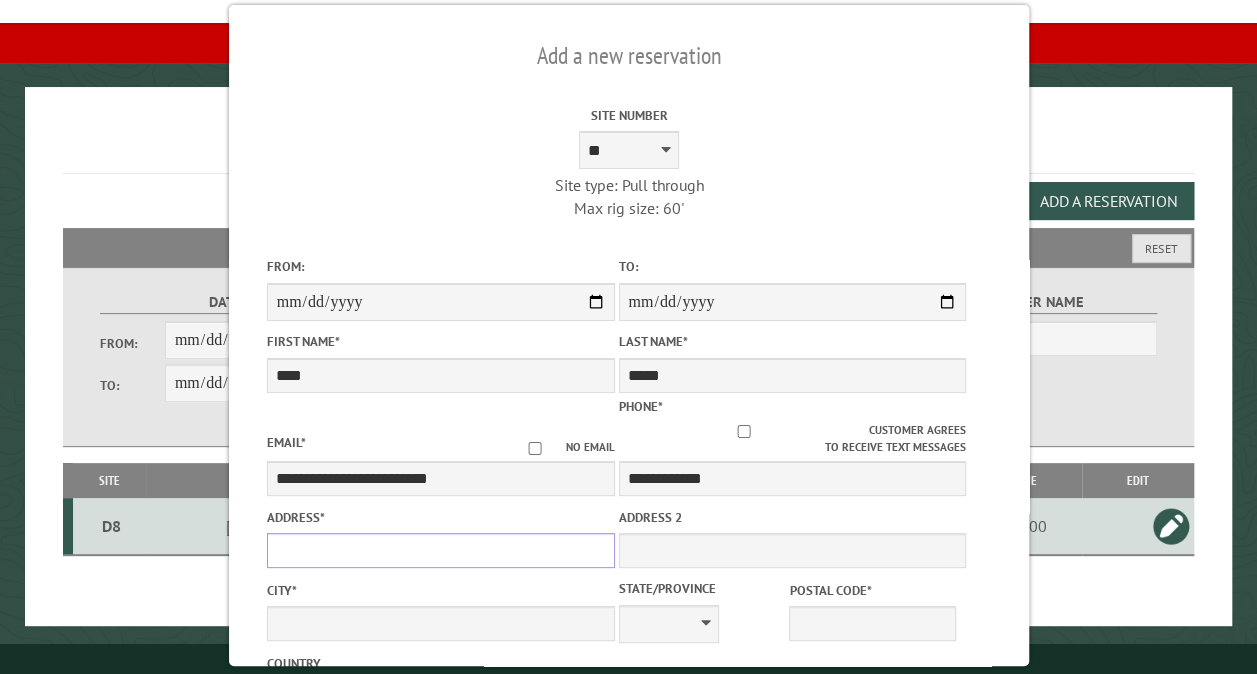 click on "Address *" at bounding box center [440, 550] 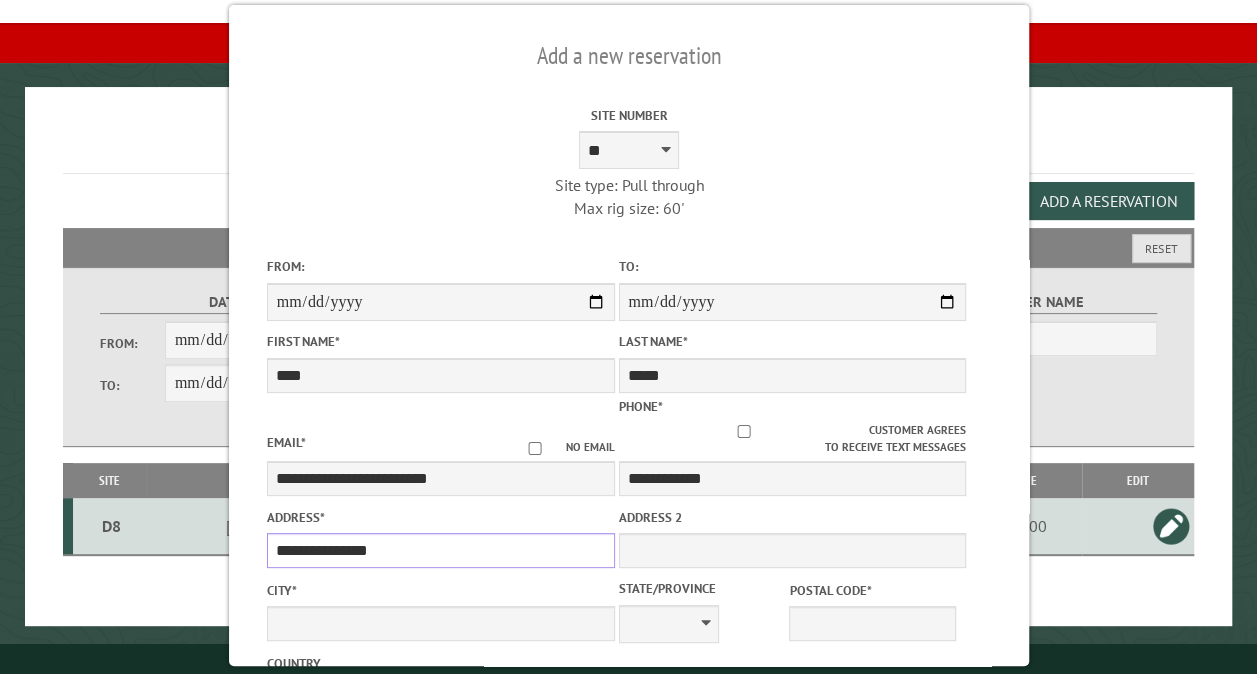 type on "**********" 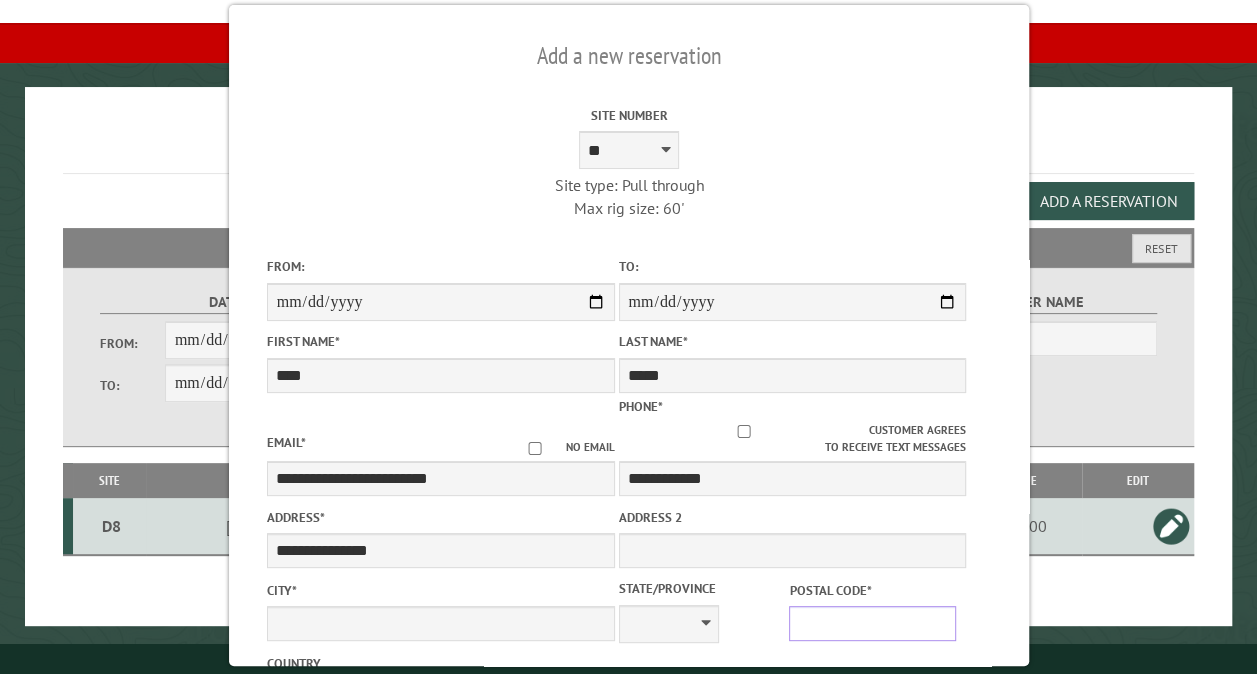 click on "Postal Code *" at bounding box center [872, 623] 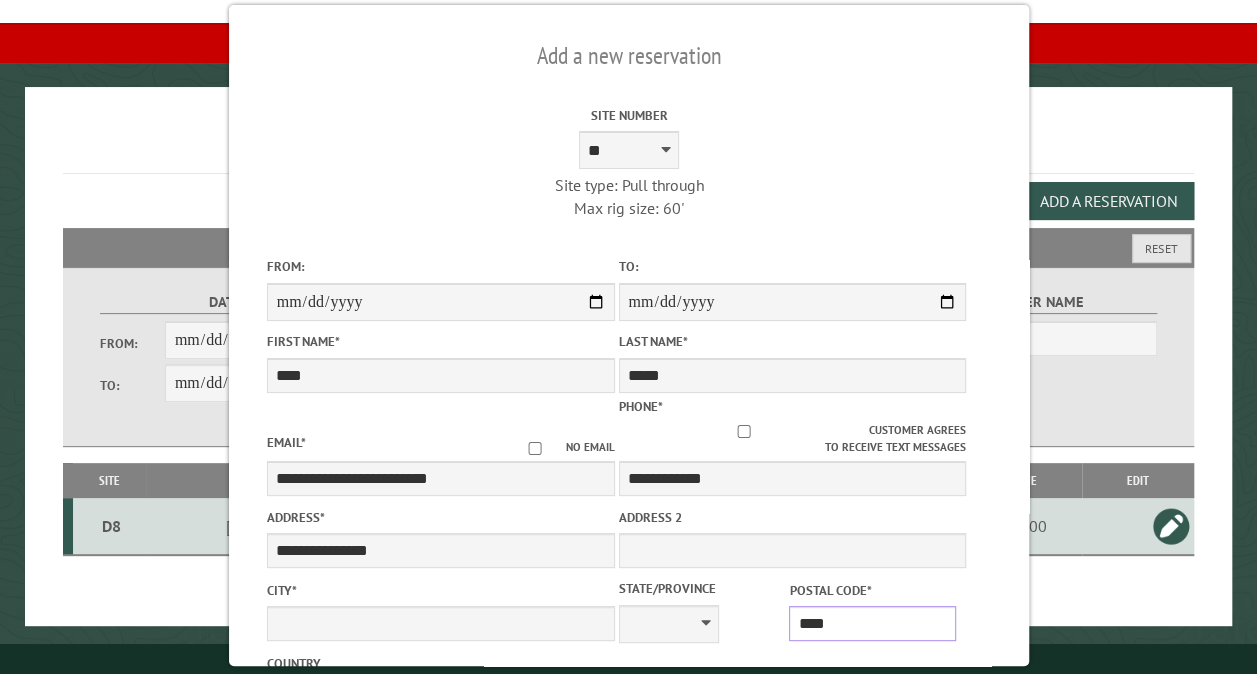 type on "*****" 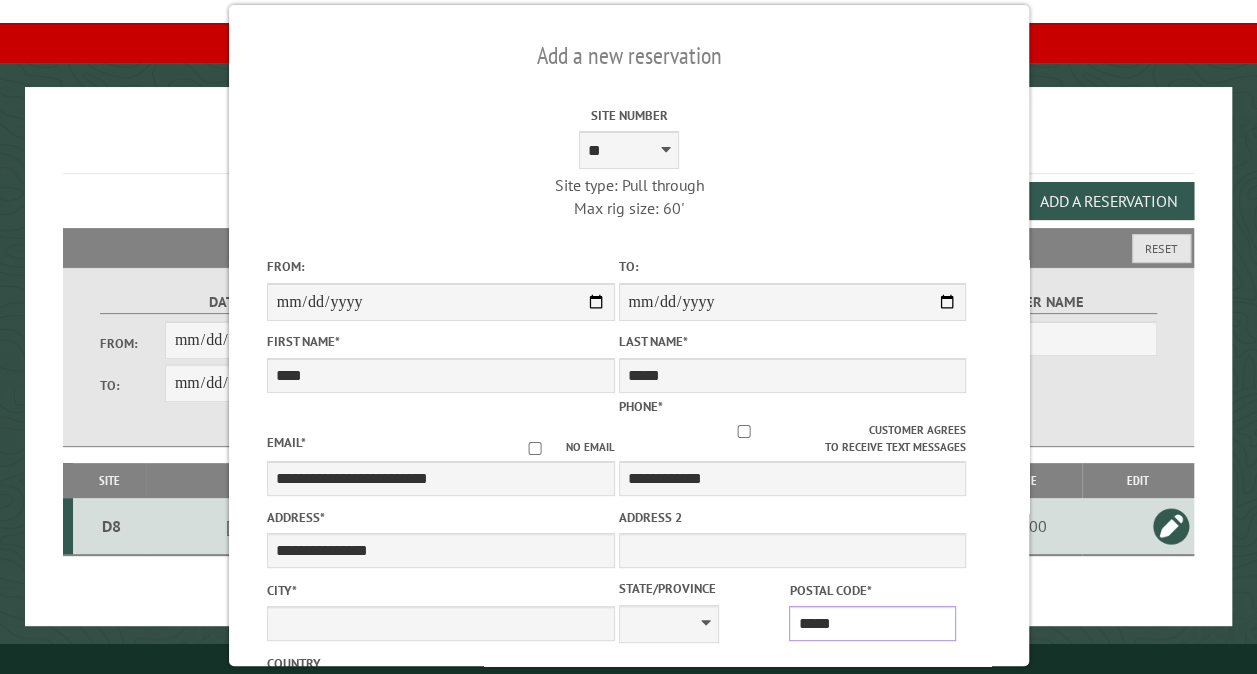 type on "**********" 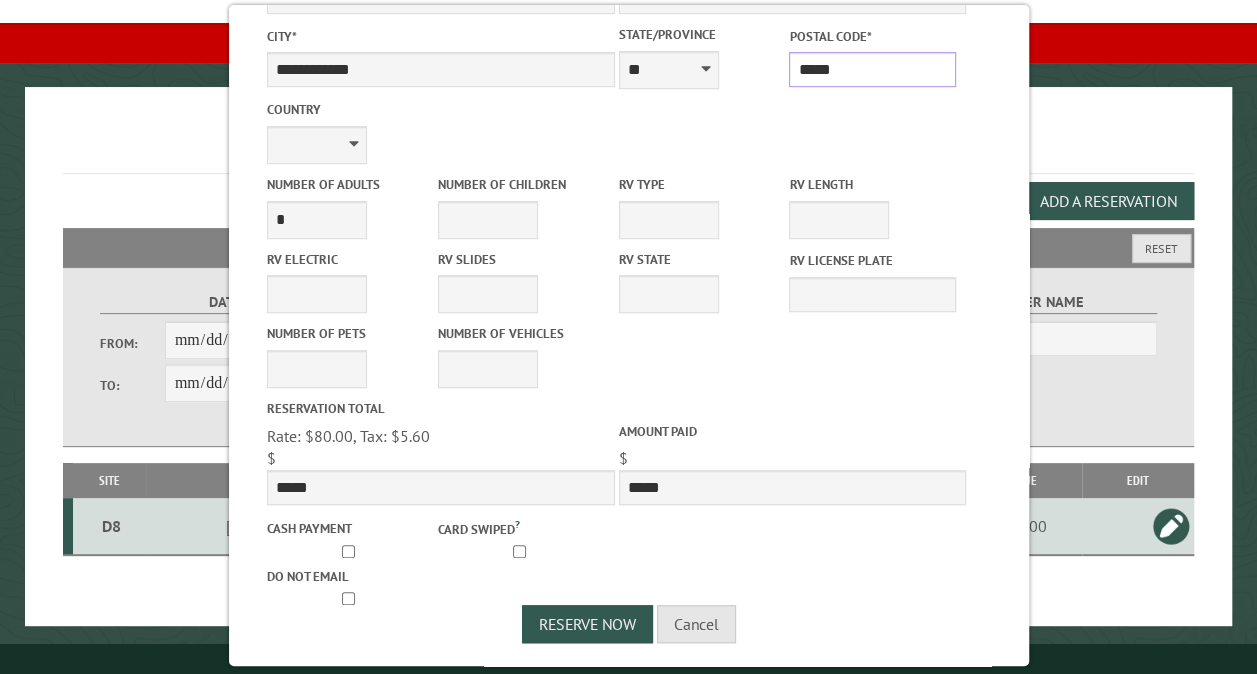 scroll, scrollTop: 555, scrollLeft: 0, axis: vertical 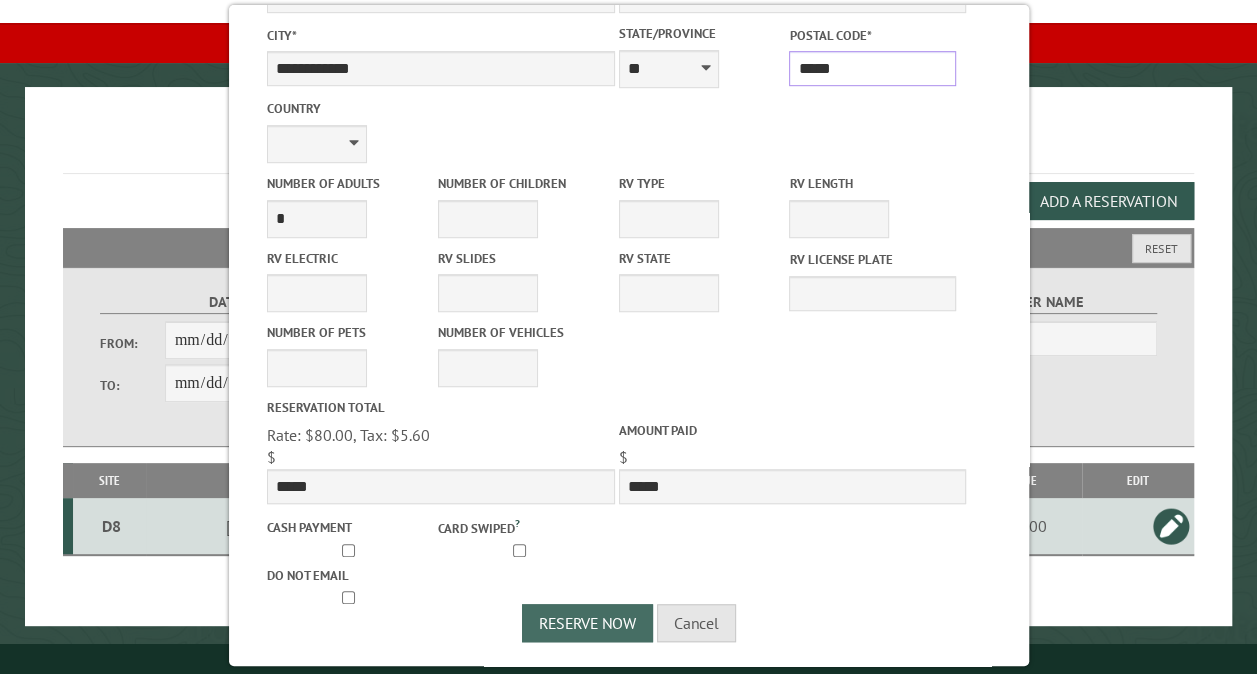 type on "*****" 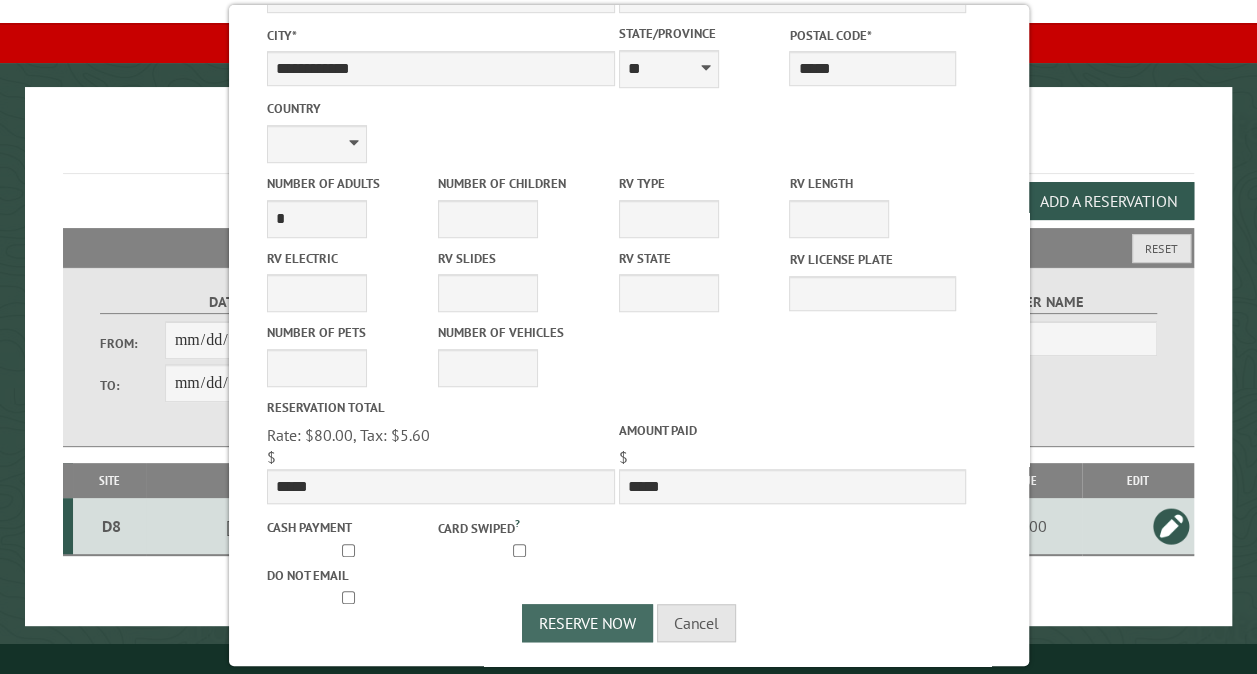 click on "Reserve Now" at bounding box center [587, 623] 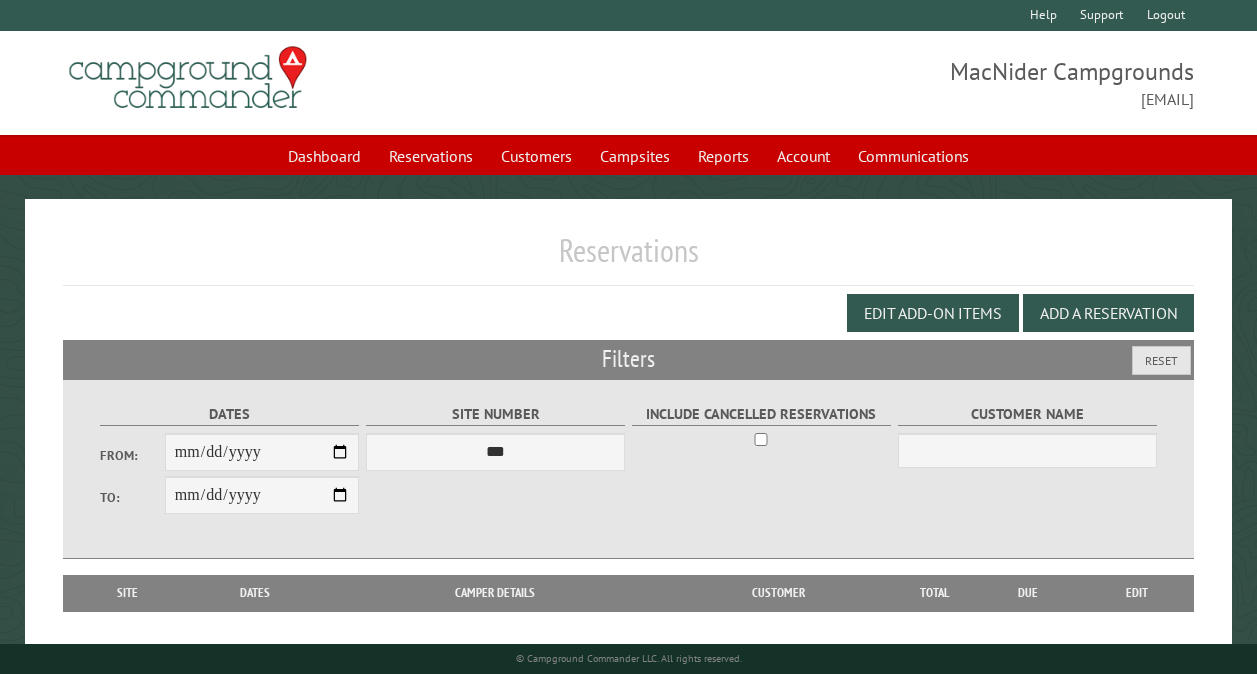 scroll, scrollTop: 112, scrollLeft: 0, axis: vertical 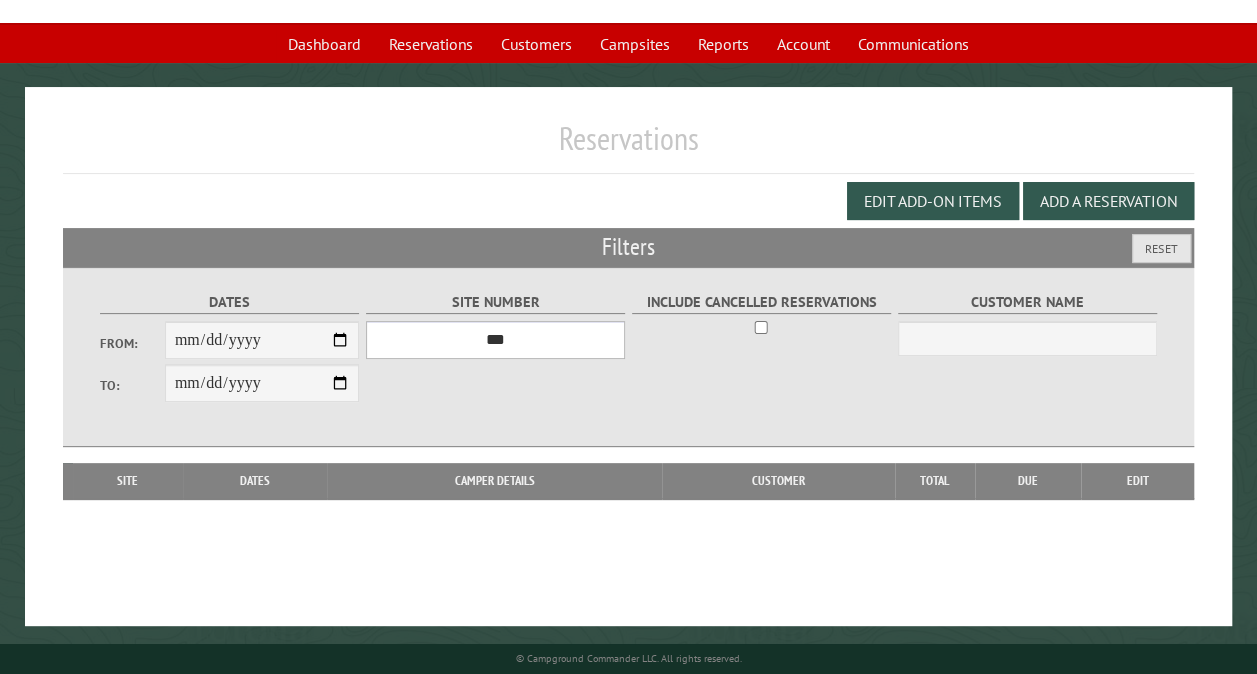 click on "*** ** ** ** ** ** ** ** ** ** *** *** *** *** ** ** ** ** ** ** ** ** ** *** *** ** ** ** ** ** ** ********* ** ** ** ** ** ** ** ** ** *** *** *** *** *** *** ** ** ** ** ** ** ** ** ** *** *** *** *** *** *** ** ** ** ** ** ** ** ** ** ** ** ** ** ** ** ** ** ** ** ** ** ** ** ** *** *** *** *** *** ***" at bounding box center (495, 340) 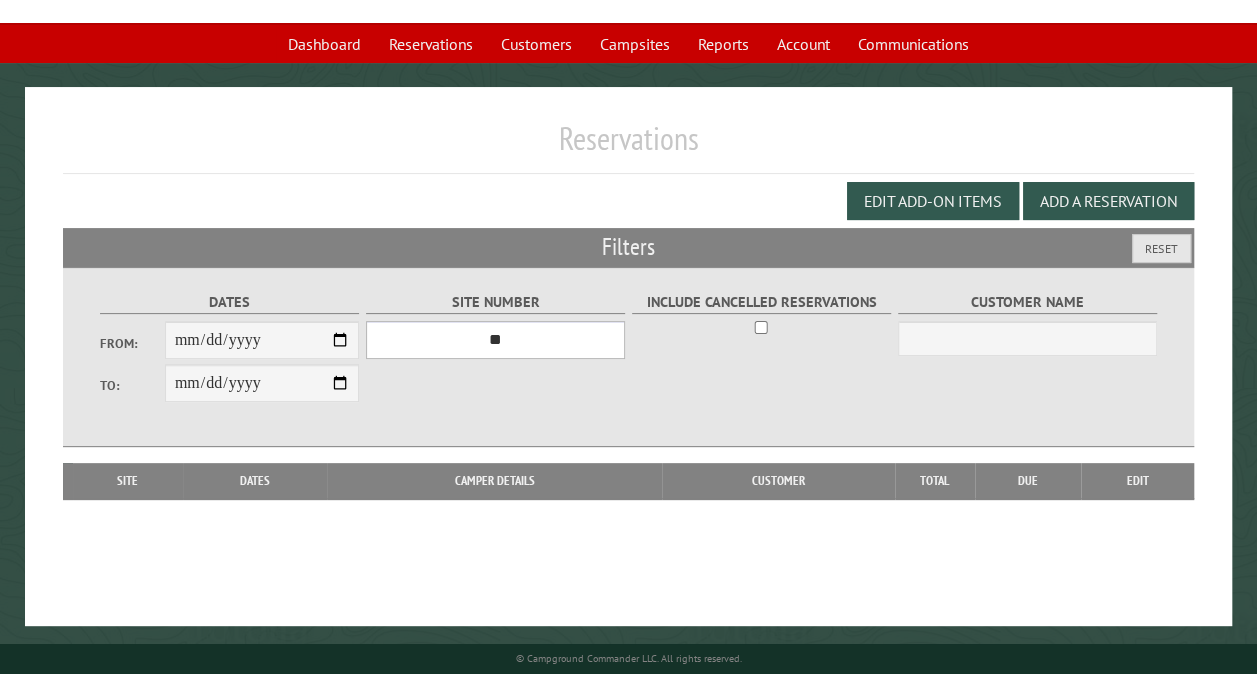 click on "*** ** ** ** ** ** ** ** ** ** *** *** *** *** ** ** ** ** ** ** ** ** ** *** *** ** ** ** ** ** ** ********* ** ** ** ** ** ** ** ** ** *** *** *** *** *** *** ** ** ** ** ** ** ** ** ** *** *** *** *** *** *** ** ** ** ** ** ** ** ** ** ** ** ** ** ** ** ** ** ** ** ** ** ** ** ** *** *** *** *** *** ***" at bounding box center [495, 340] 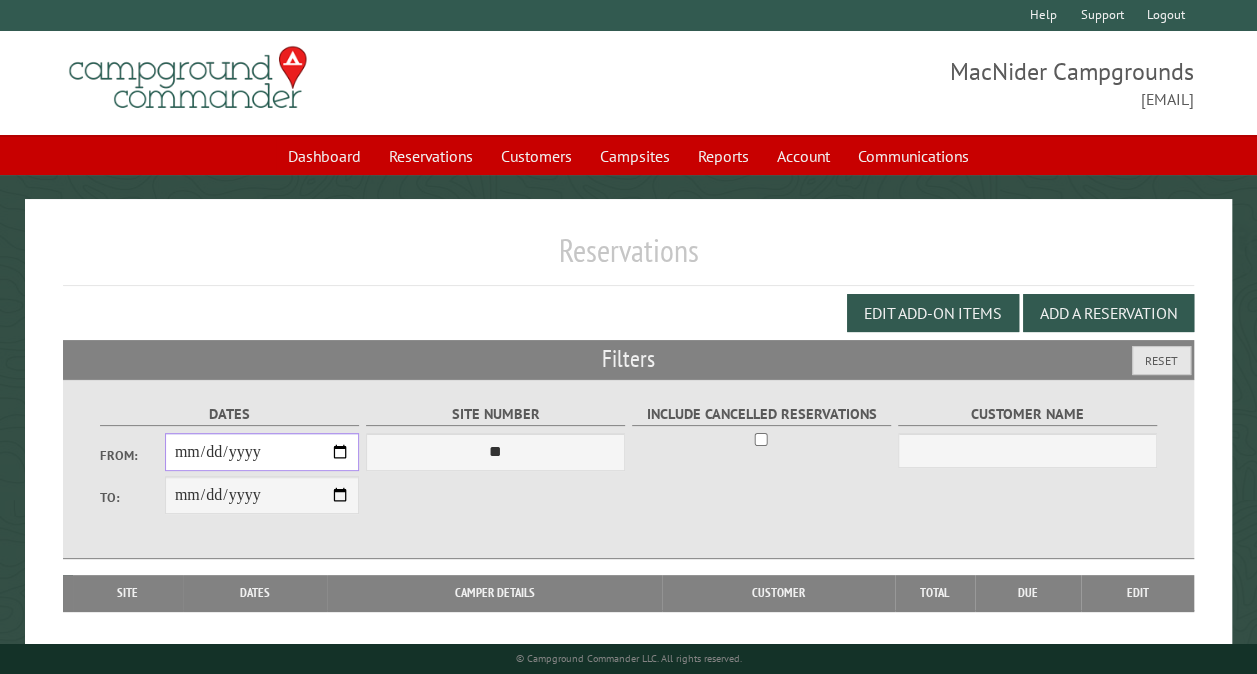 click on "**********" at bounding box center [262, 452] 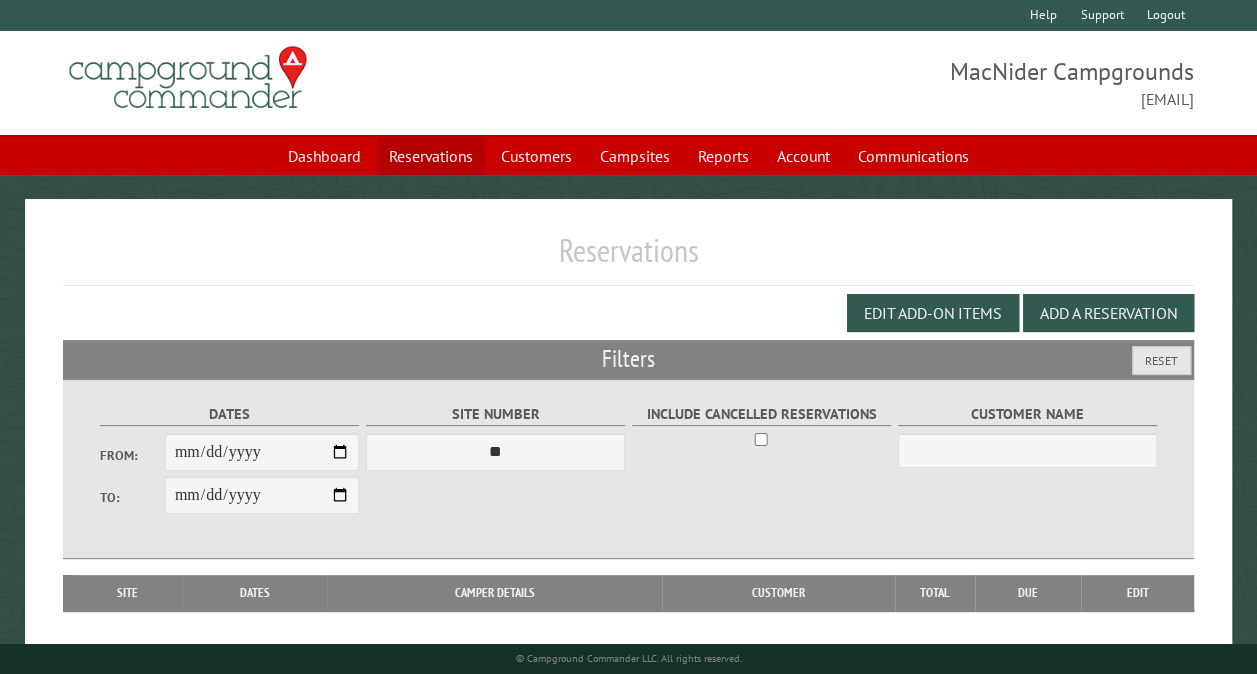 click on "Reservations" at bounding box center [431, 156] 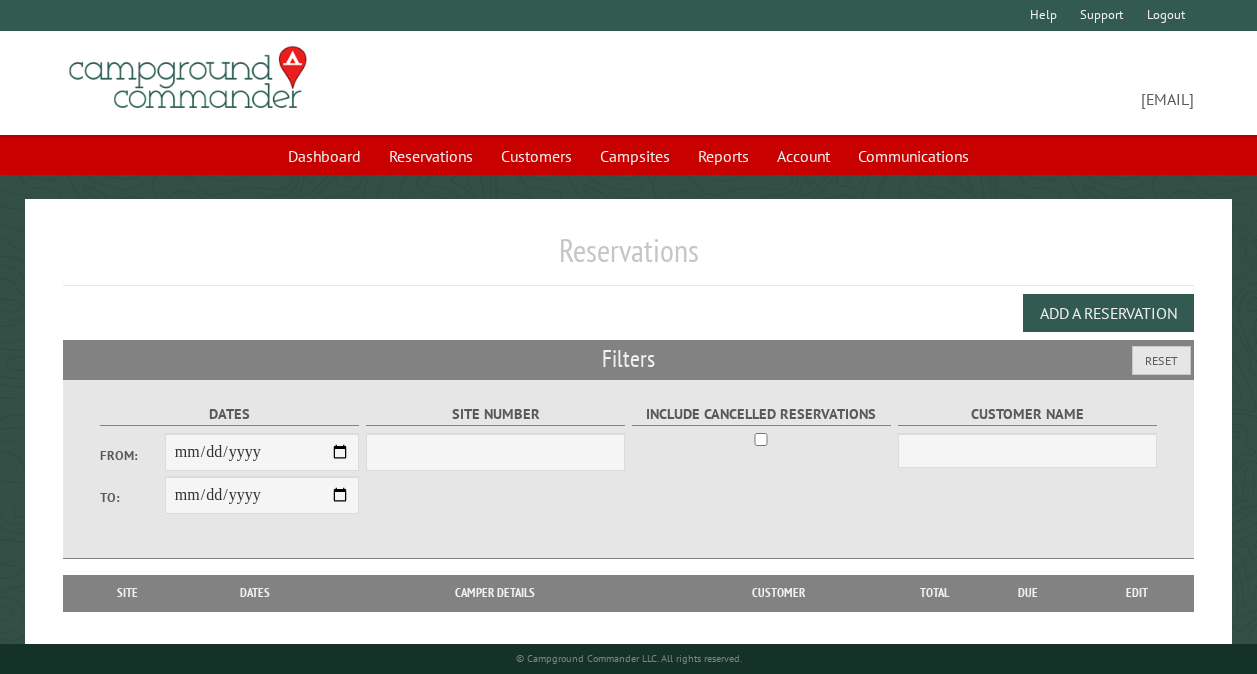 scroll, scrollTop: 0, scrollLeft: 0, axis: both 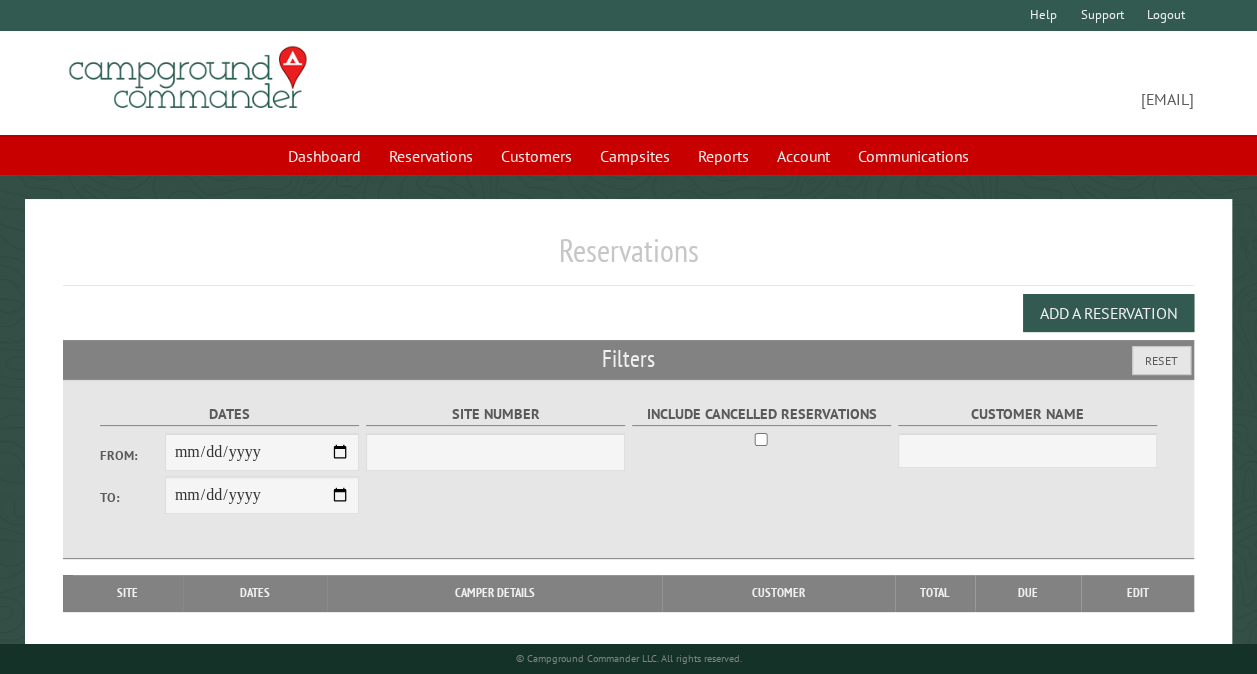 select on "***" 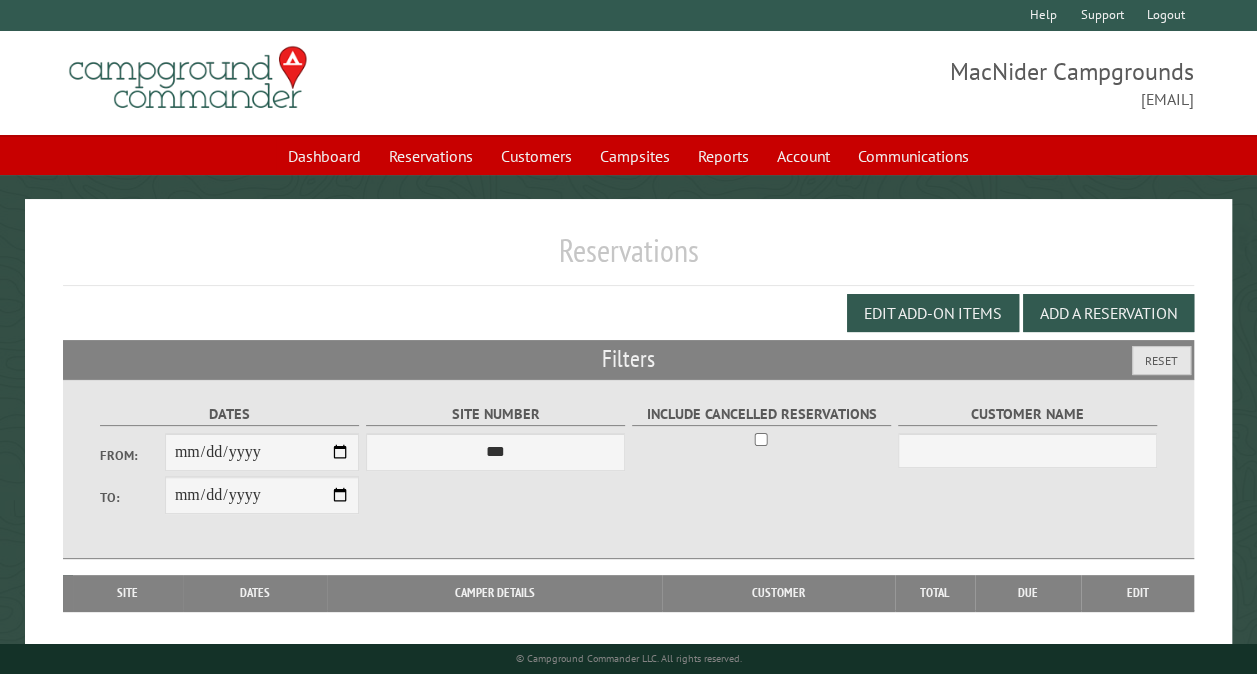 click on "From:" at bounding box center [262, 452] 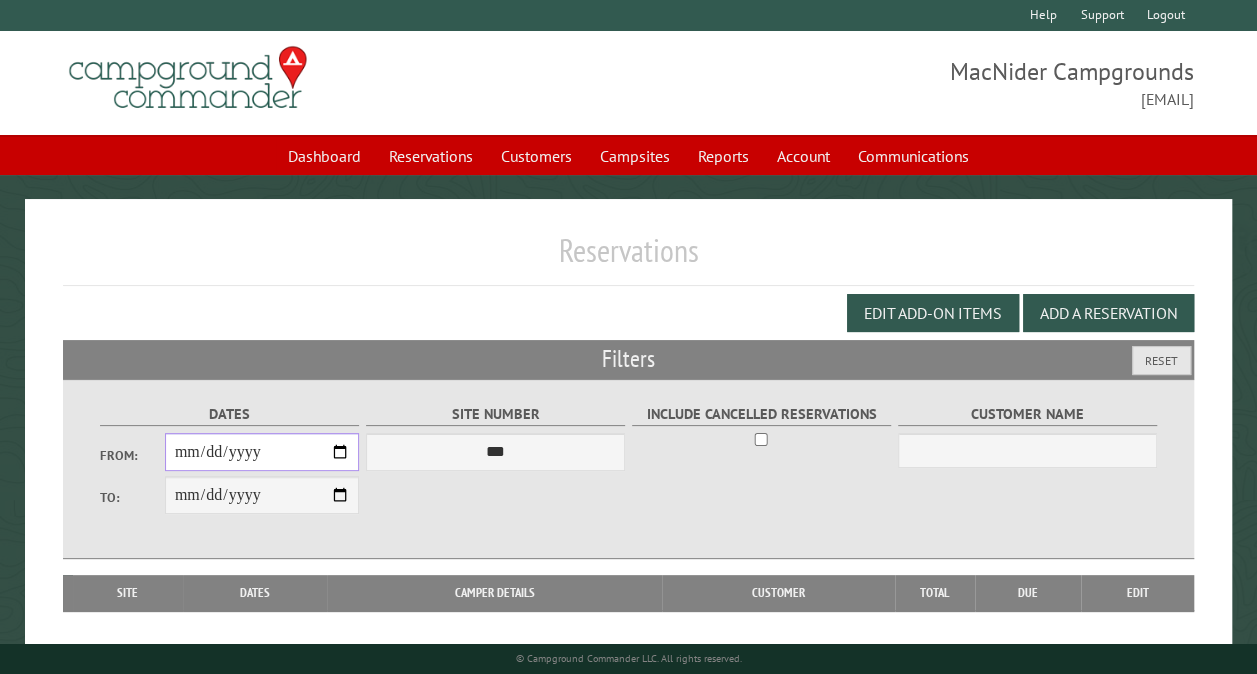 type on "**********" 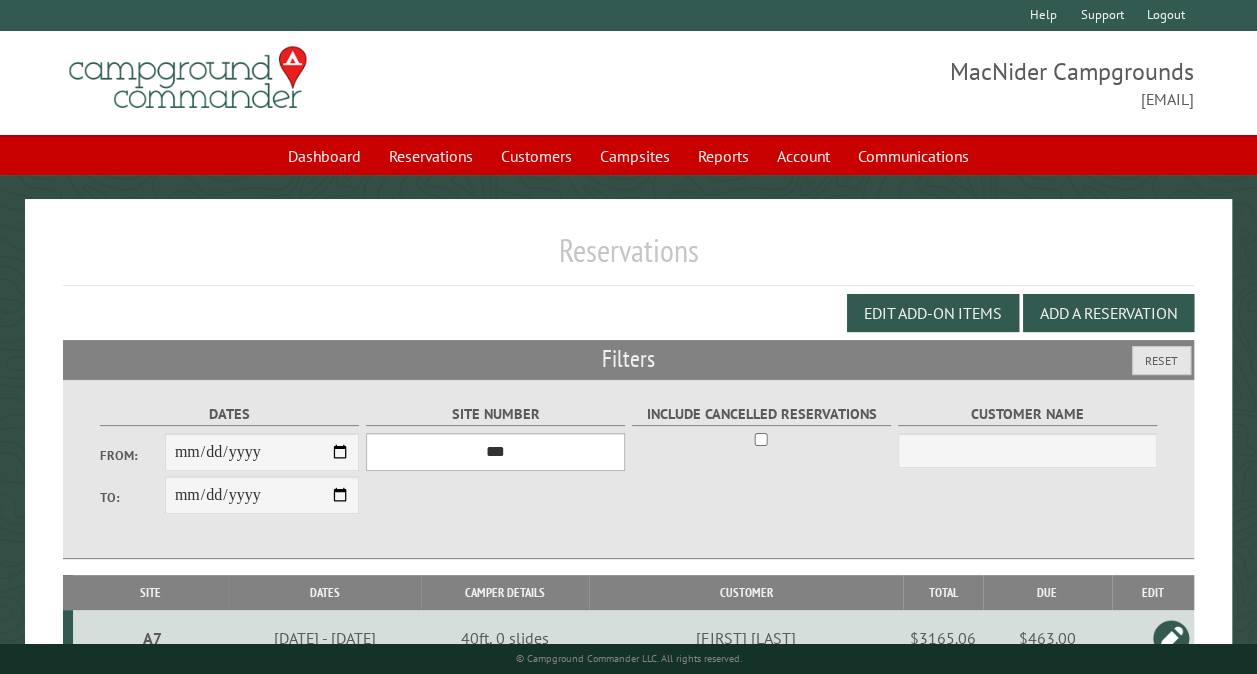 click on "*** ** ** ** ** ** ** ** ** ** *** *** *** *** ** ** ** ** ** ** ** ** ** *** *** ** ** ** ** ** ** ********* ** ** ** ** ** ** ** ** ** *** *** *** *** *** *** ** ** ** ** ** ** ** ** ** *** *** *** *** *** *** ** ** ** ** ** ** ** ** ** ** ** ** ** ** ** ** ** ** ** ** ** ** ** ** *** *** *** *** *** ***" at bounding box center (495, 452) 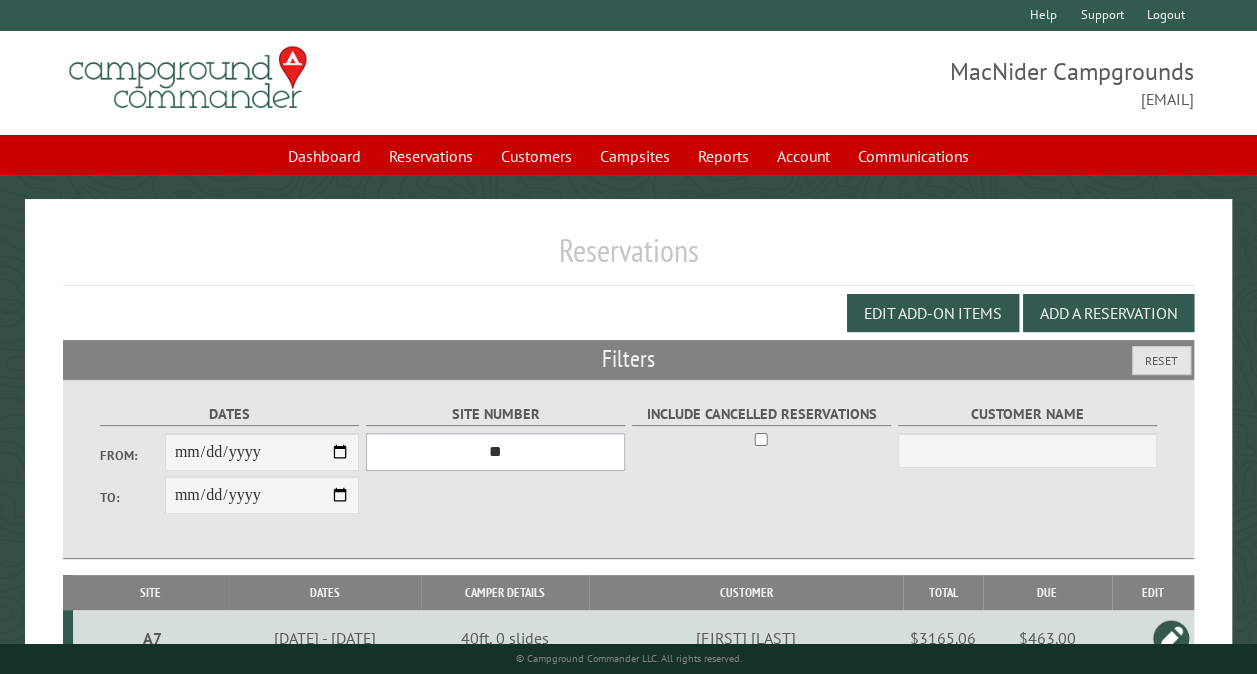 click on "*** ** ** ** ** ** ** ** ** ** *** *** *** *** ** ** ** ** ** ** ** ** ** *** *** ** ** ** ** ** ** ********* ** ** ** ** ** ** ** ** ** *** *** *** *** *** *** ** ** ** ** ** ** ** ** ** *** *** *** *** *** *** ** ** ** ** ** ** ** ** ** ** ** ** ** ** ** ** ** ** ** ** ** ** ** ** *** *** *** *** *** ***" at bounding box center [495, 452] 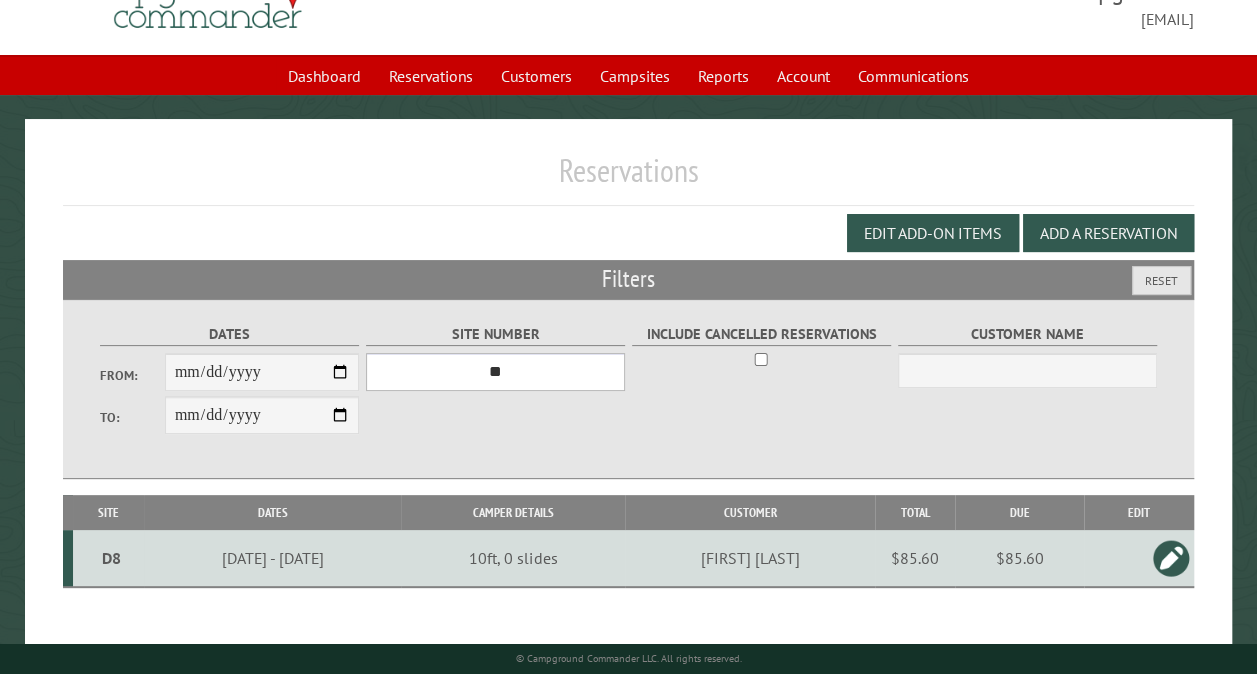 scroll, scrollTop: 112, scrollLeft: 0, axis: vertical 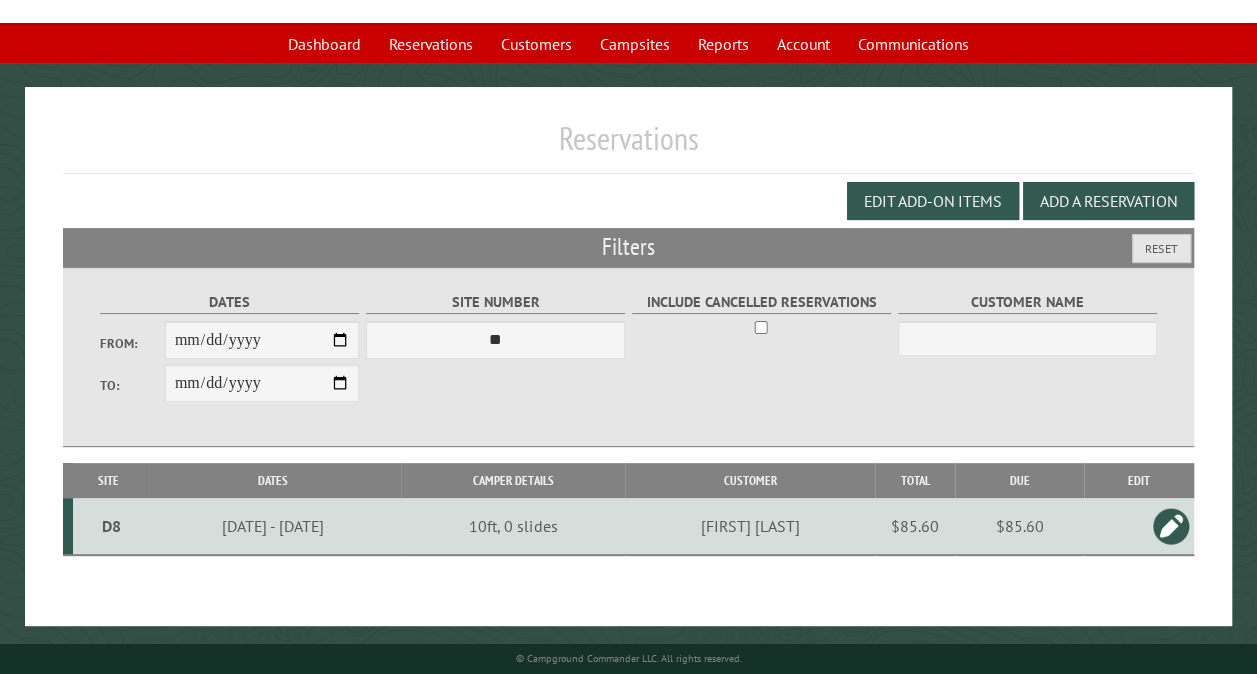 click on "D8" at bounding box center [111, 526] 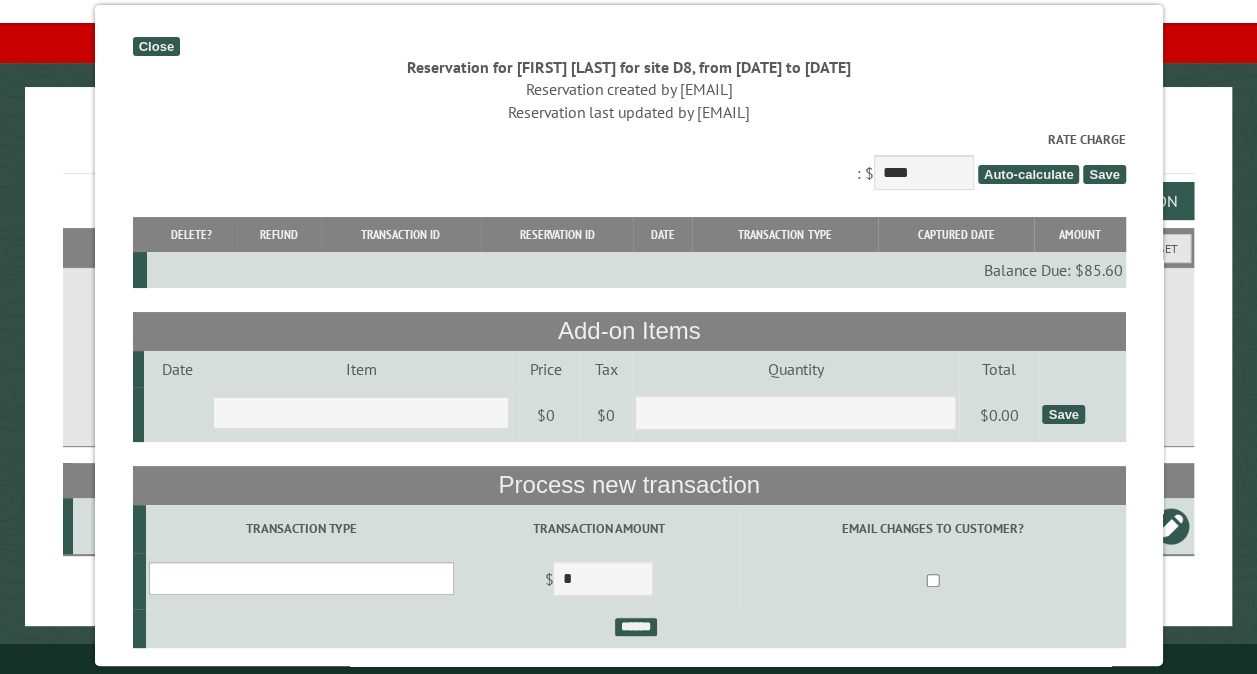 click on "**********" at bounding box center [300, 578] 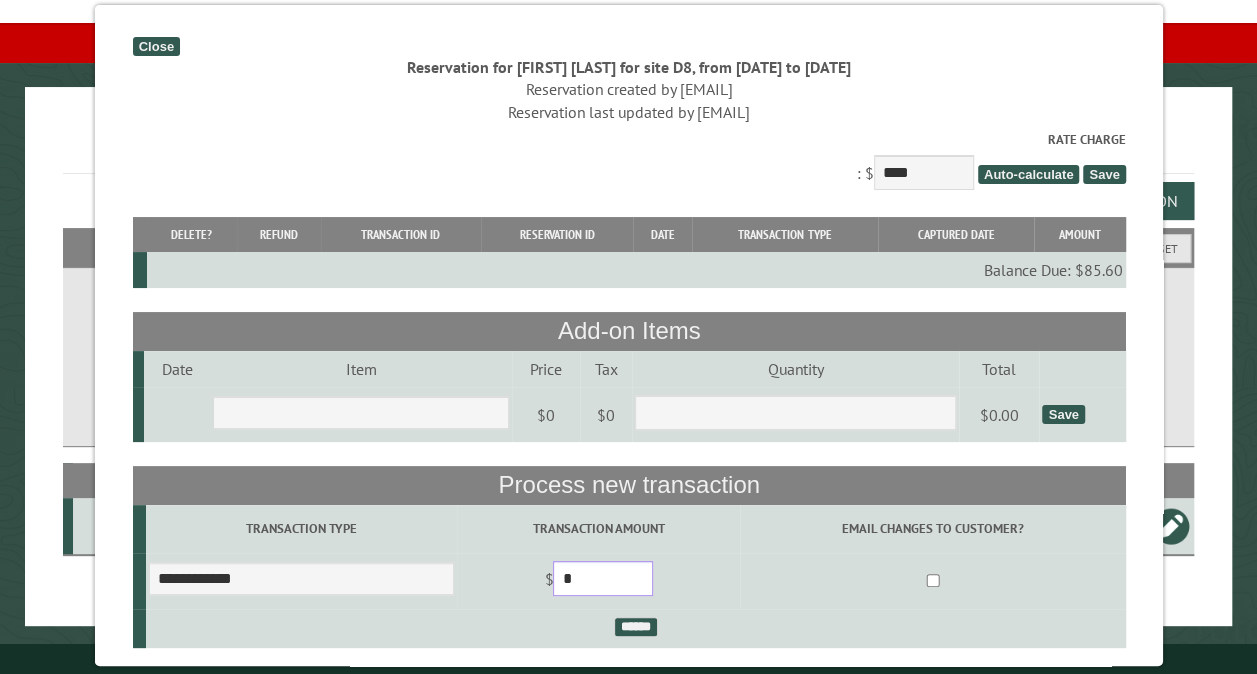 click on "*" at bounding box center [603, 578] 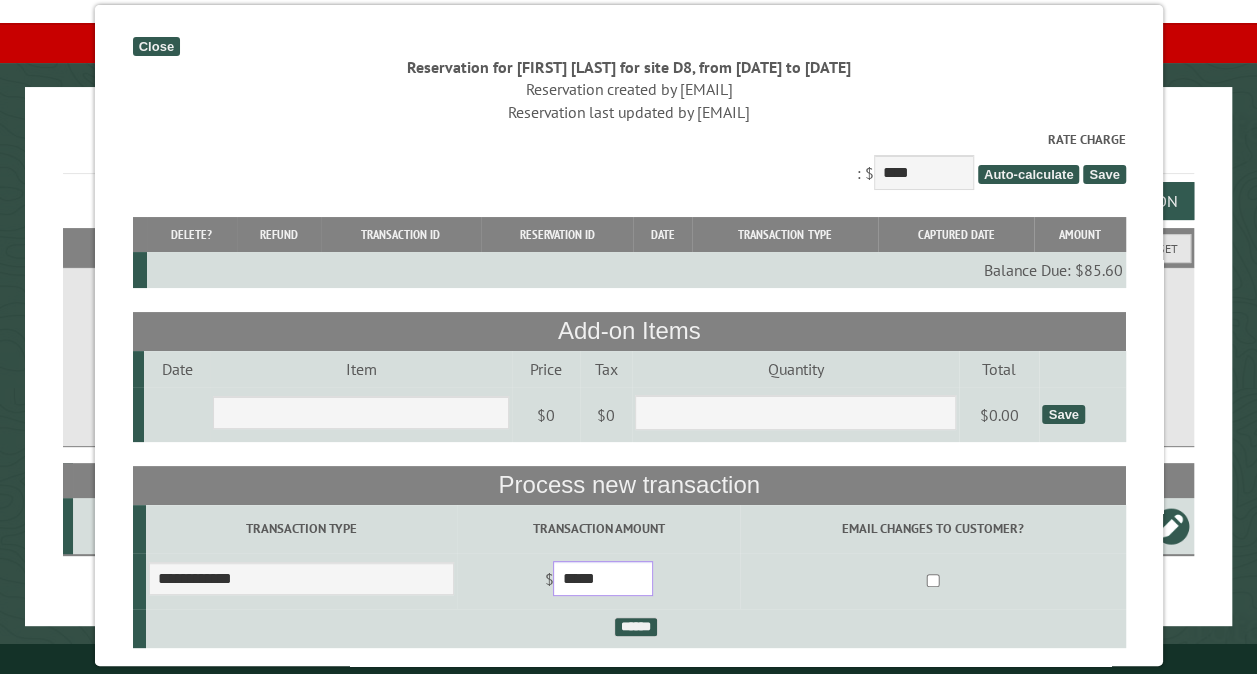 type on "*****" 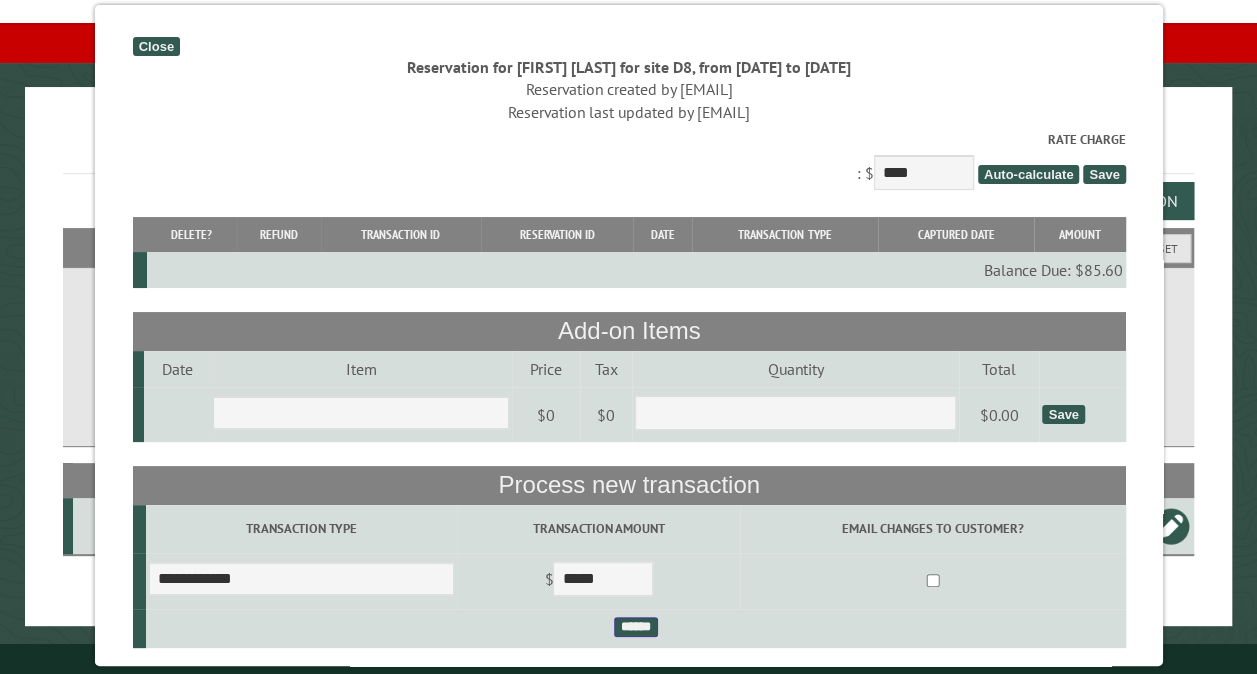 click on "******" at bounding box center (635, 627) 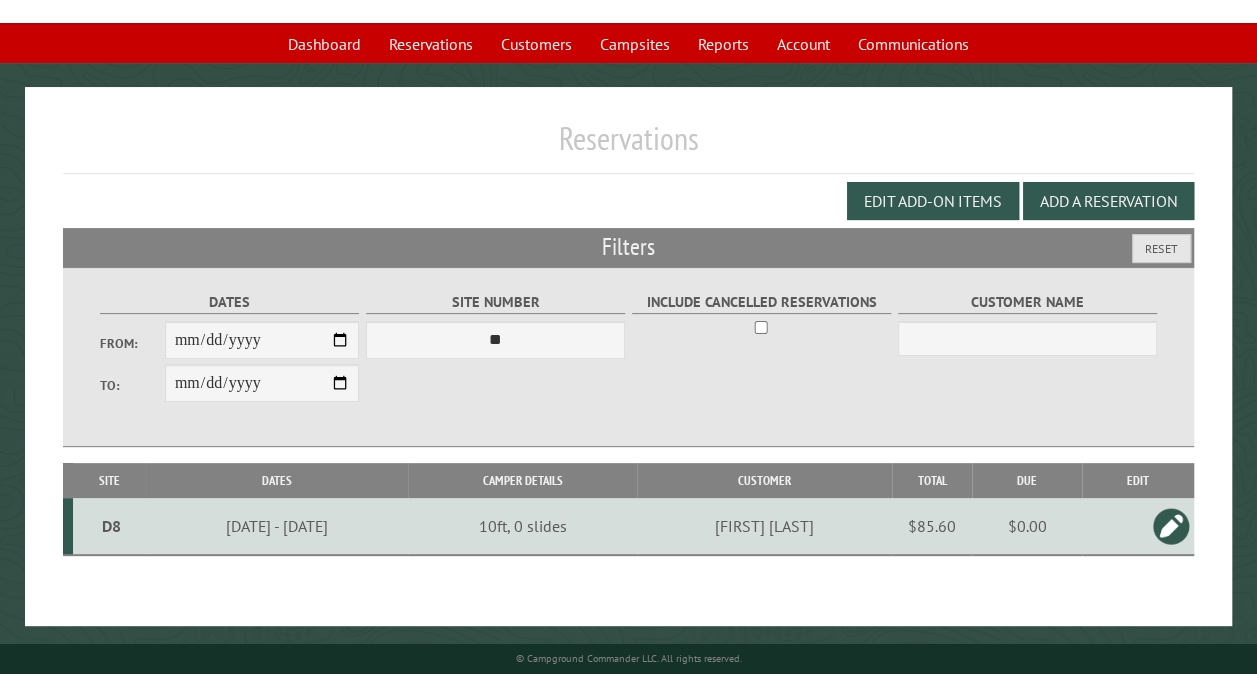 scroll, scrollTop: 40, scrollLeft: 0, axis: vertical 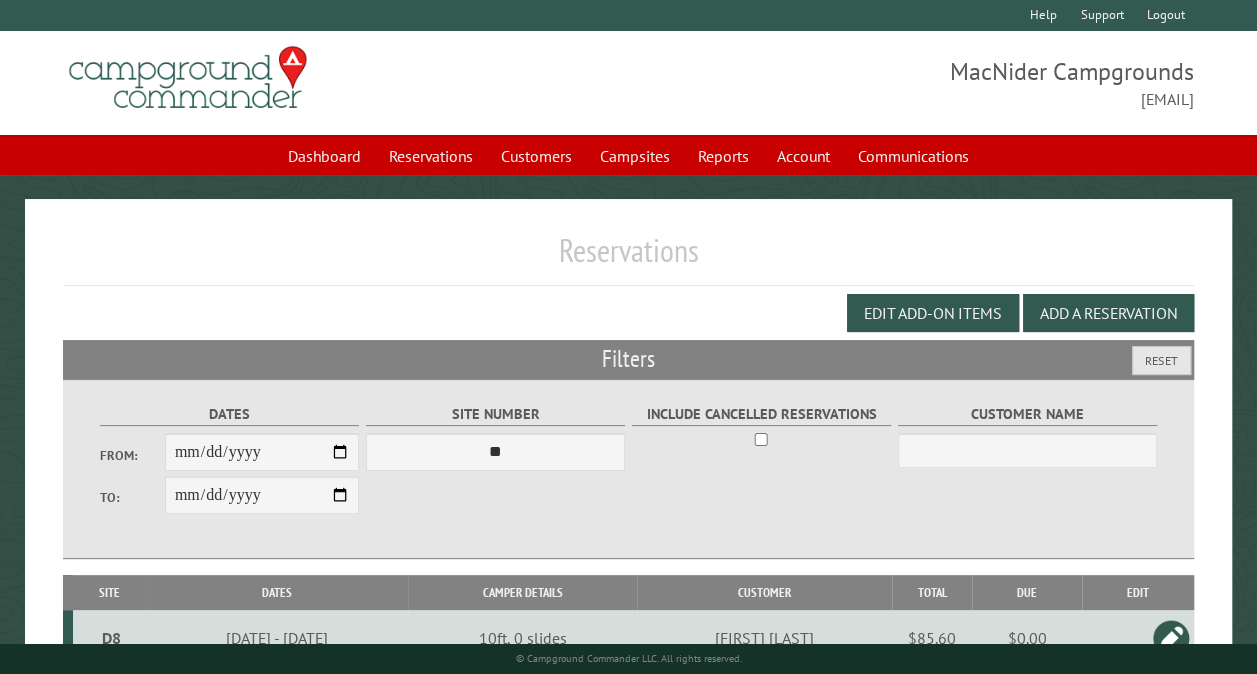 click on "Reservations" at bounding box center (628, 258) 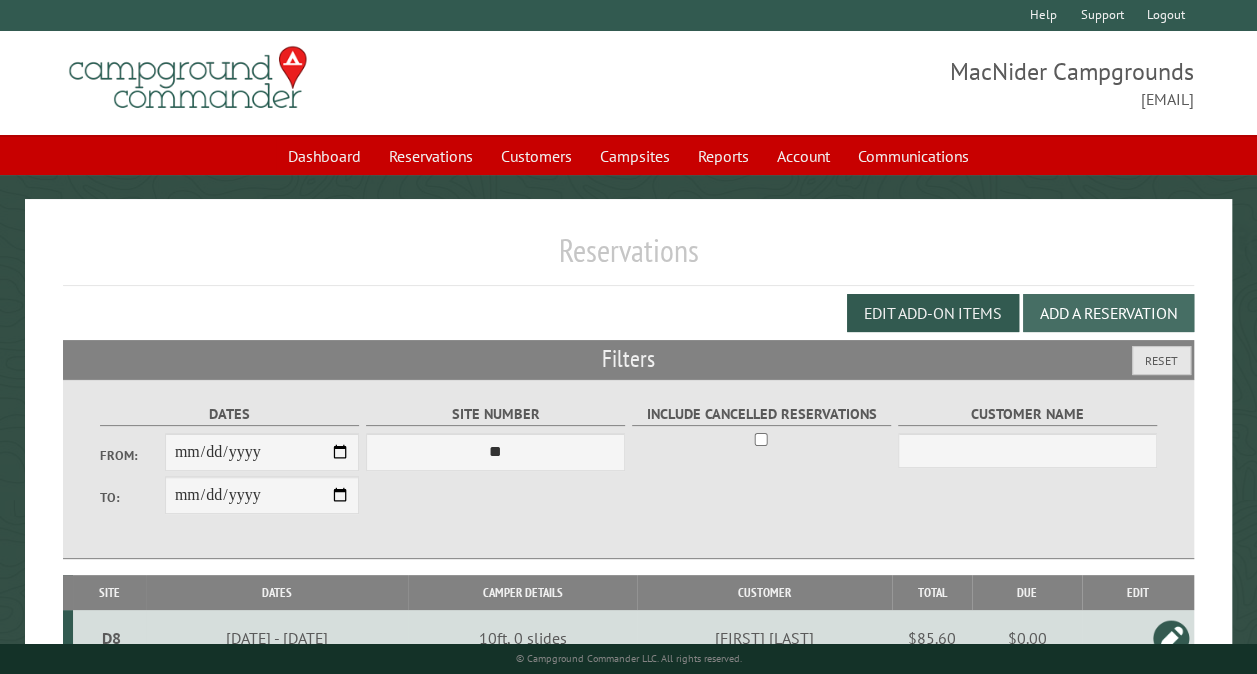 click on "Add a Reservation" at bounding box center (1108, 313) 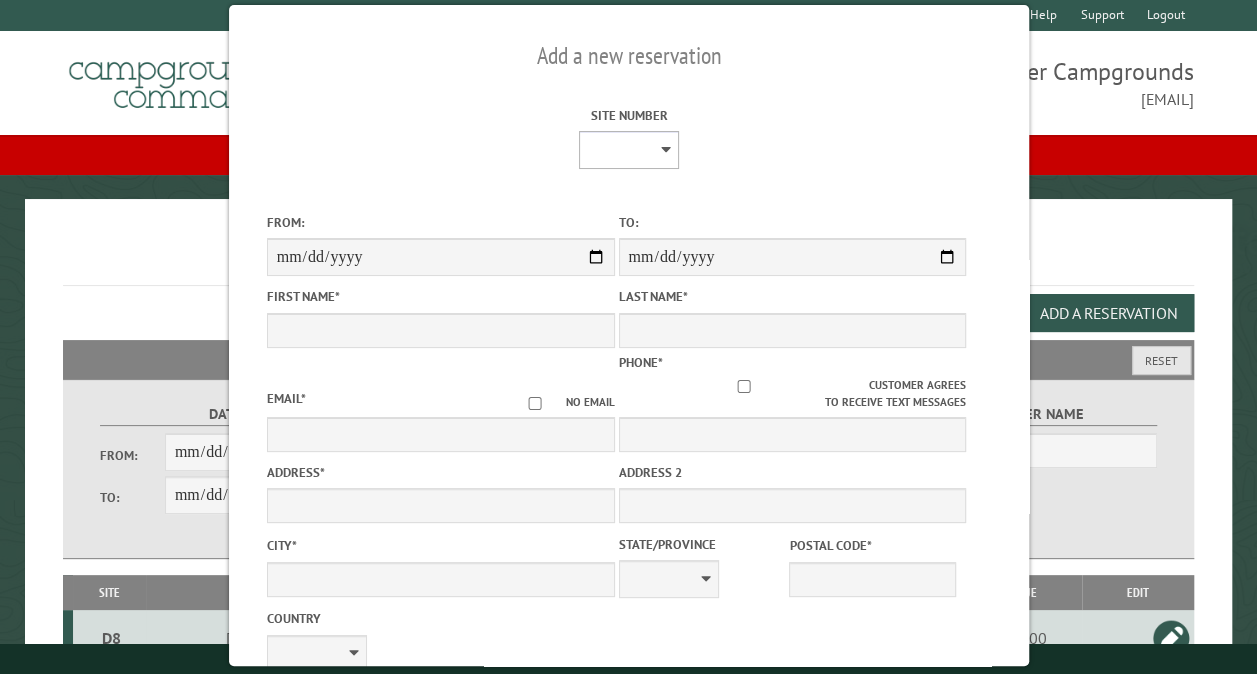 click on "** ** ** ** ** ** ** ** ** *** *** *** *** ** ** ** ** ** ** ** ** ** *** *** ** ** ** ** ** ** ********* ** ** ** ** ** ** ** ** ** *** *** *** *** *** *** ** ** ** ** ** ** ** ** ** *** *** *** *** *** *** ** ** ** ** ** ** ** ** ** ** ** ** ** ** ** ** ** ** ** ** ** ** ** ** *** *** *** *** *** ***" at bounding box center [628, 150] 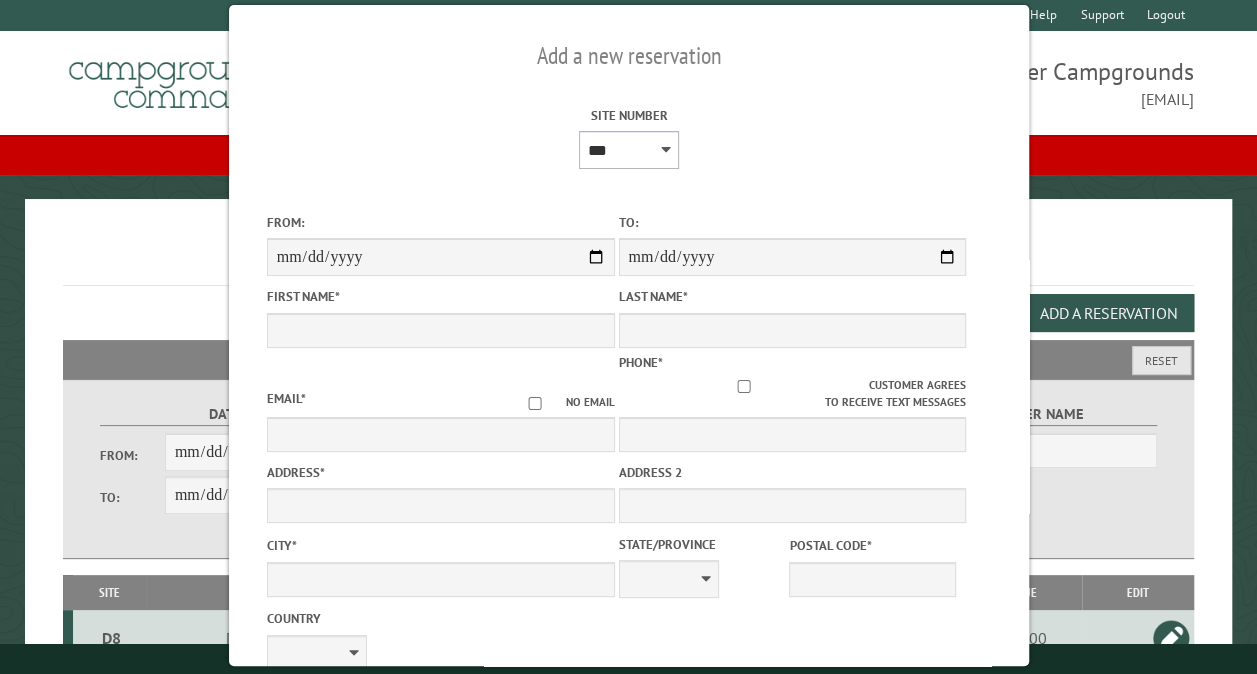 click on "** ** ** ** ** ** ** ** ** *** *** *** *** ** ** ** ** ** ** ** ** ** *** *** ** ** ** ** ** ** ********* ** ** ** ** ** ** ** ** ** *** *** *** *** *** *** ** ** ** ** ** ** ** ** ** *** *** *** *** *** *** ** ** ** ** ** ** ** ** ** ** ** ** ** ** ** ** ** ** ** ** ** ** ** ** *** *** *** *** *** ***" at bounding box center [628, 150] 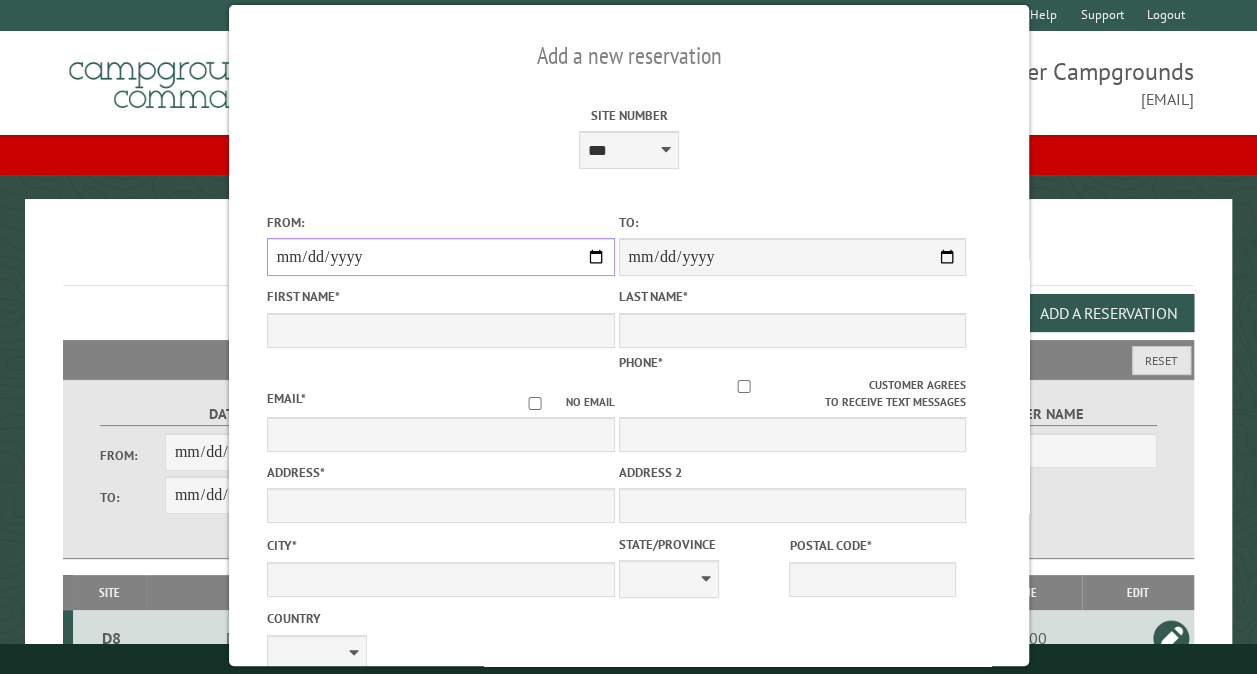 click on "From:" at bounding box center [440, 257] 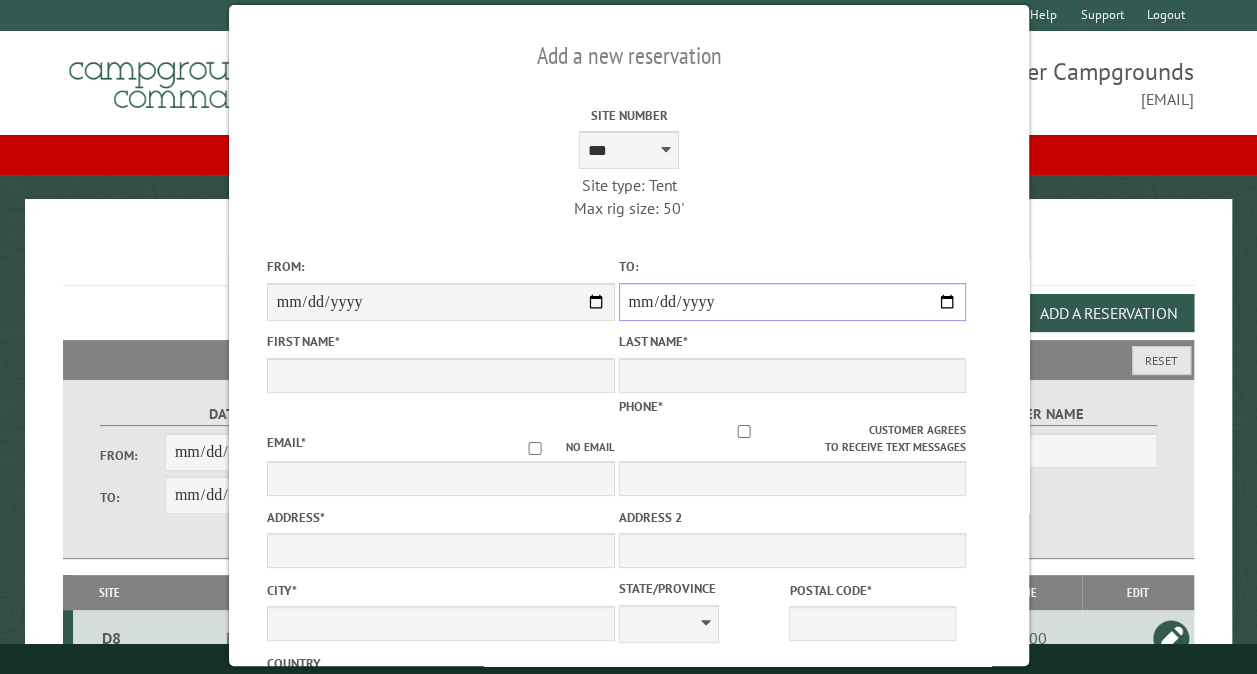 click on "**********" at bounding box center [792, 302] 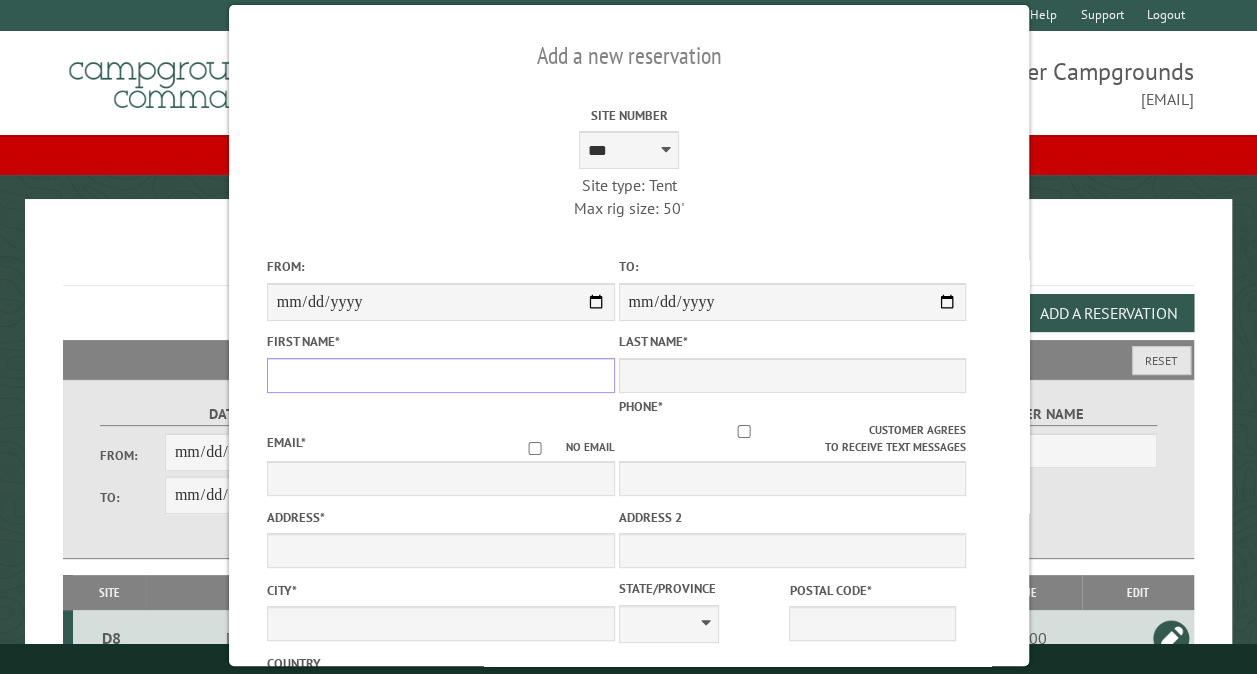 click on "First Name *" at bounding box center [440, 375] 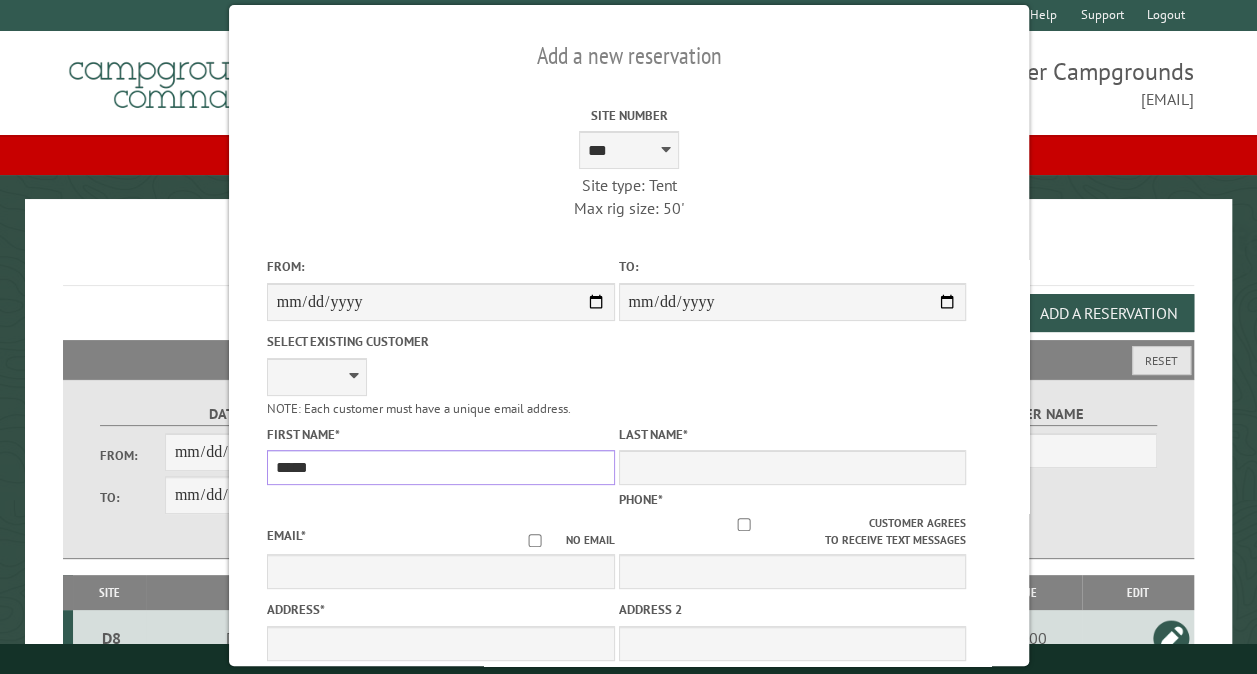 type on "*****" 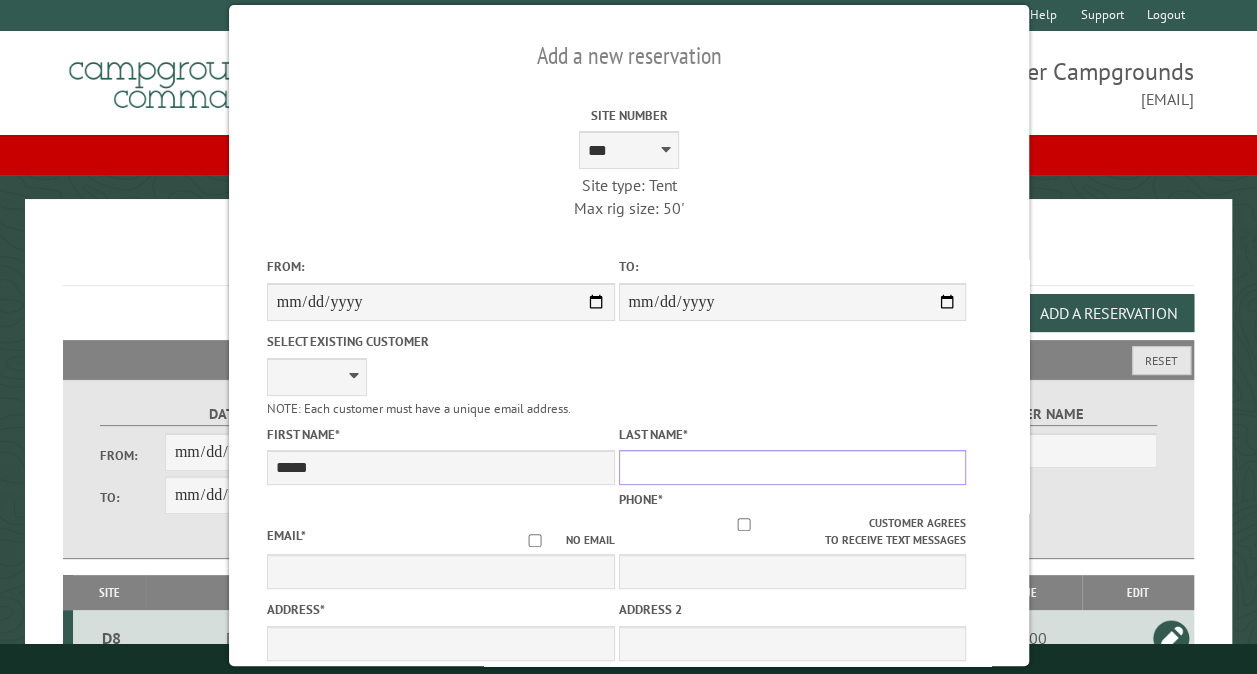 click on "Last Name *" at bounding box center (792, 467) 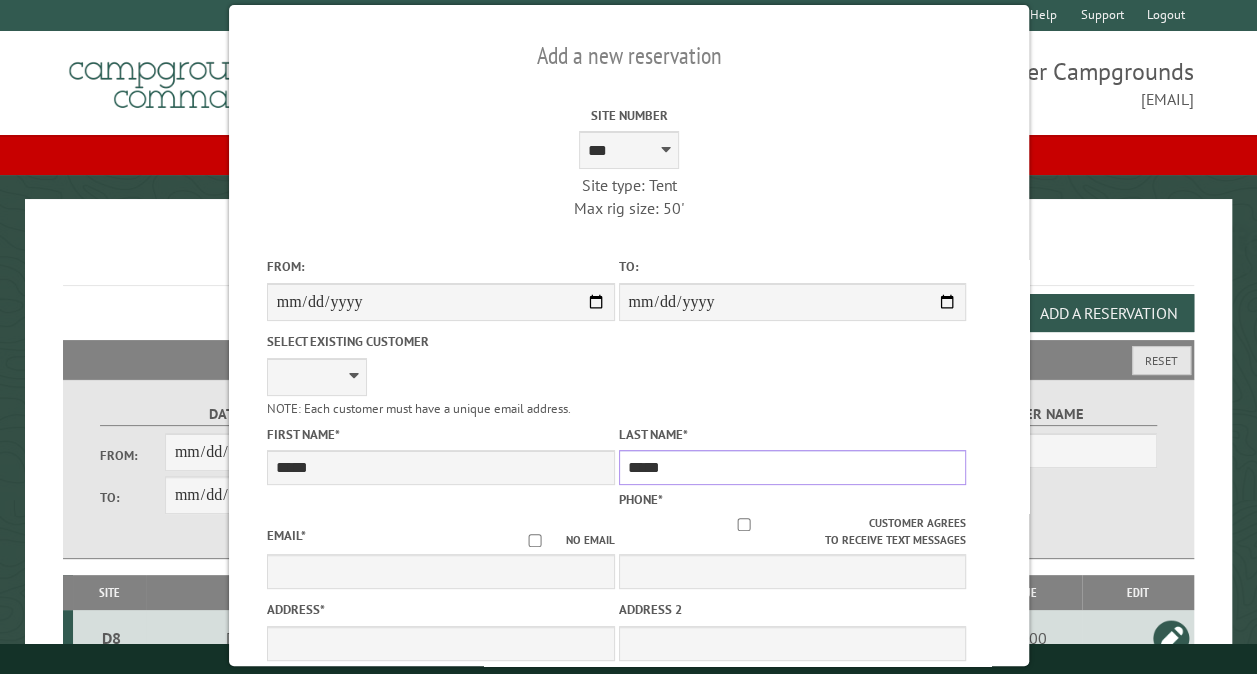 type on "*****" 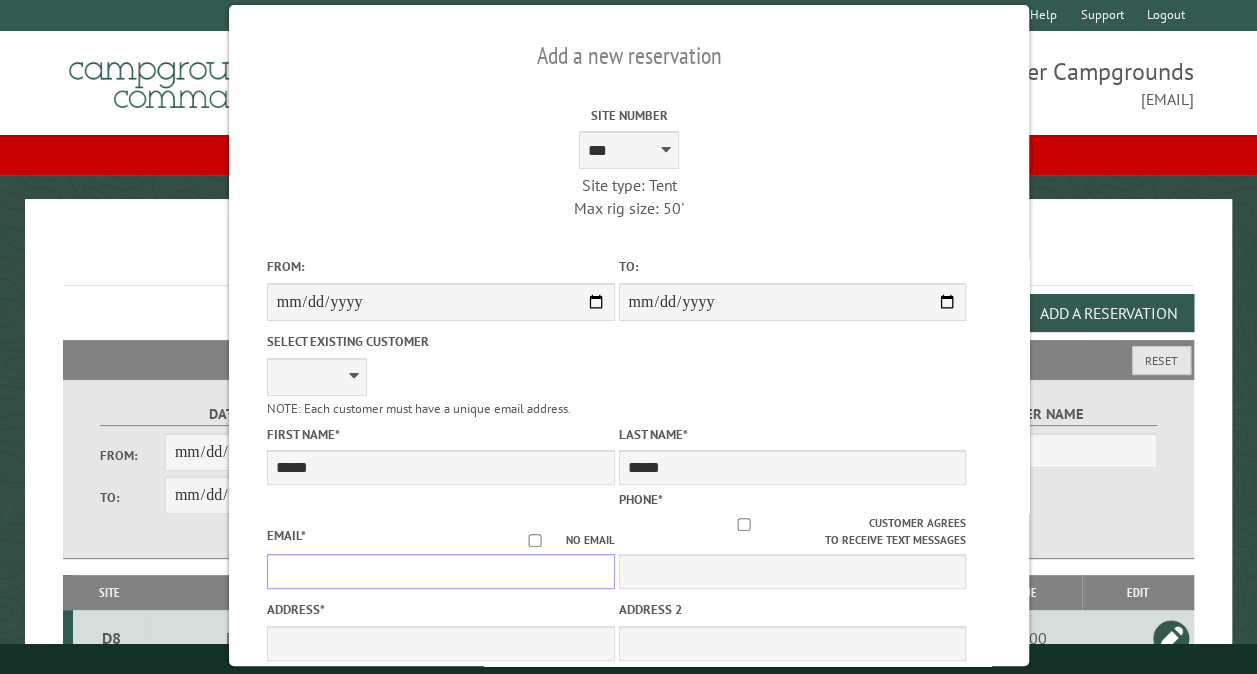 click on "Email *" at bounding box center (440, 571) 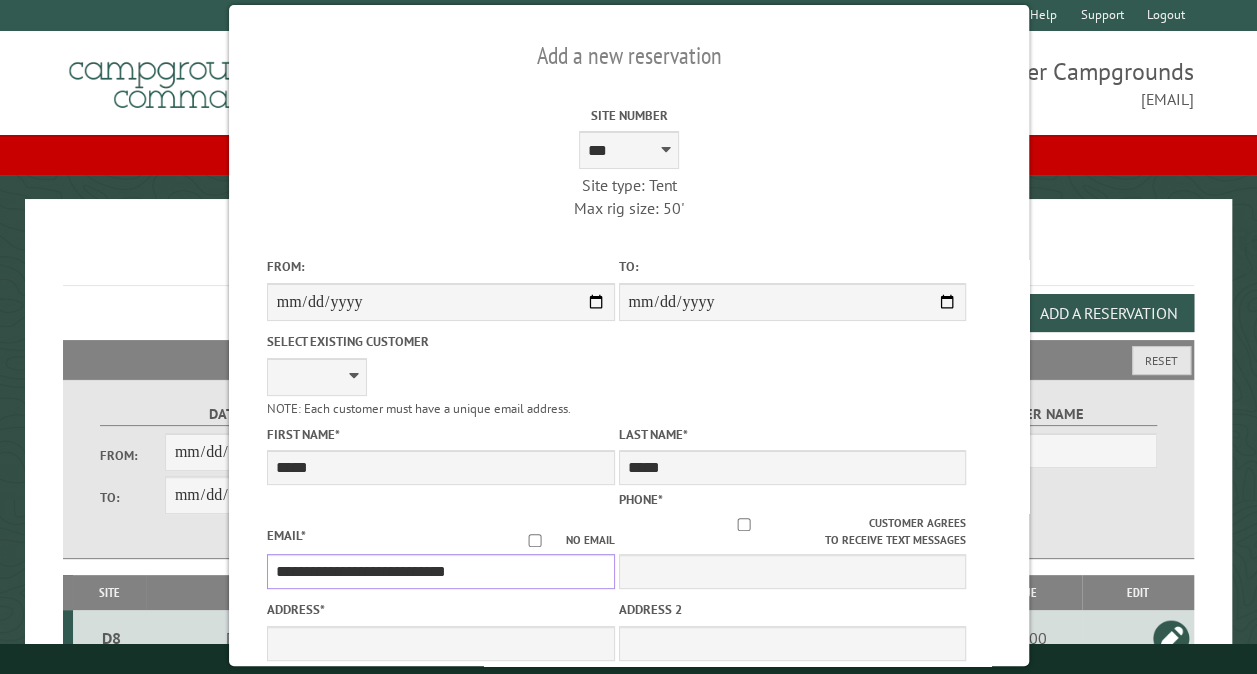 type on "**********" 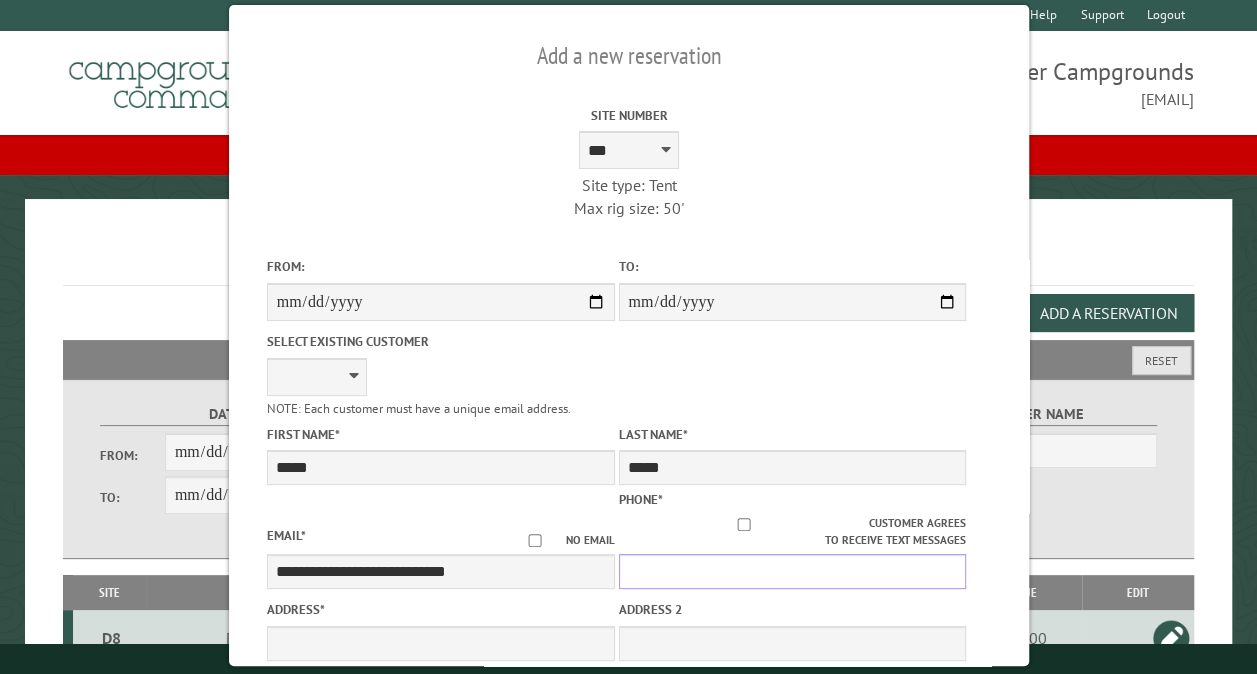 click on "Phone *" at bounding box center (792, 571) 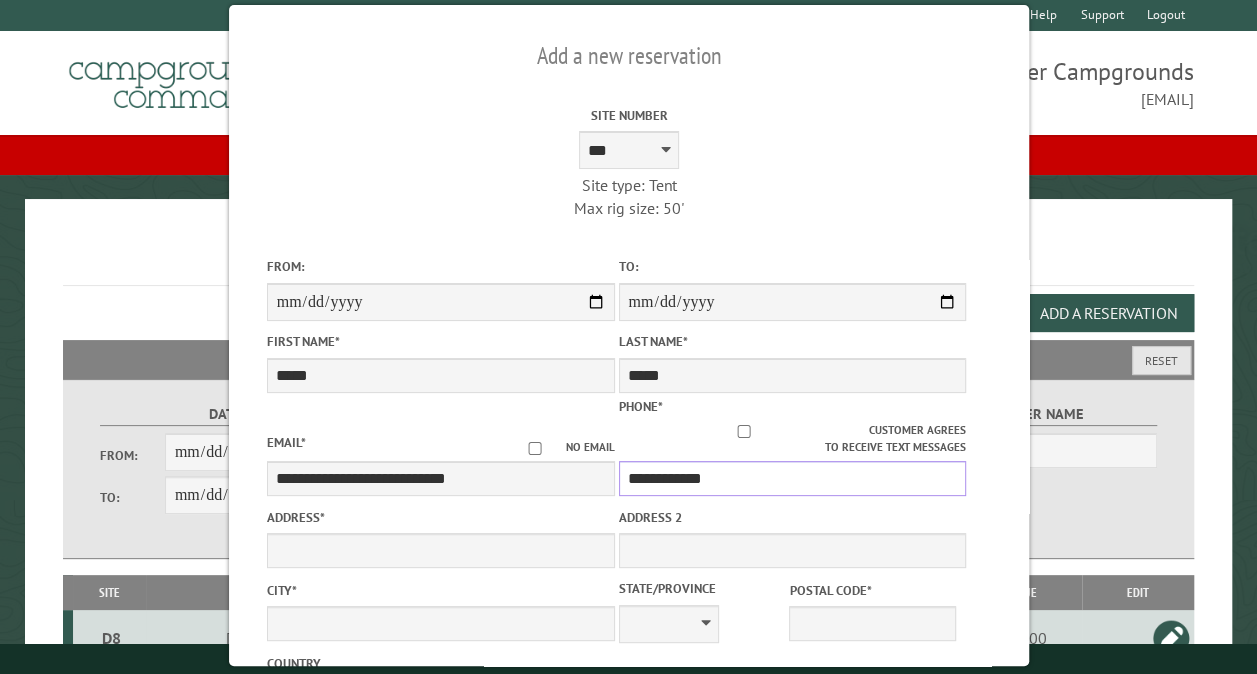 type on "**********" 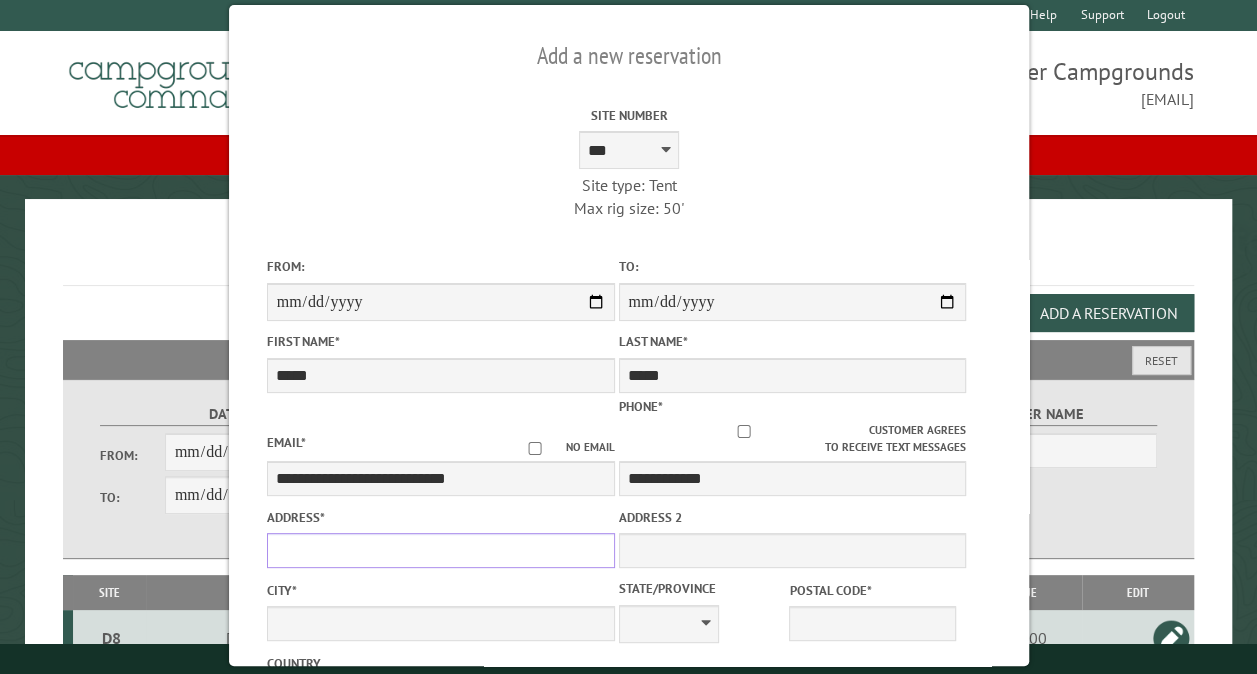 click on "Address *" at bounding box center (440, 550) 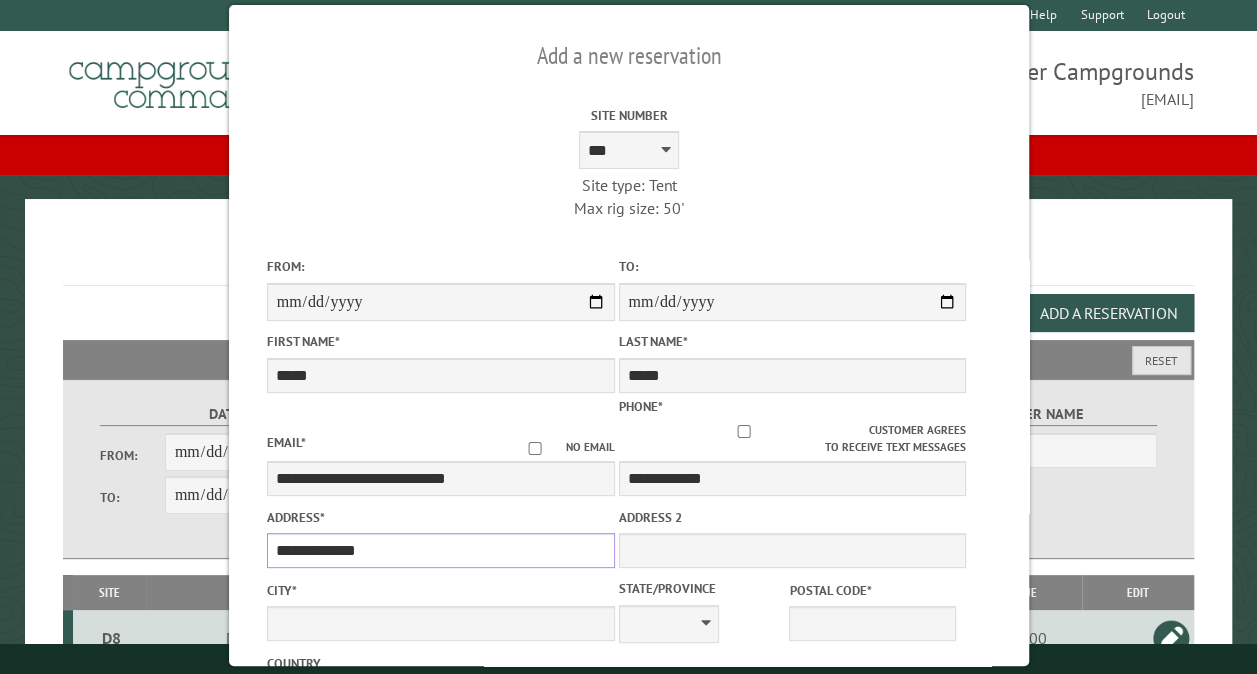 type on "**********" 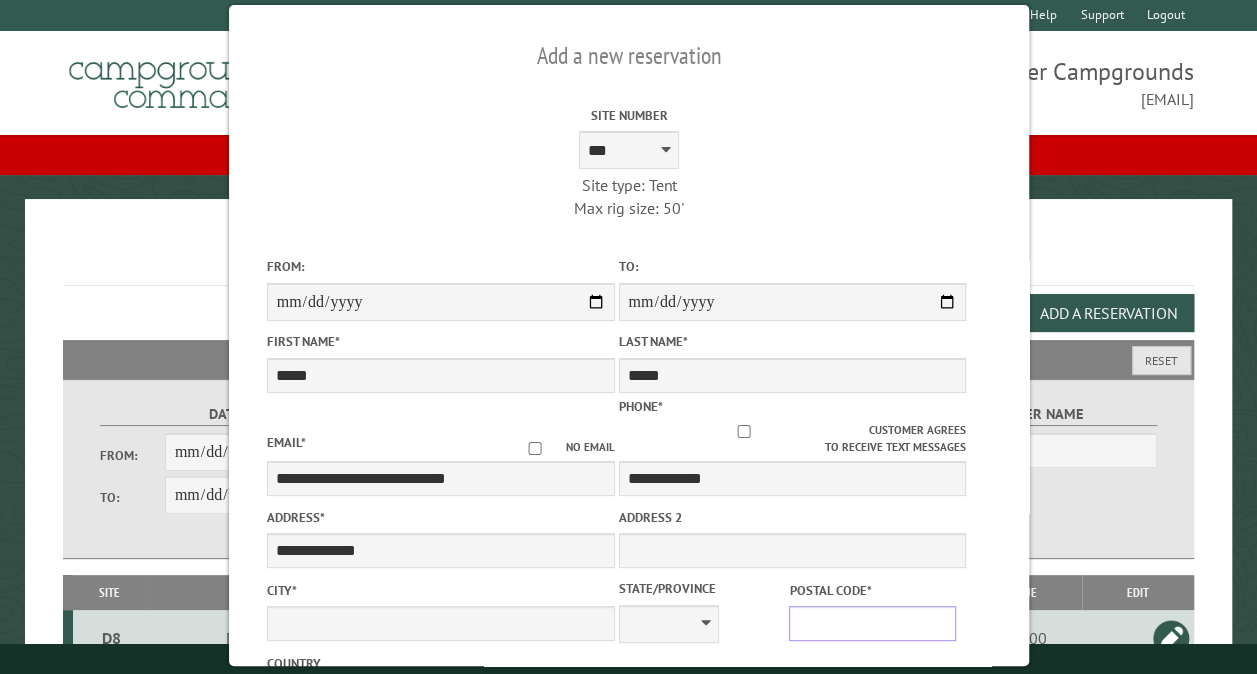 click on "Postal Code *" at bounding box center [872, 623] 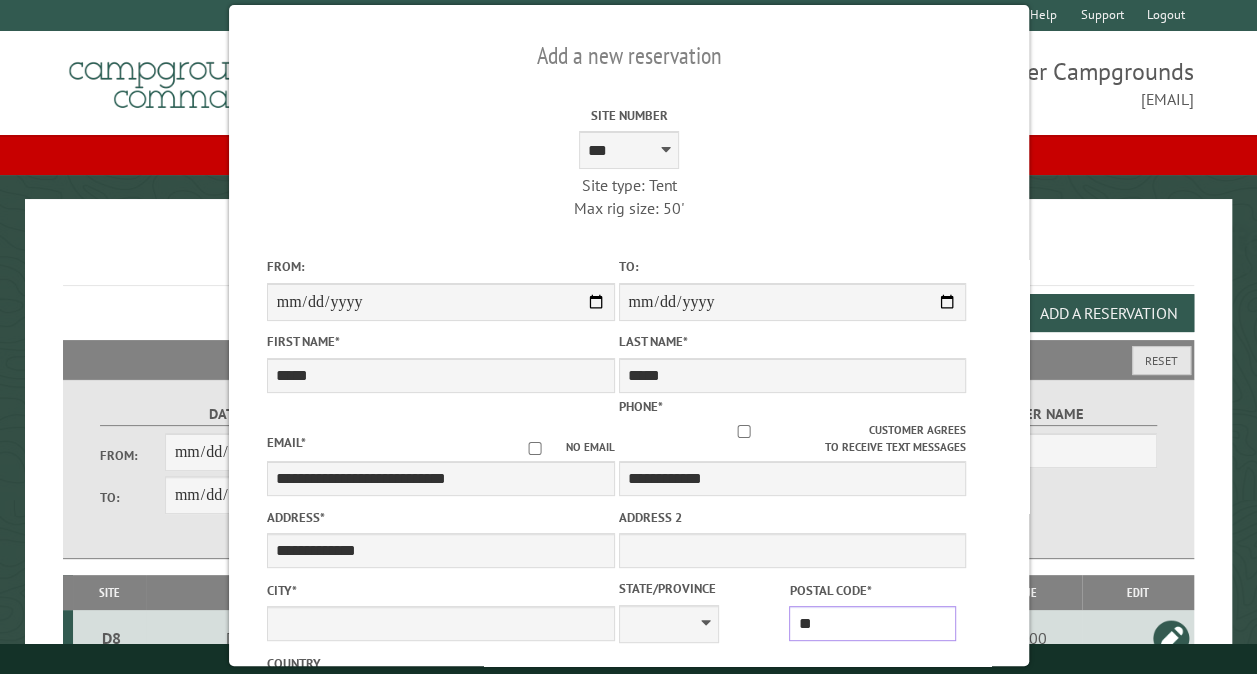 type on "*" 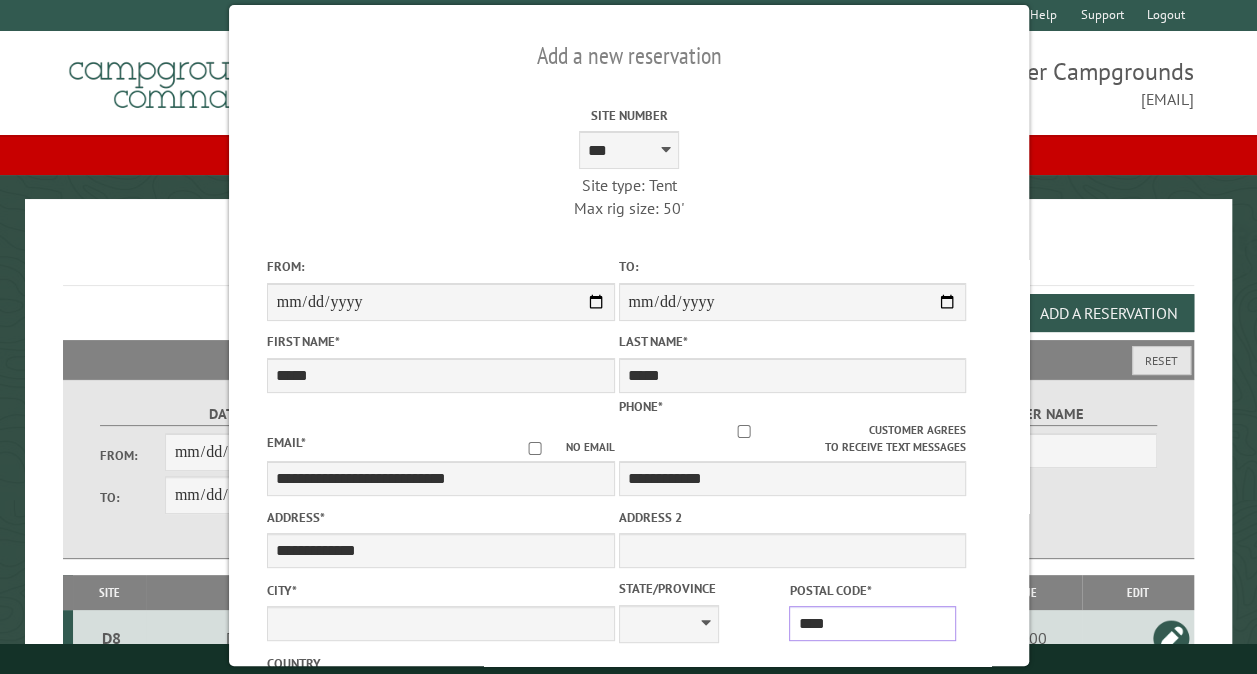 type on "*****" 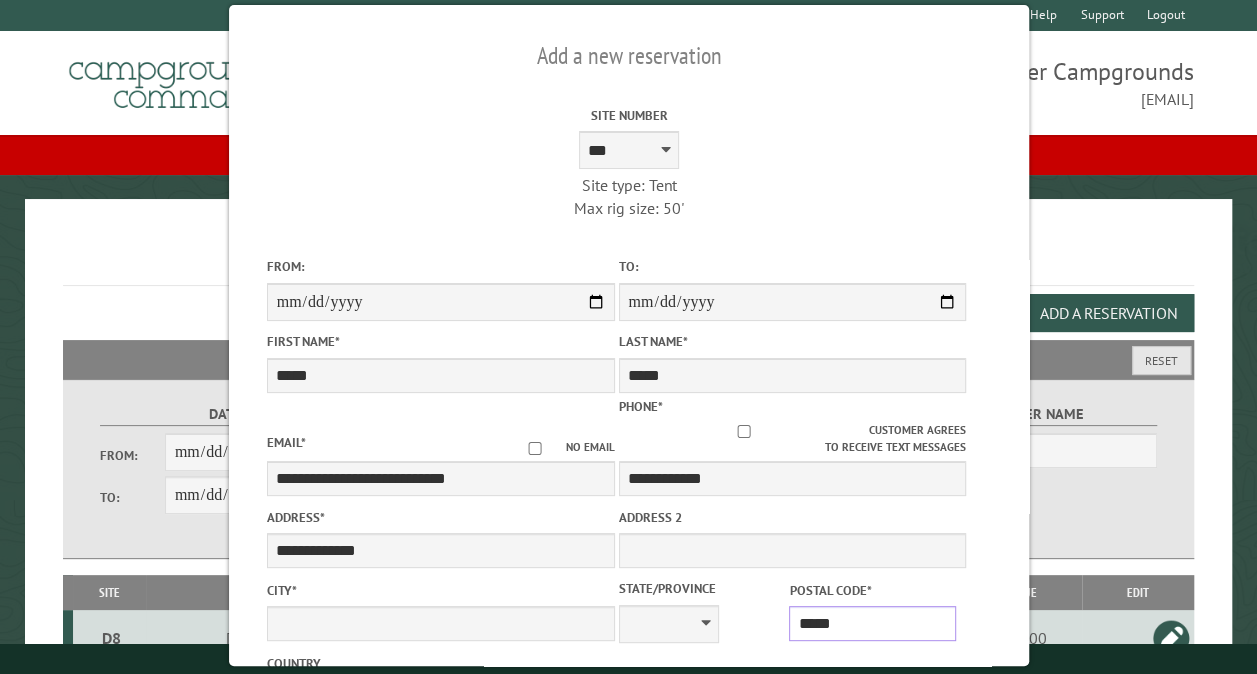 type on "**********" 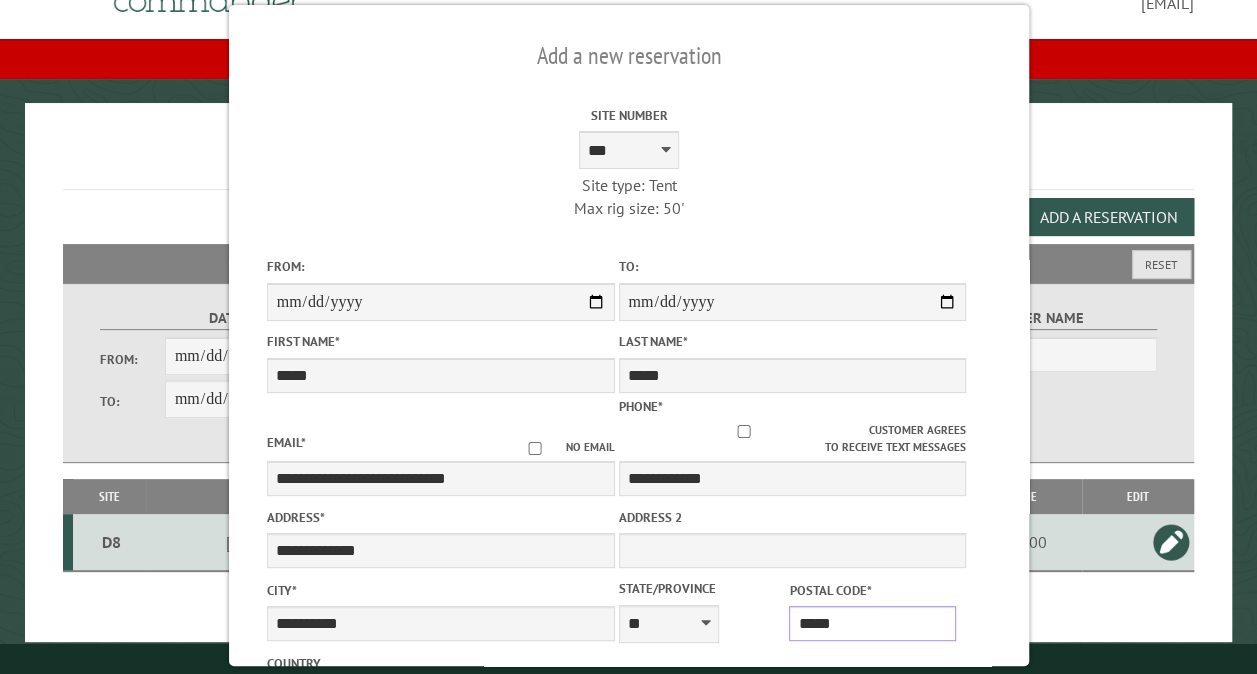 scroll, scrollTop: 112, scrollLeft: 0, axis: vertical 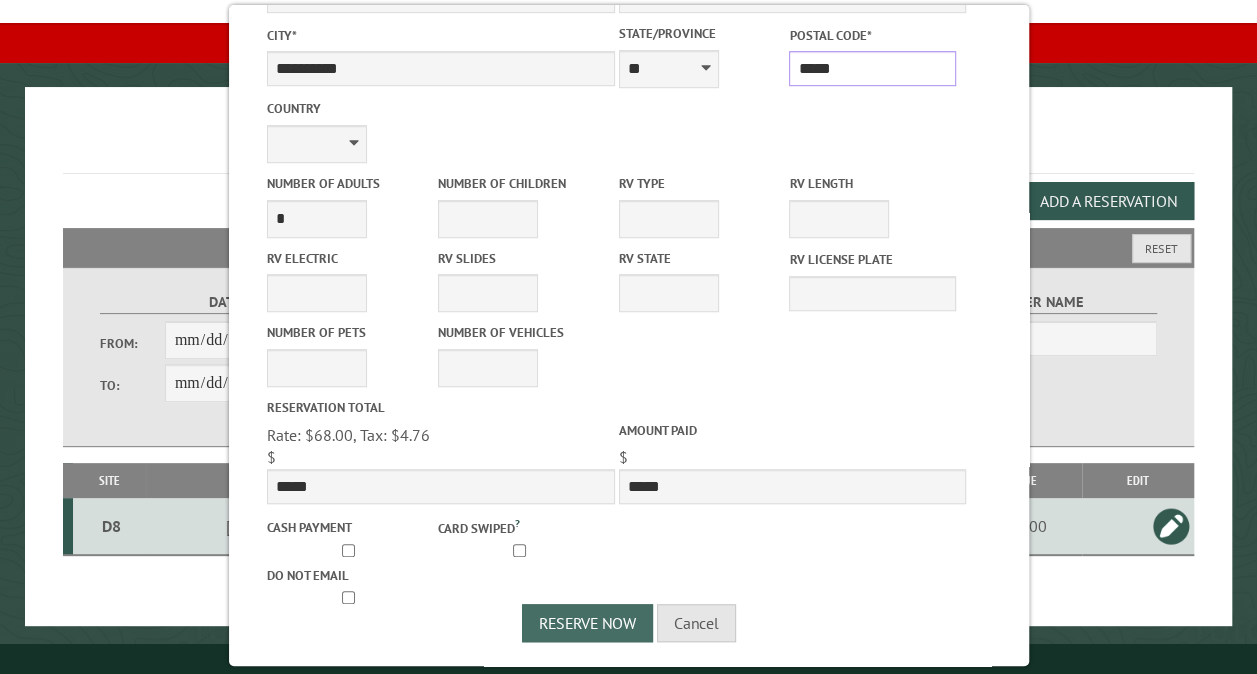 type on "*****" 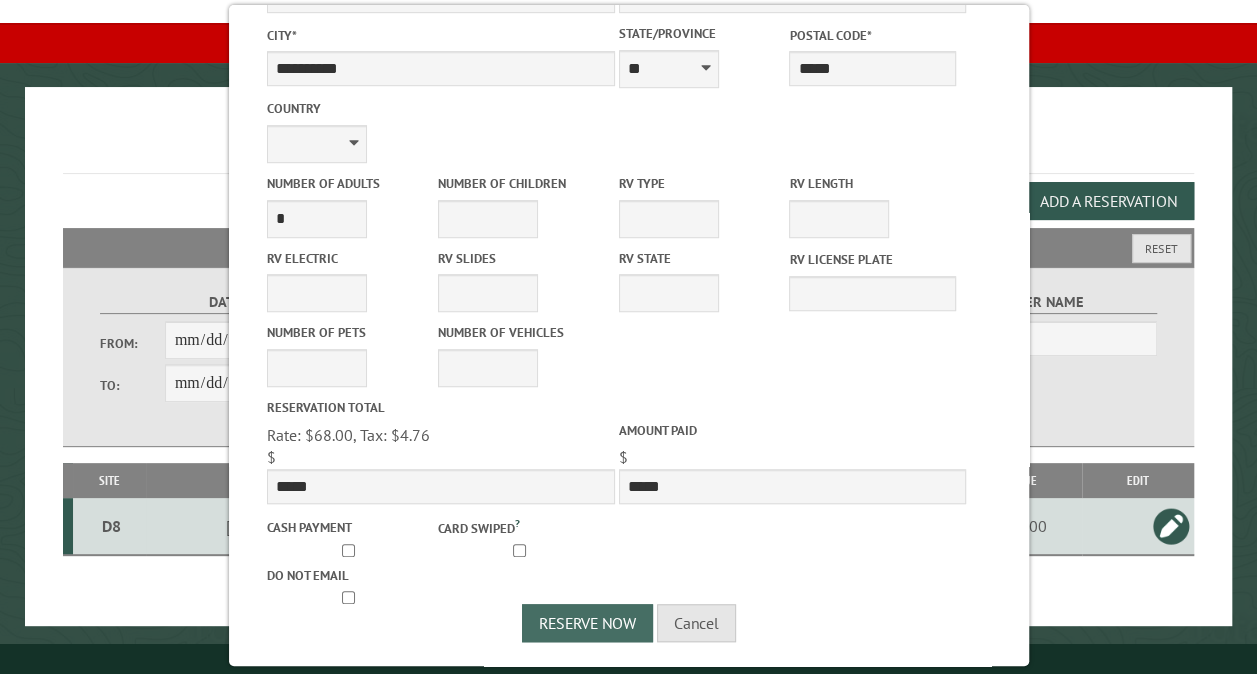 click on "Reserve Now" at bounding box center [587, 623] 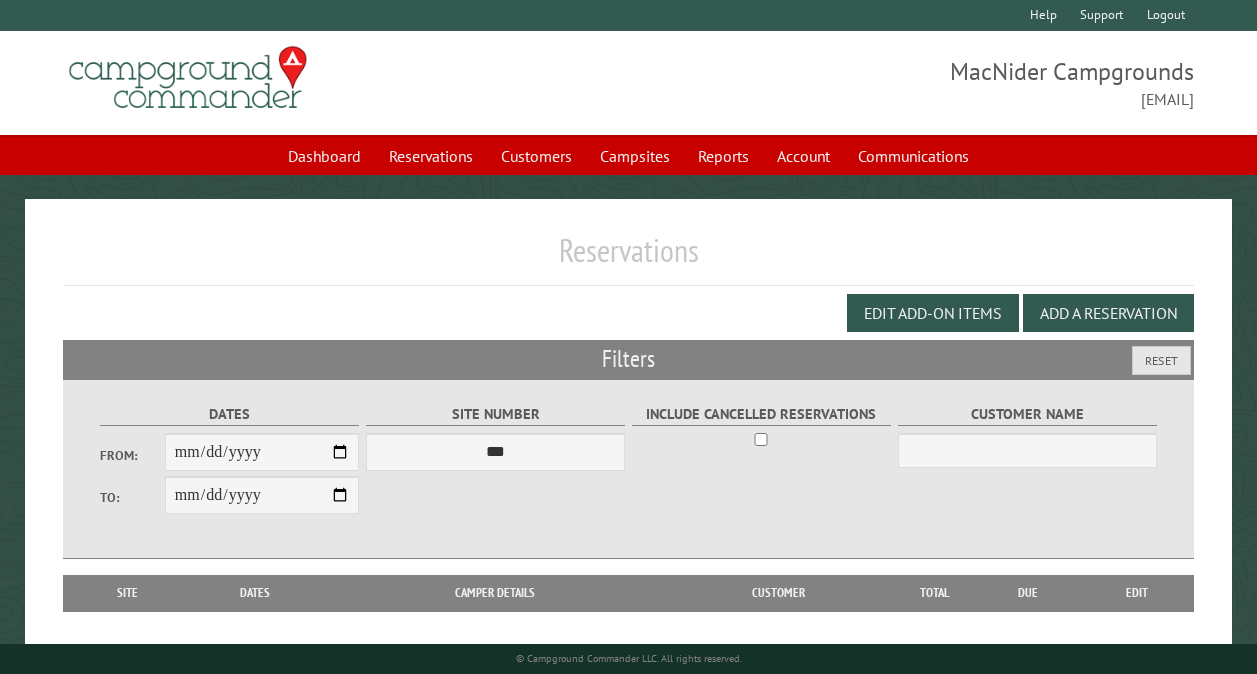 scroll, scrollTop: 112, scrollLeft: 0, axis: vertical 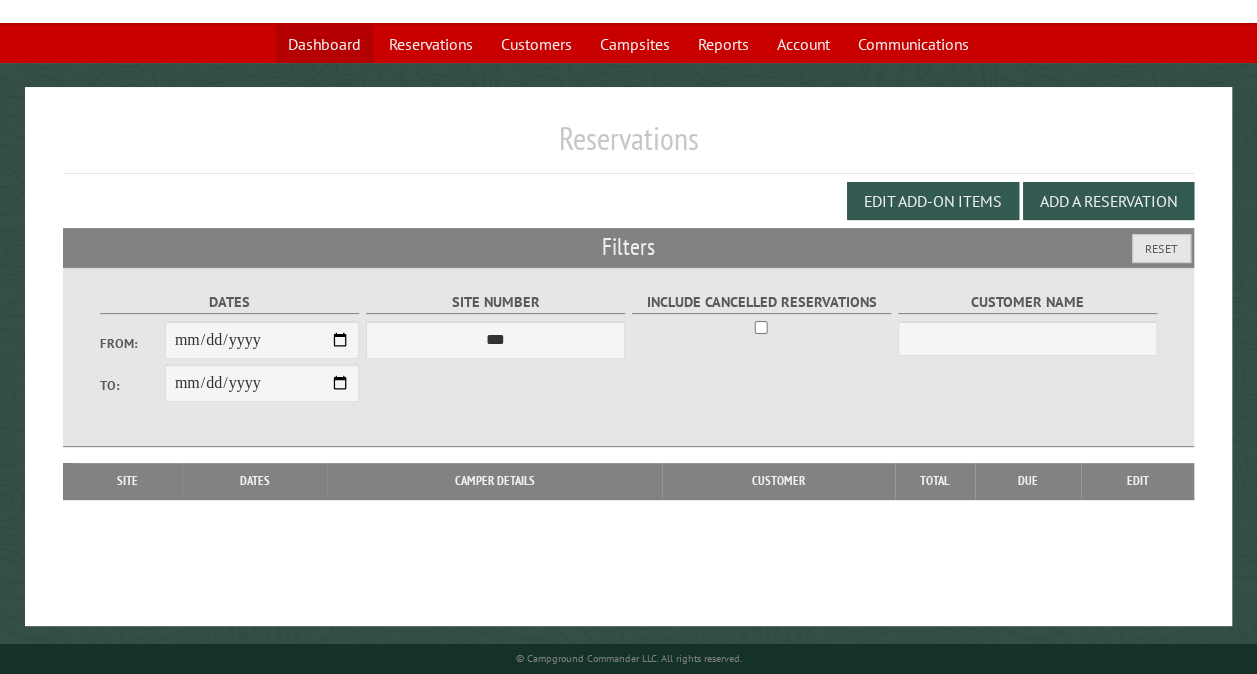 click on "Dashboard" at bounding box center (324, 44) 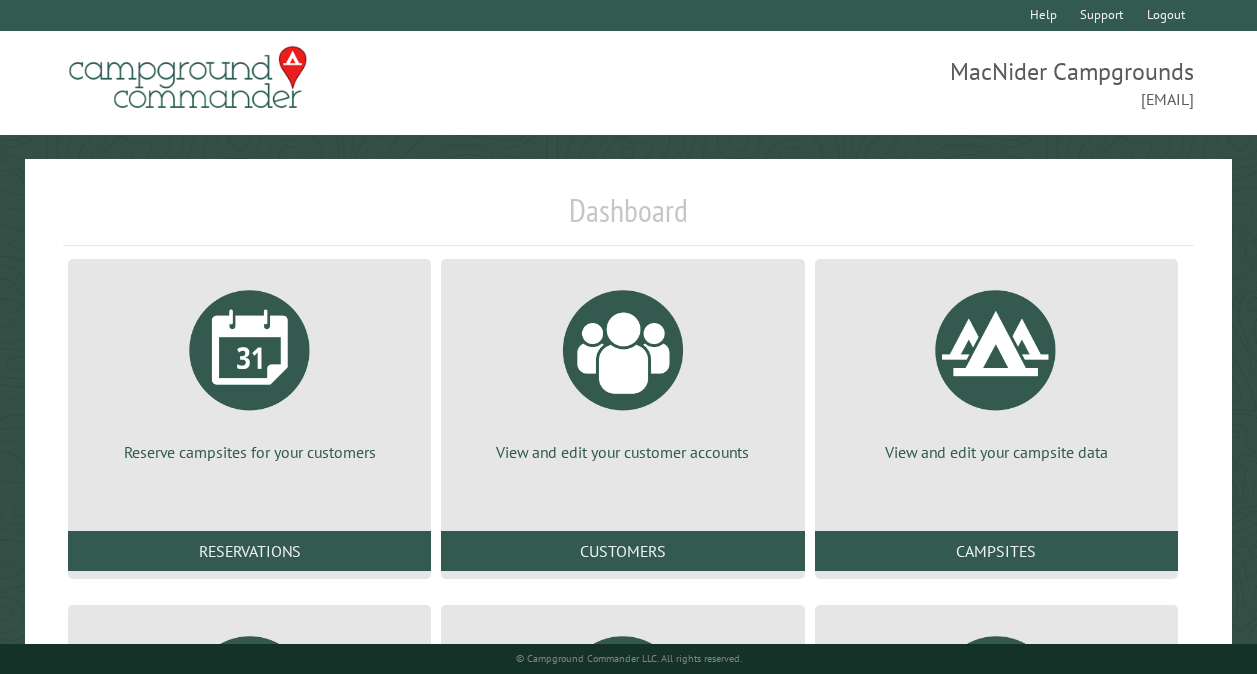 scroll, scrollTop: 0, scrollLeft: 0, axis: both 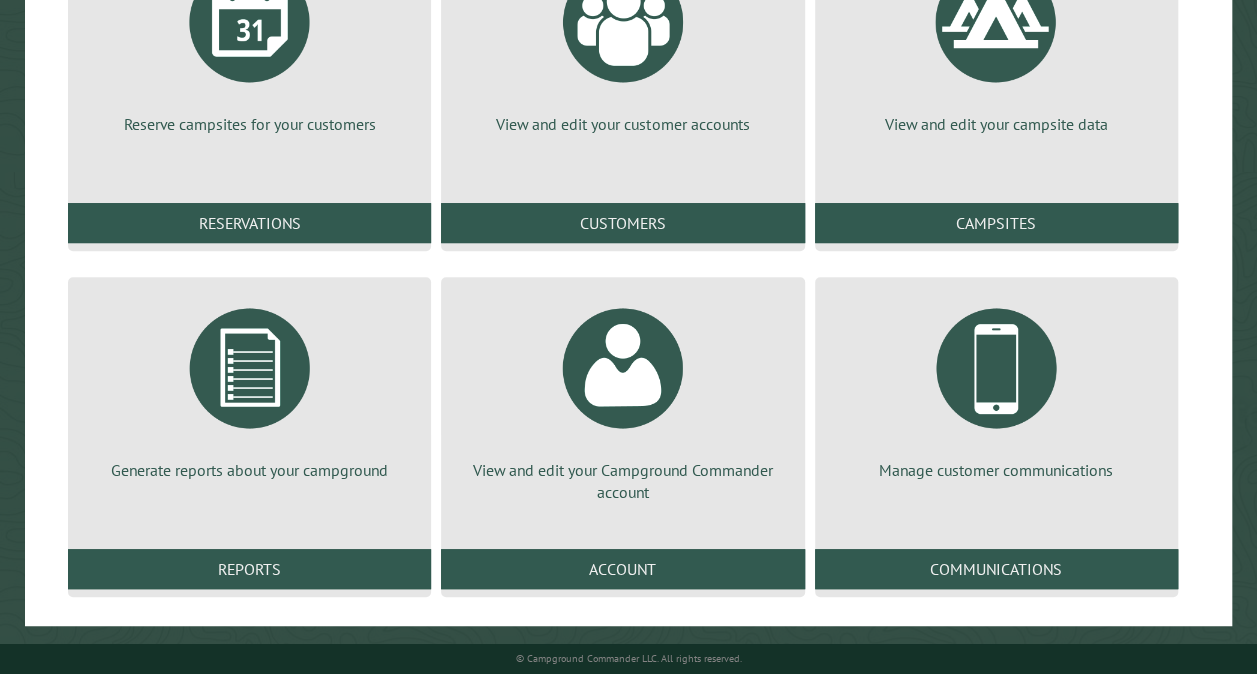 click on "Reports" at bounding box center (249, 569) 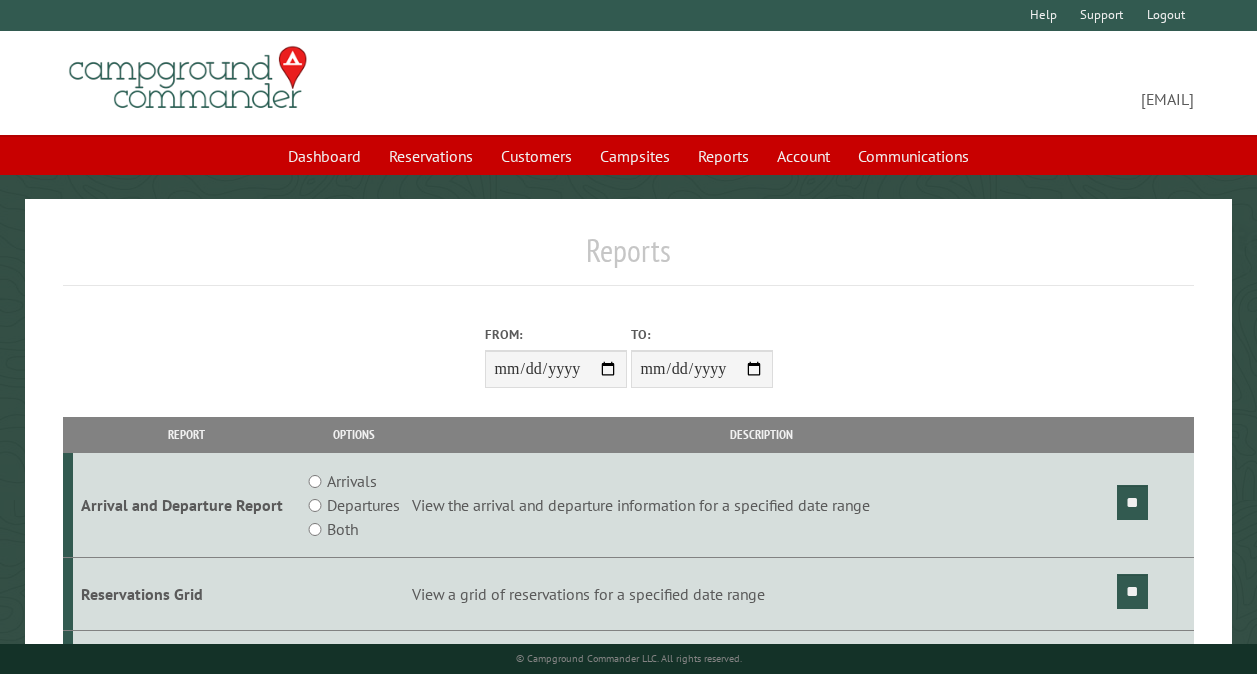 scroll, scrollTop: 0, scrollLeft: 0, axis: both 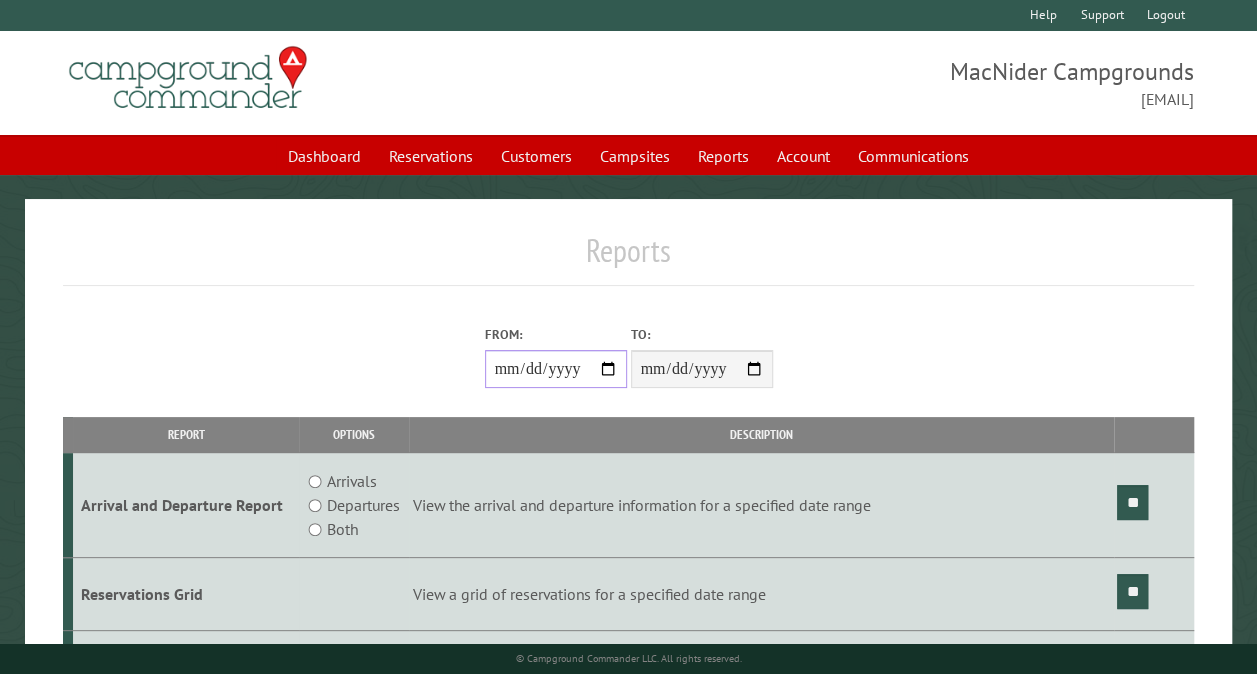 click on "From:" at bounding box center [556, 369] 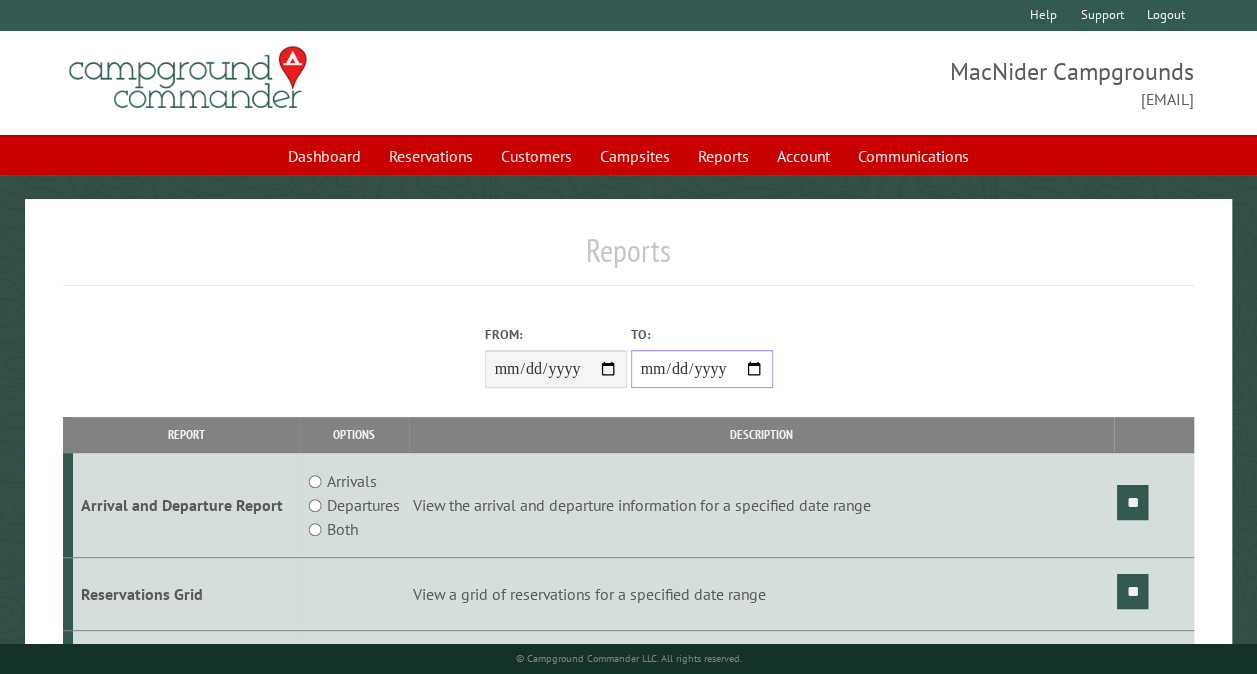 click on "**********" at bounding box center [702, 369] 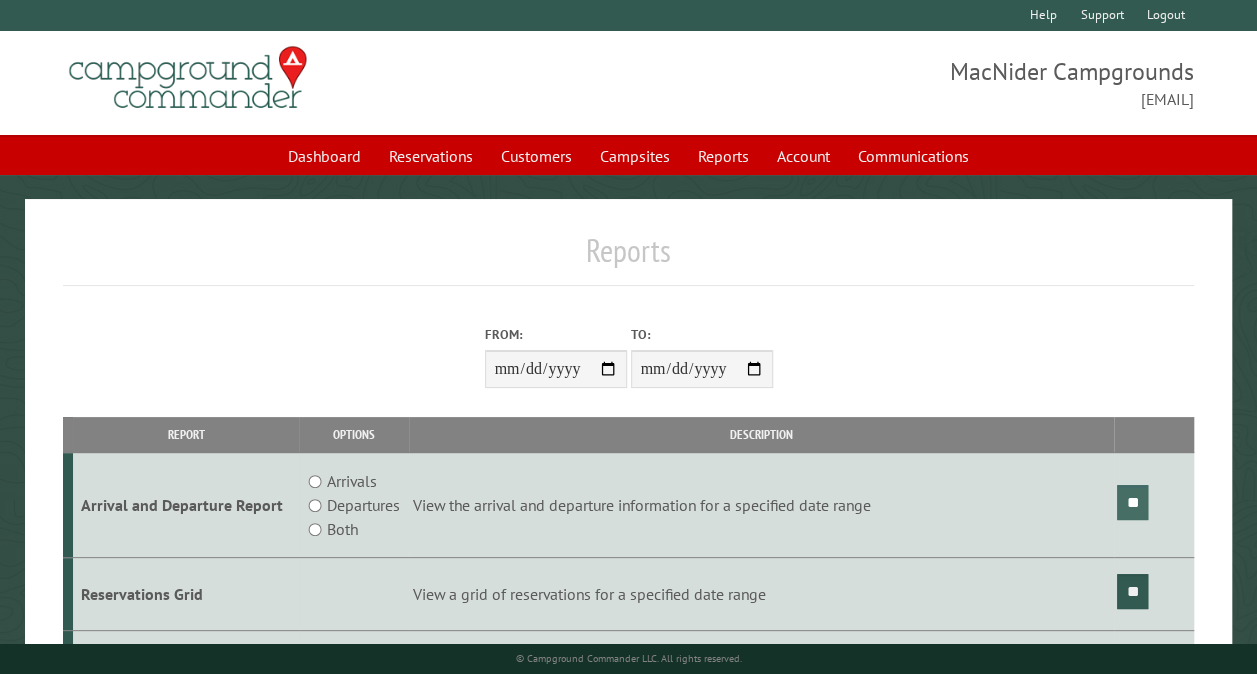 click on "**" at bounding box center (1132, 502) 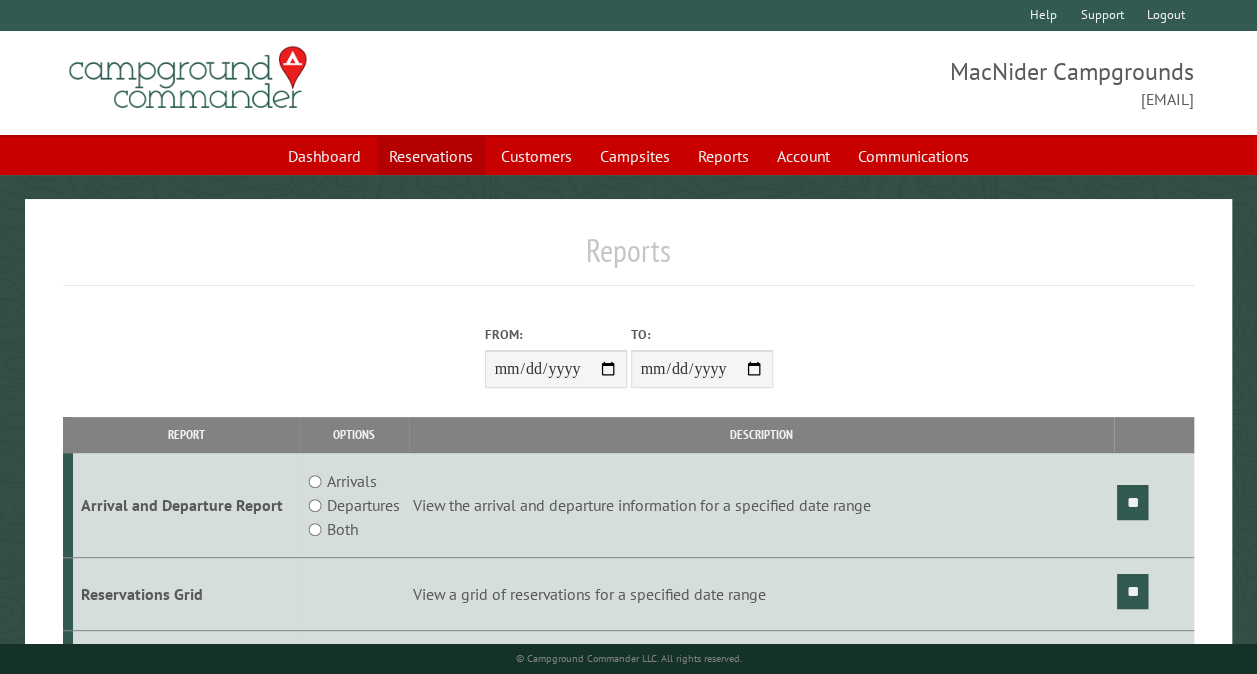 click on "Reservations" at bounding box center [431, 156] 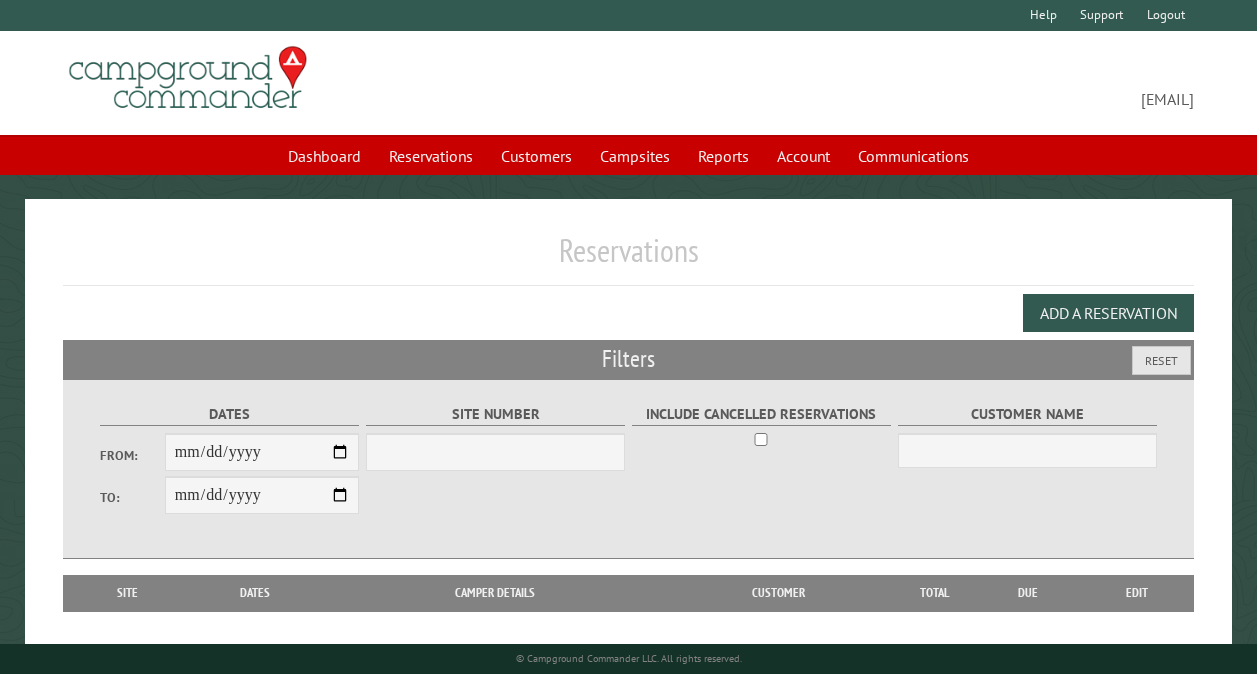 scroll, scrollTop: 0, scrollLeft: 0, axis: both 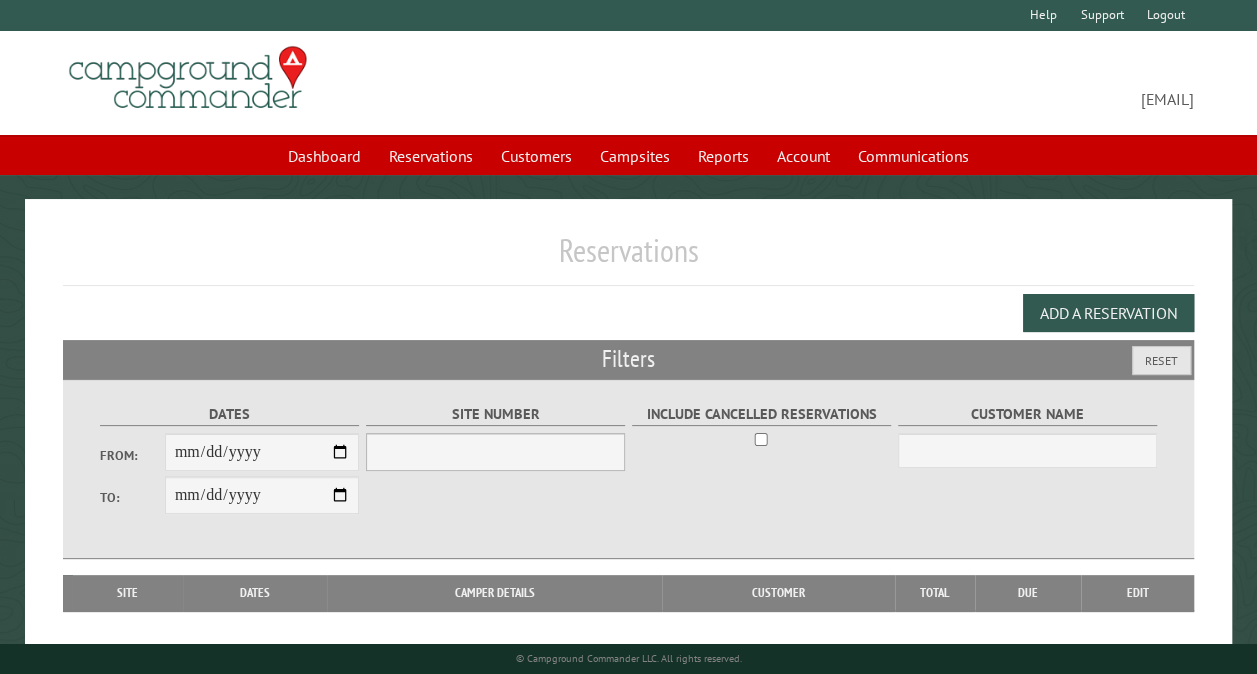 click on "Site Number" at bounding box center (495, 452) 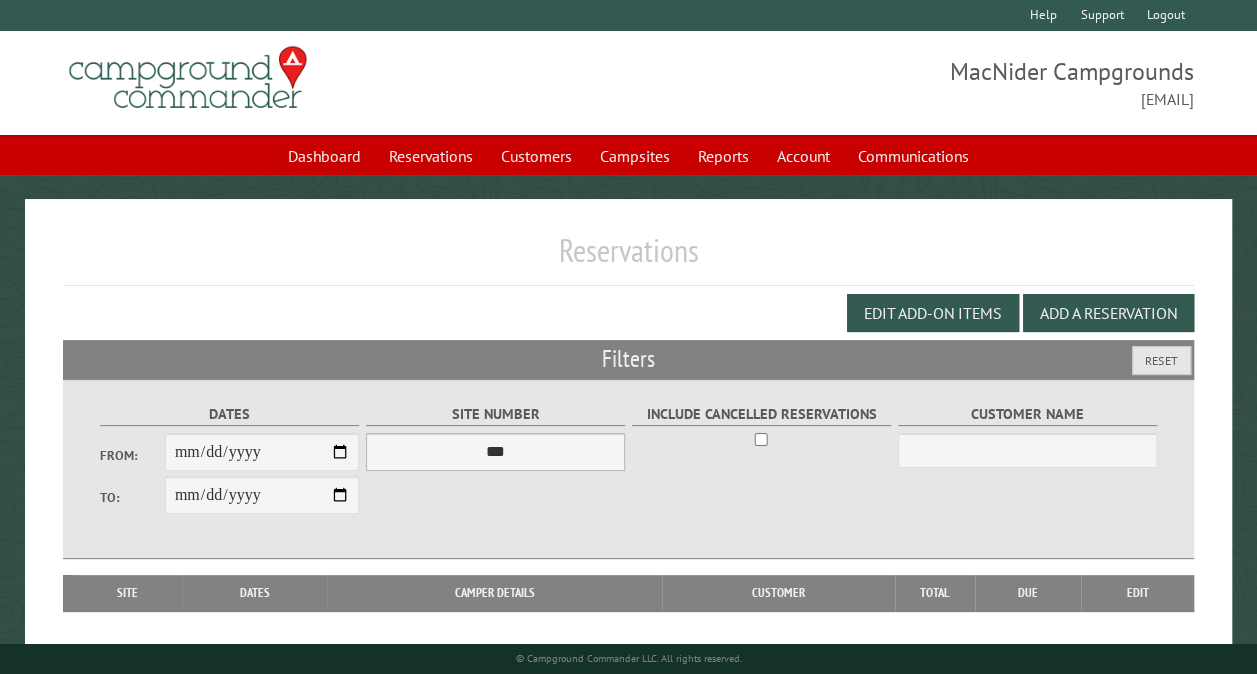 select on "***" 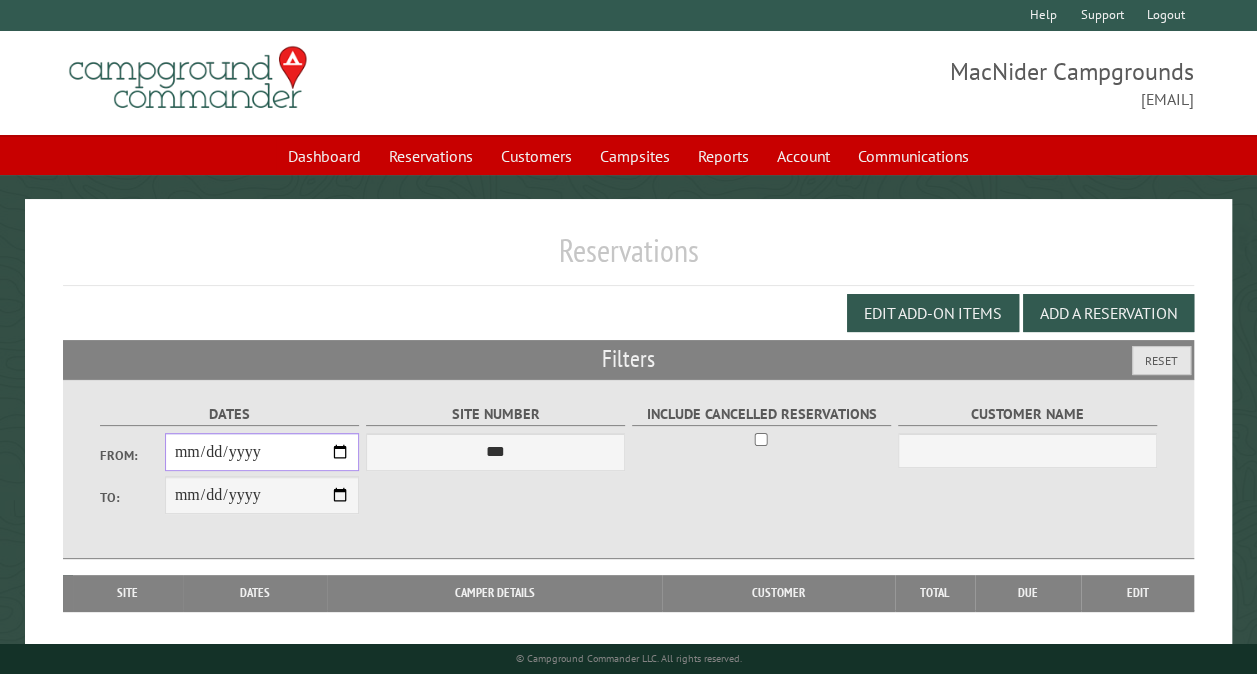 click on "From:" at bounding box center (262, 452) 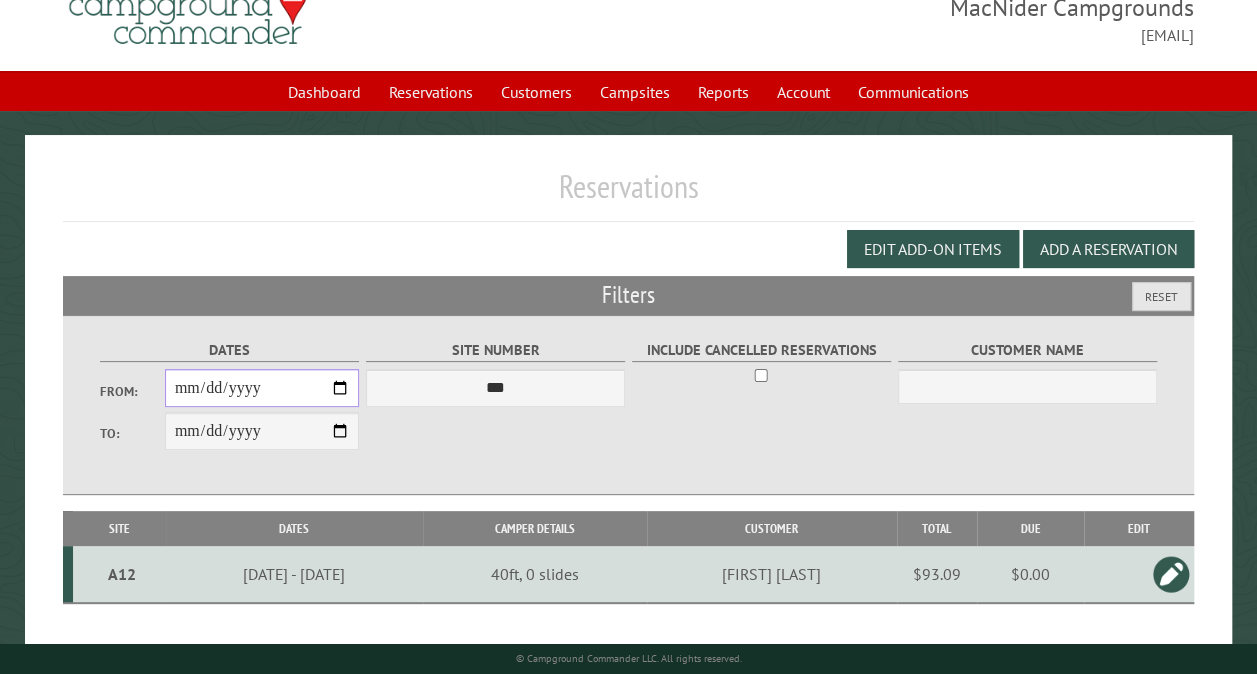 scroll, scrollTop: 112, scrollLeft: 0, axis: vertical 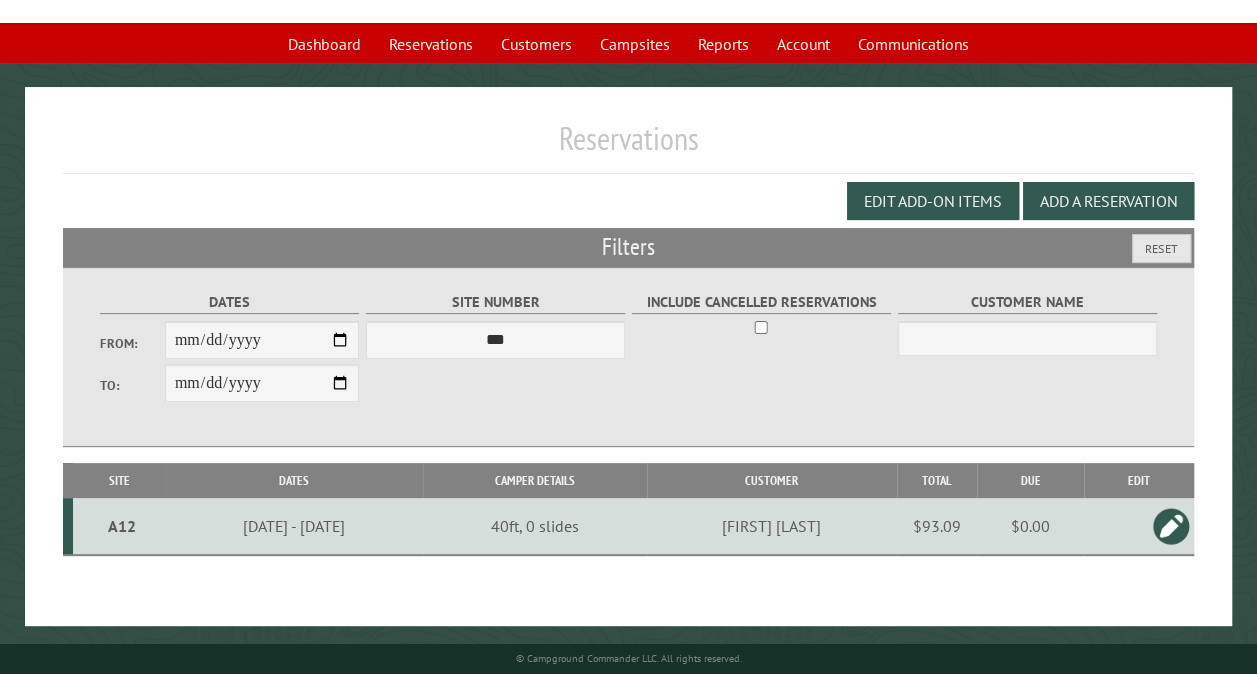 click at bounding box center [1171, 526] 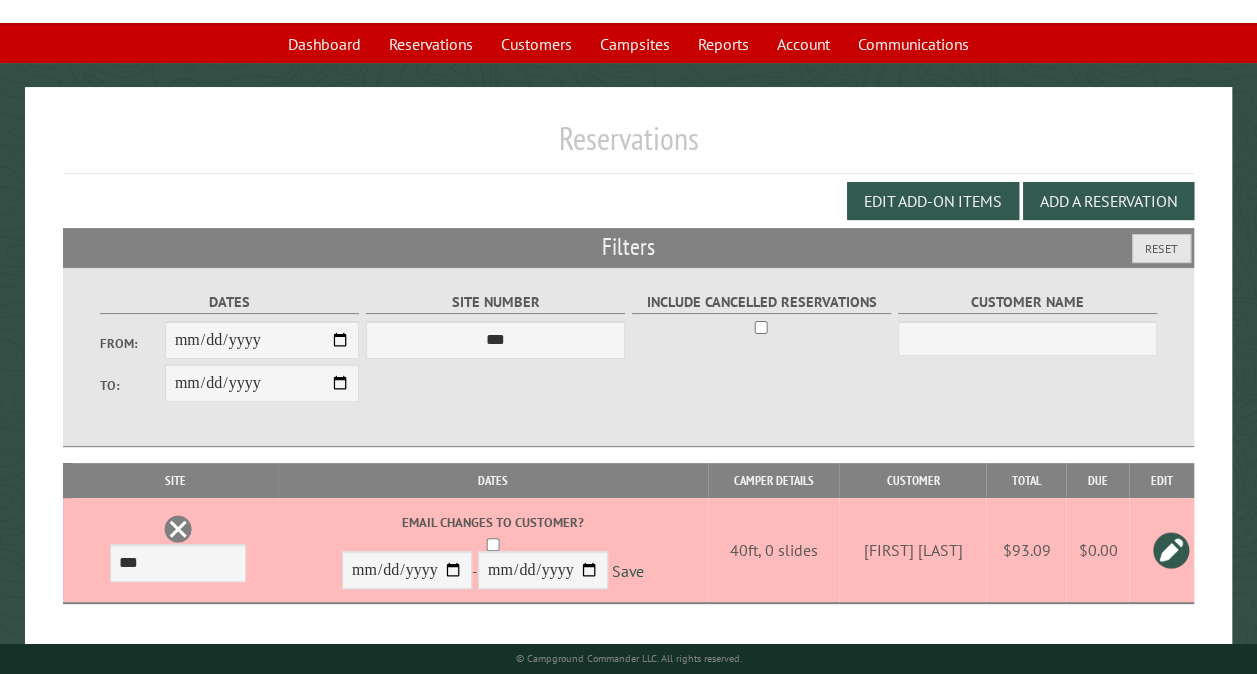 click on "**********" at bounding box center (628, 357) 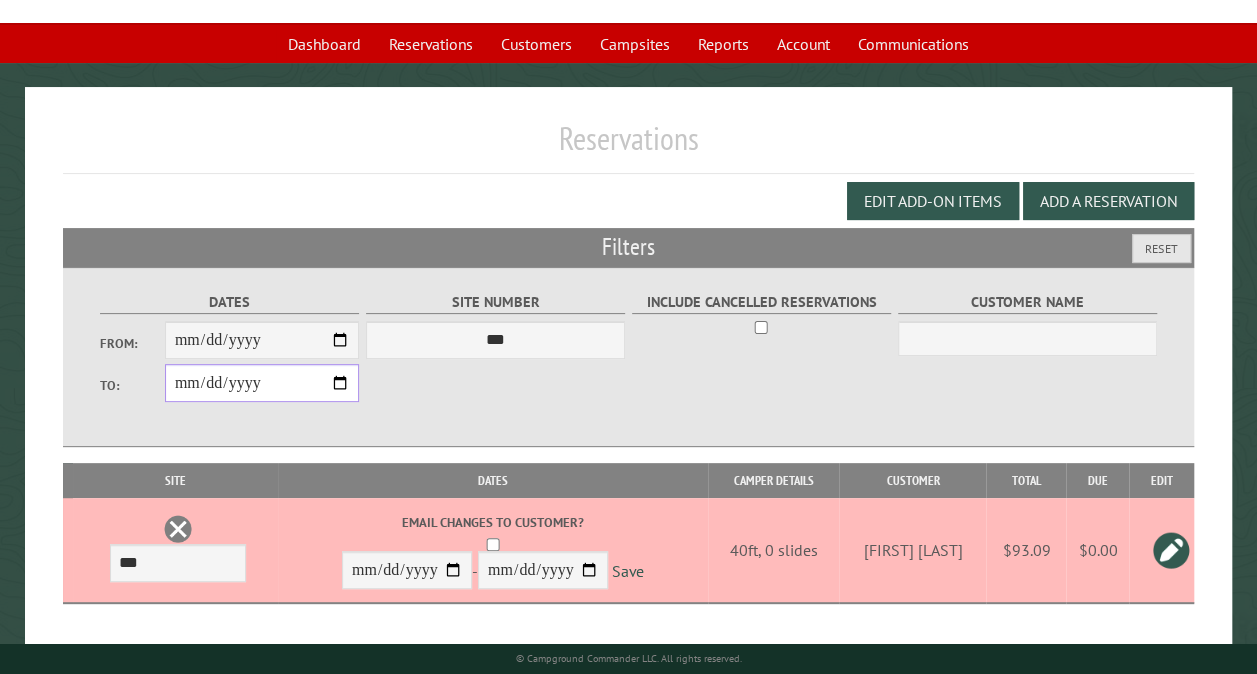 click on "**********" at bounding box center [262, 383] 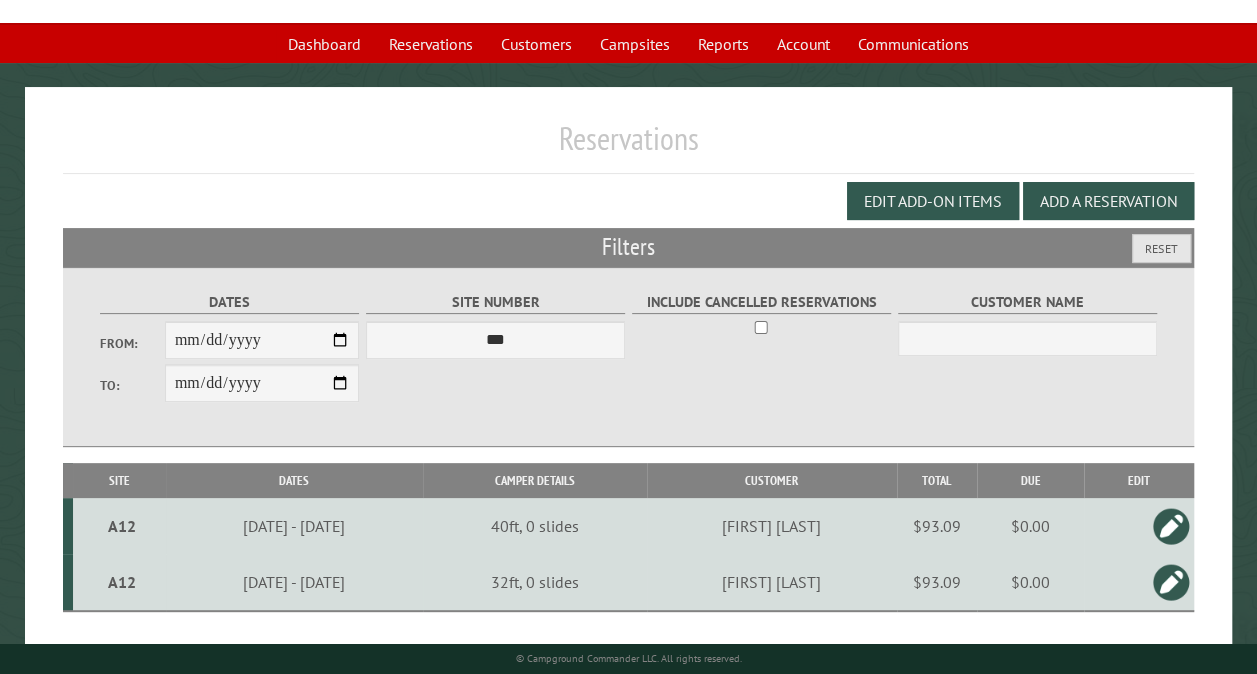 click at bounding box center [1171, 582] 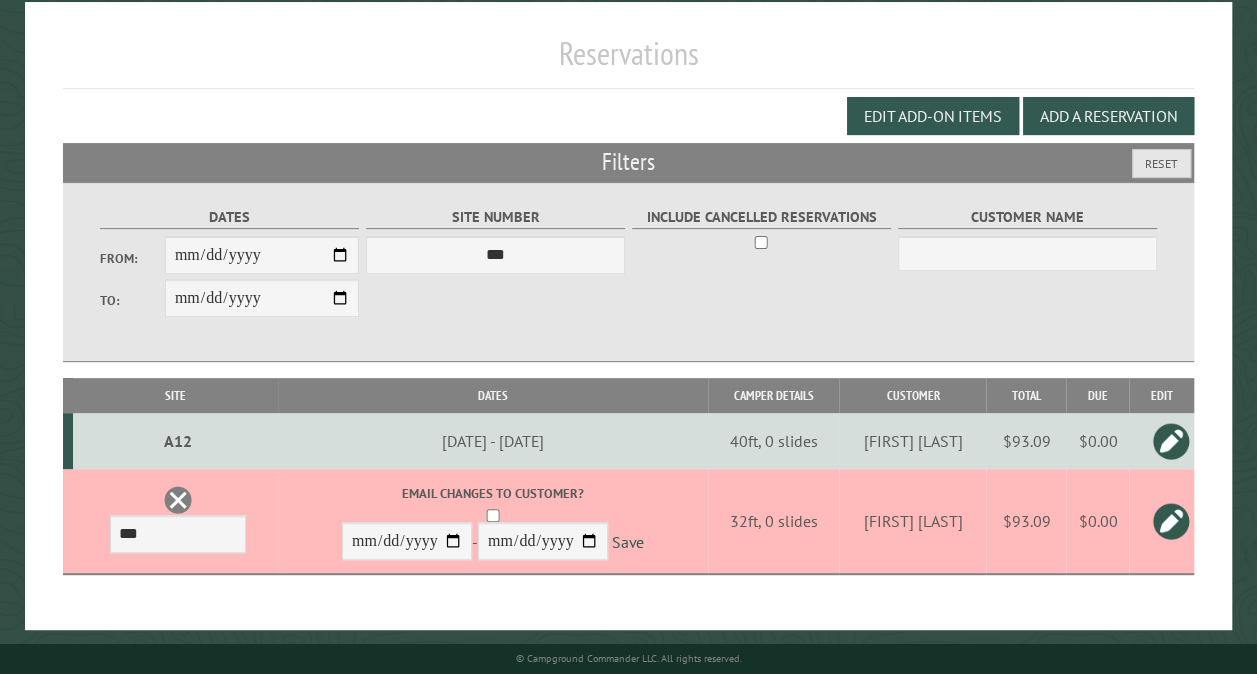scroll, scrollTop: 204, scrollLeft: 0, axis: vertical 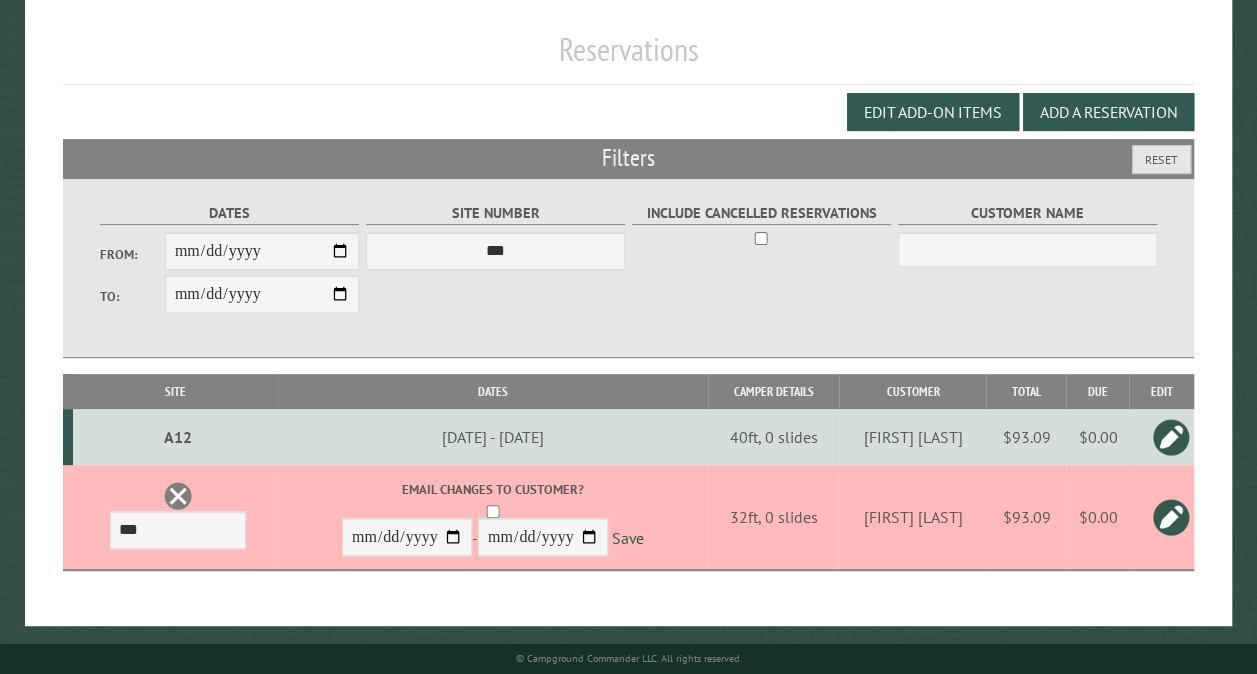 click at bounding box center [178, 496] 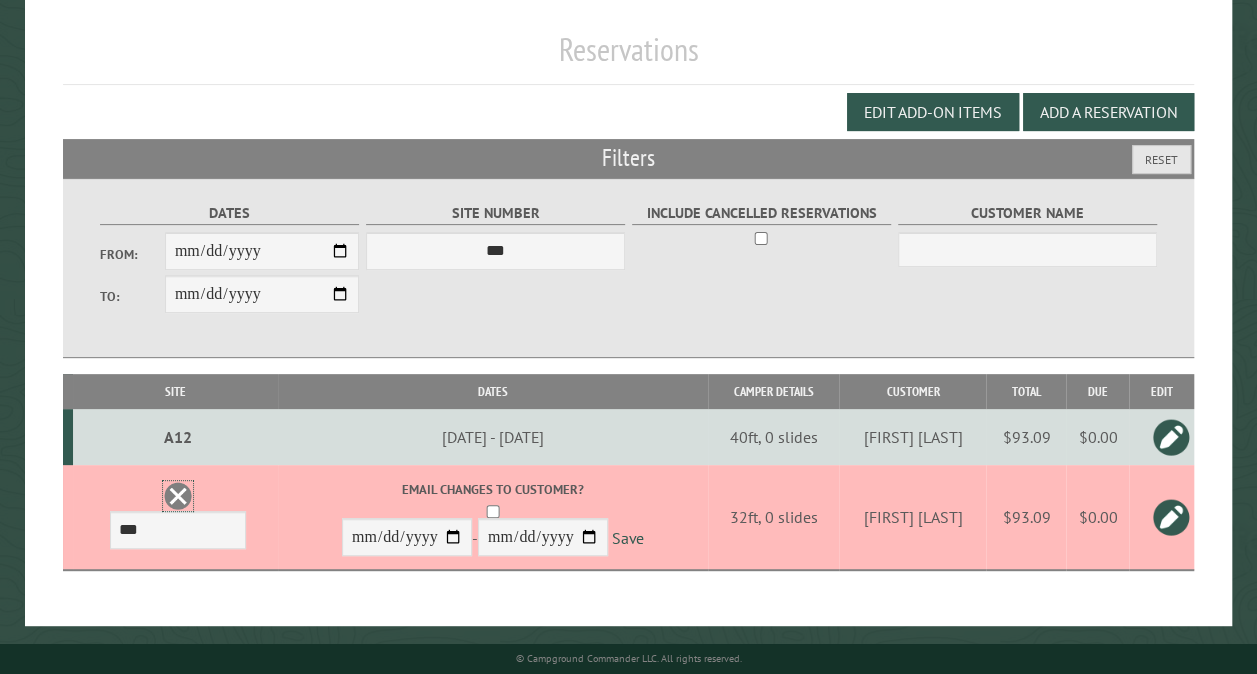 scroll, scrollTop: 0, scrollLeft: 0, axis: both 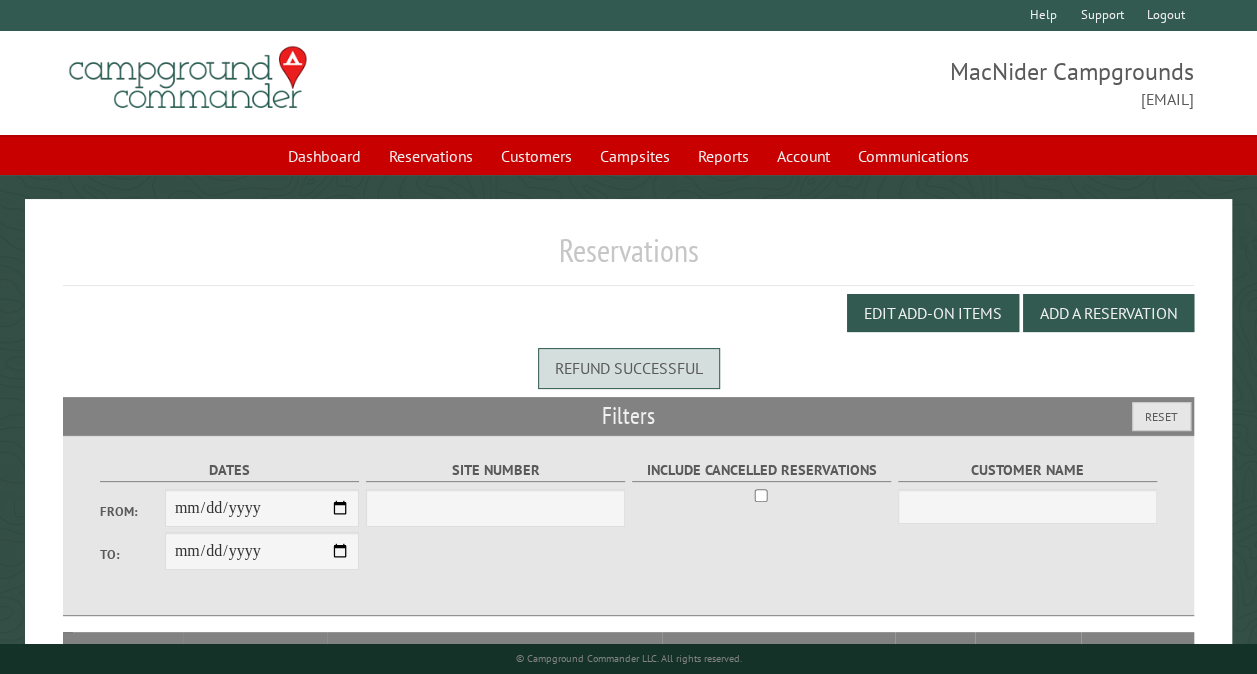 select on "***" 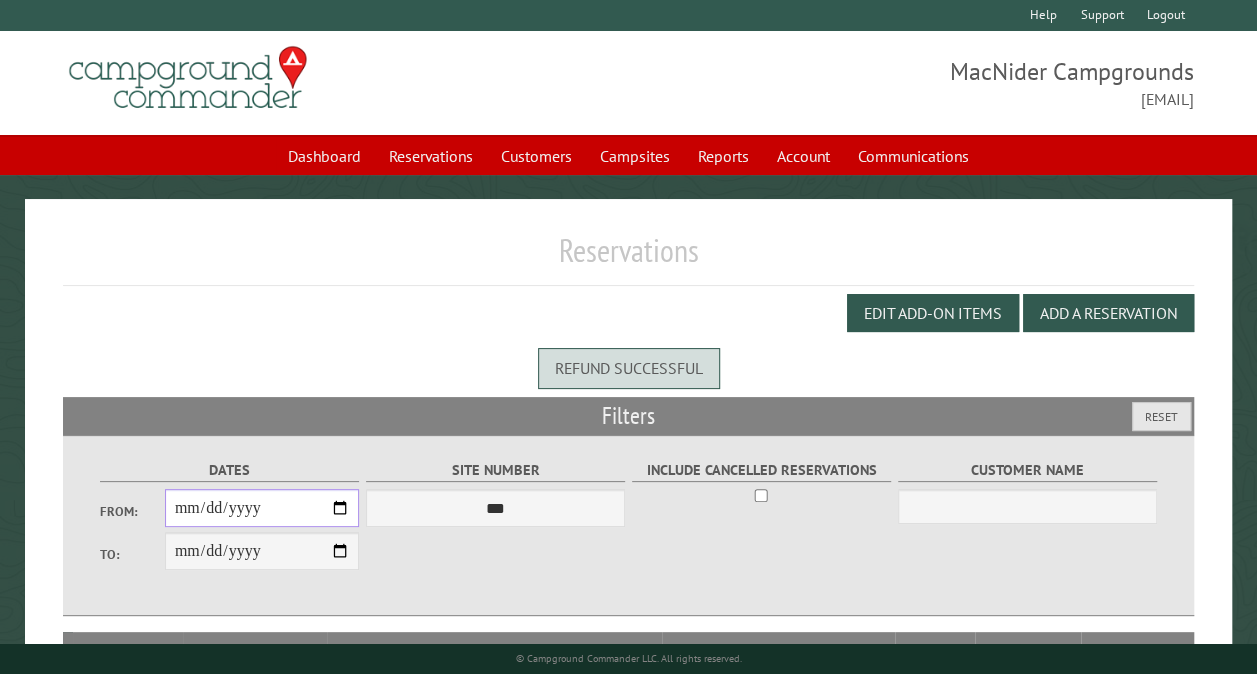 click on "From:" at bounding box center (262, 508) 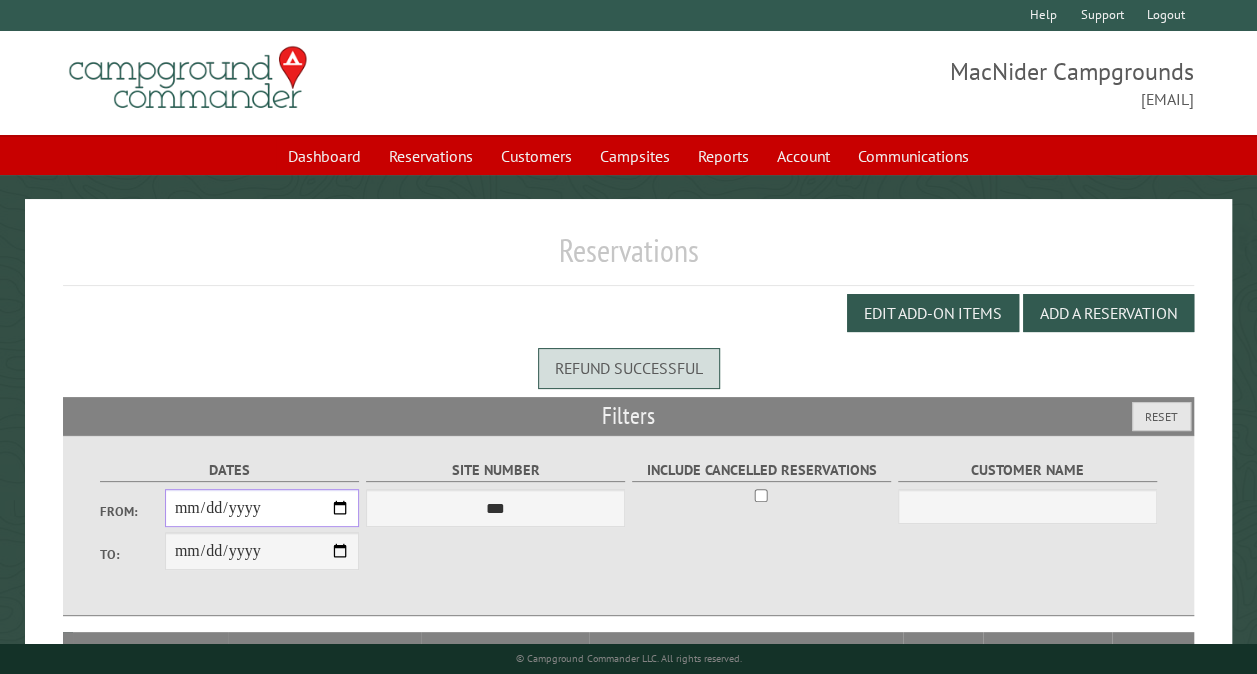 scroll, scrollTop: 589, scrollLeft: 0, axis: vertical 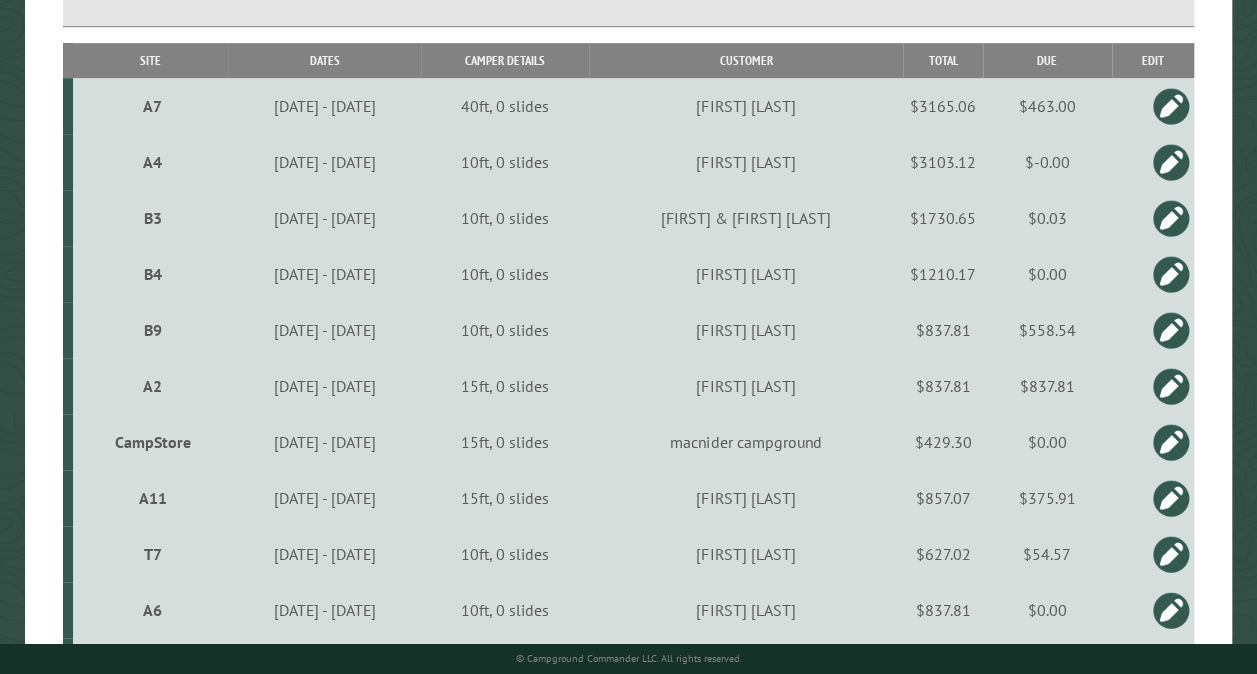 click on "CampStore" at bounding box center [153, 442] 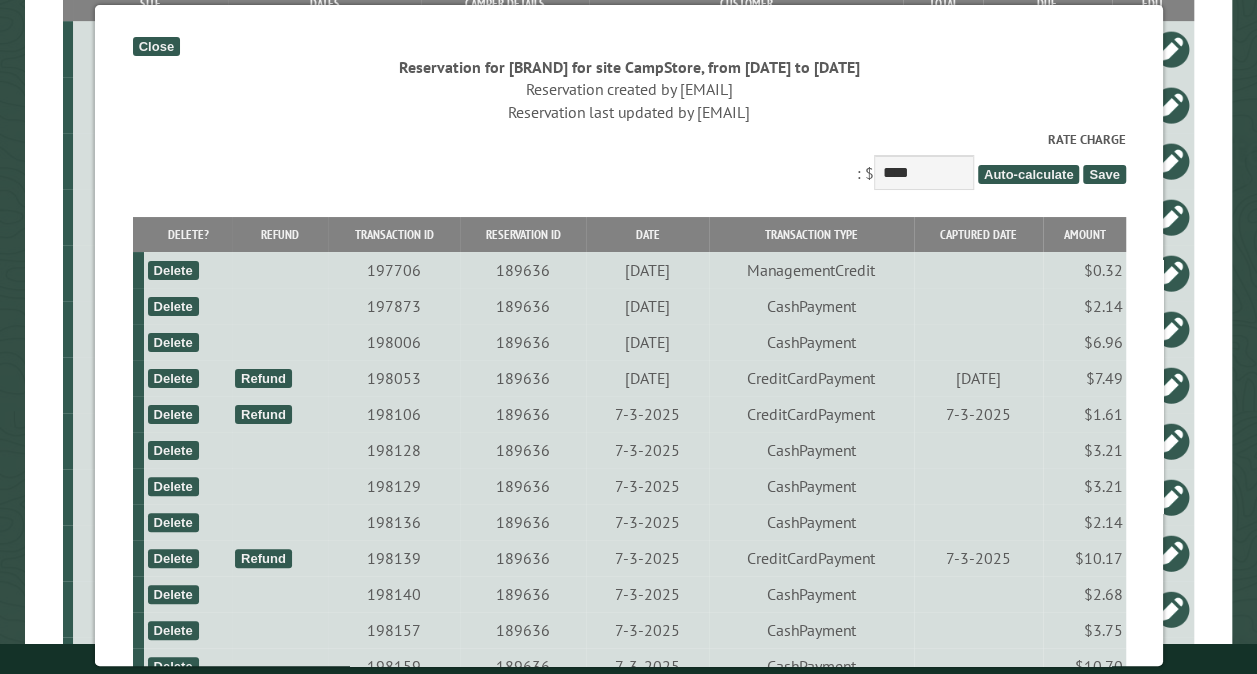 scroll, scrollTop: 534, scrollLeft: 0, axis: vertical 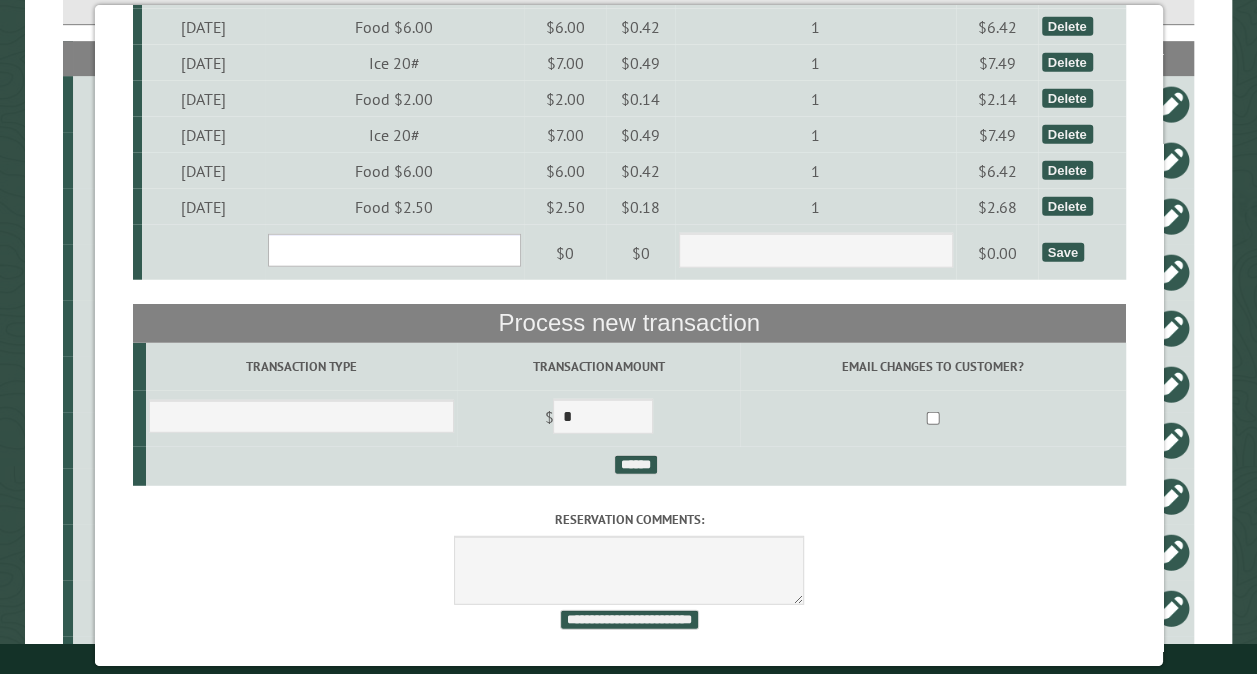 click on "**********" at bounding box center [393, 250] 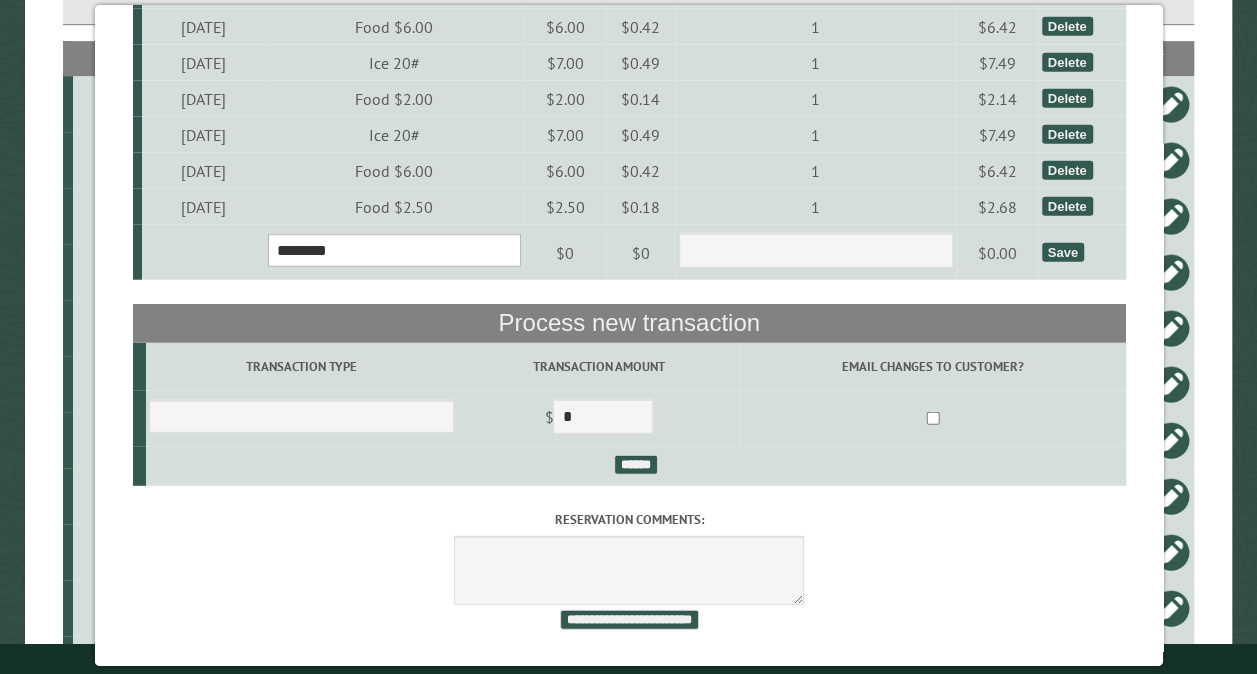 click on "**********" at bounding box center [393, 250] 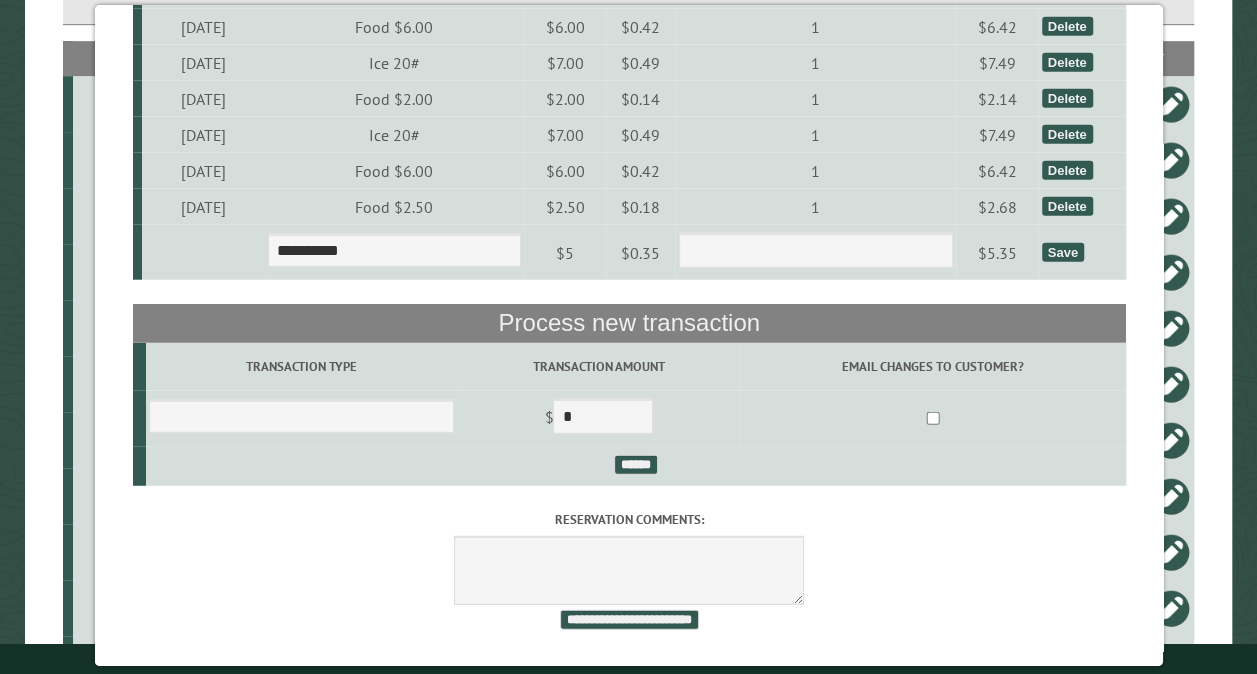 click on "Save" at bounding box center (1062, 252) 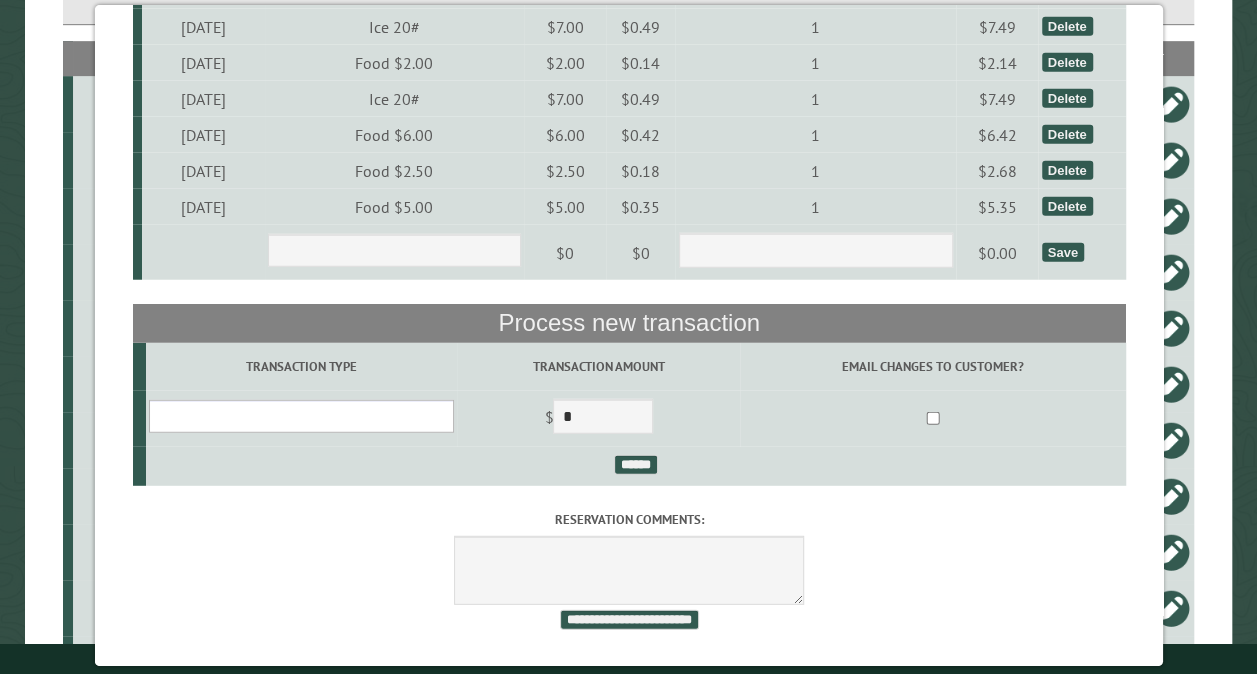 click on "**********" at bounding box center (300, 416) 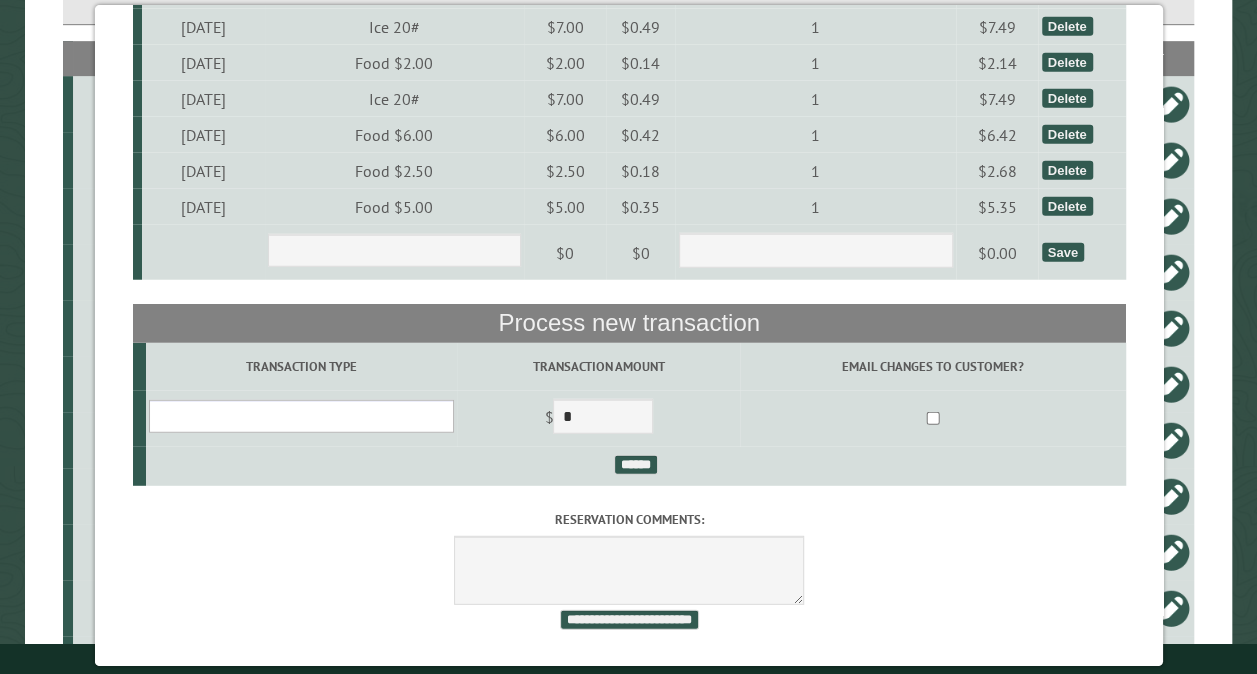 select on "*" 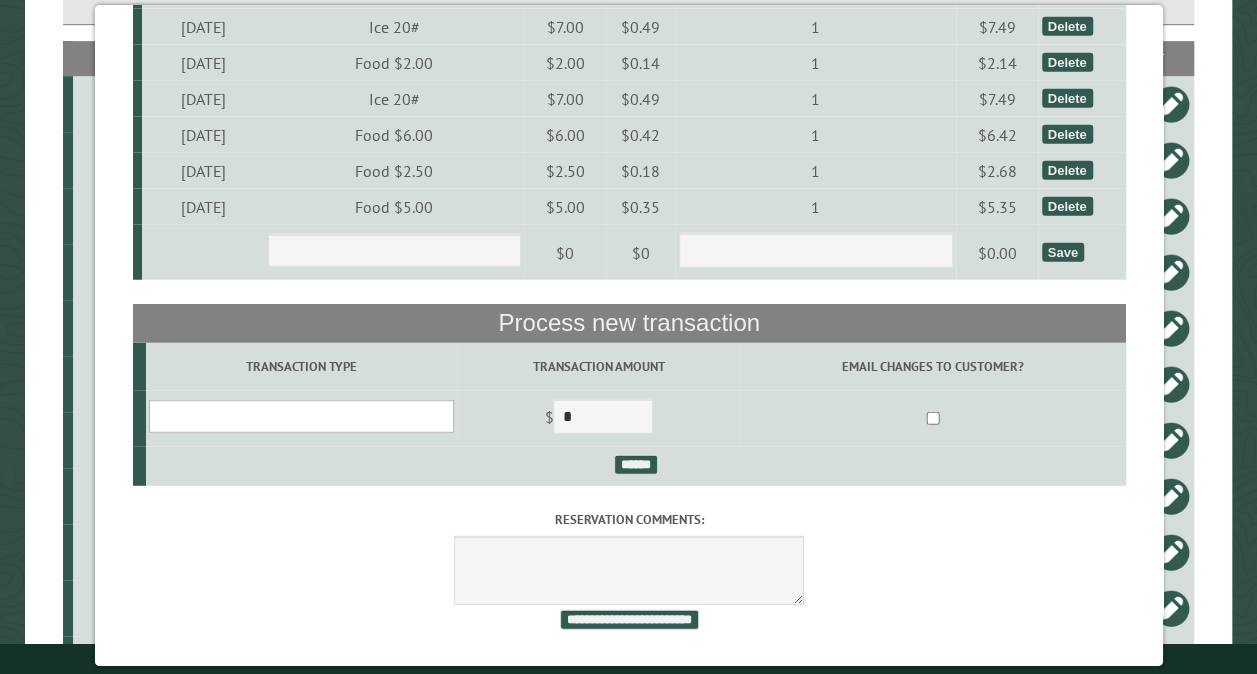click on "**********" at bounding box center (300, 416) 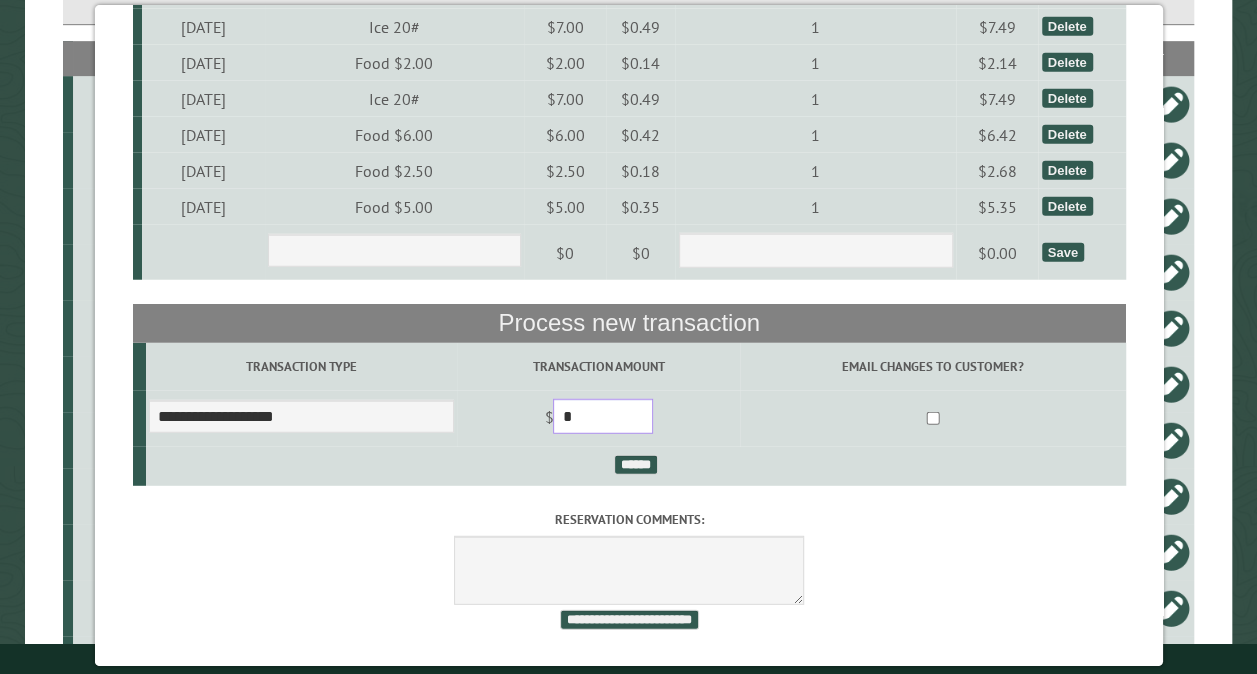 click on "*" at bounding box center [603, 416] 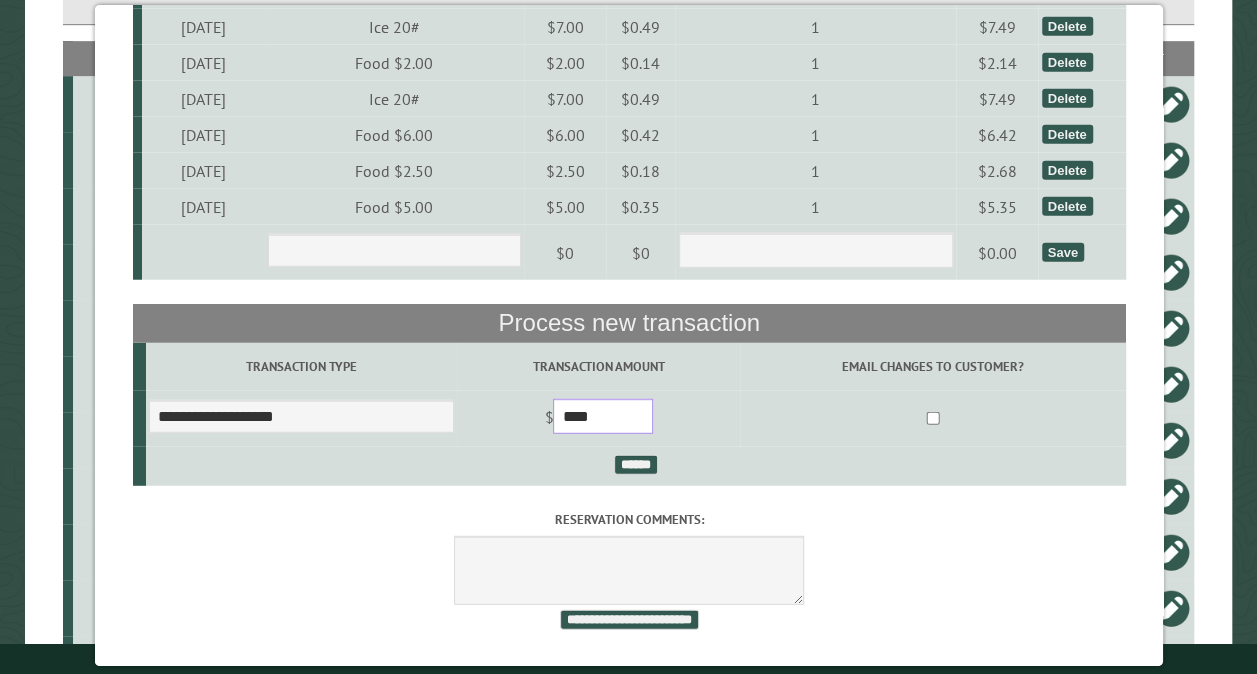 type on "****" 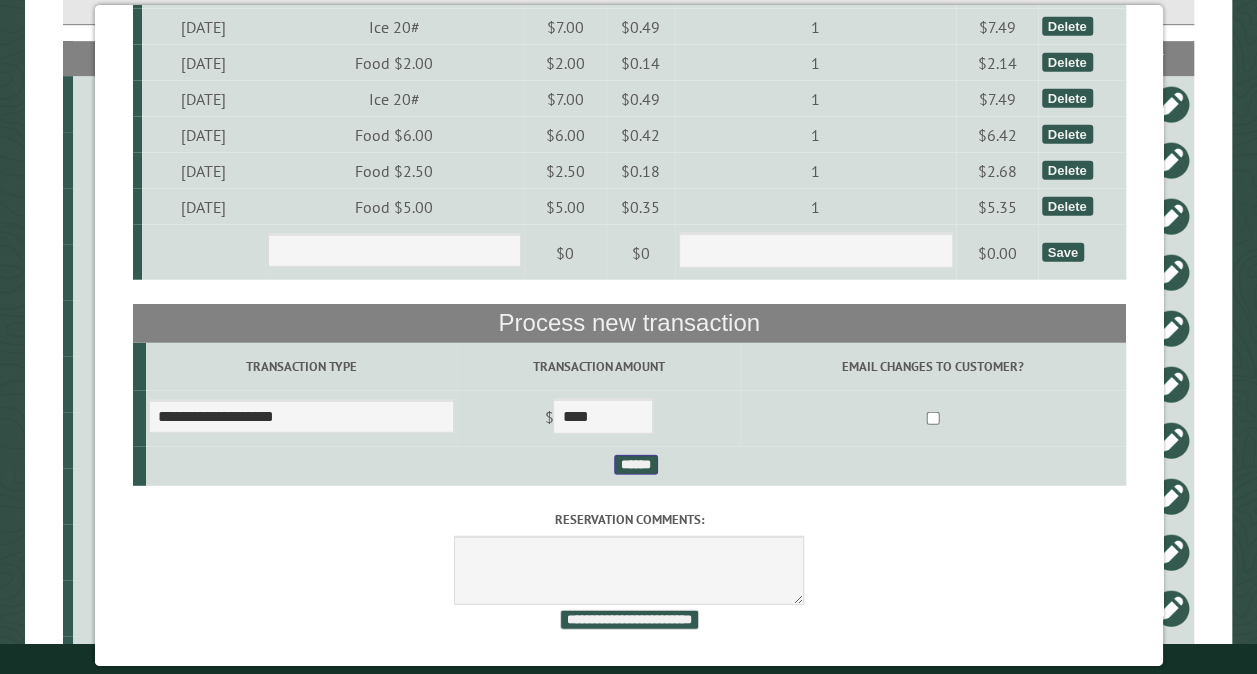 click on "******" at bounding box center [635, 465] 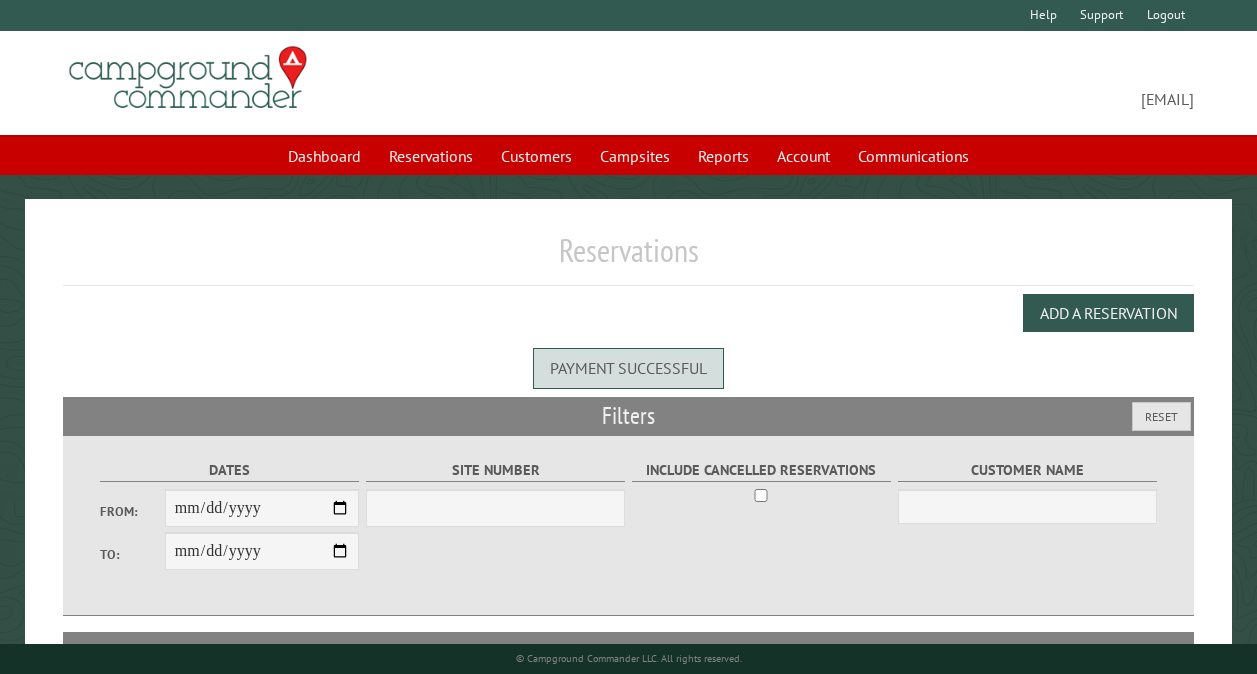 scroll, scrollTop: 0, scrollLeft: 0, axis: both 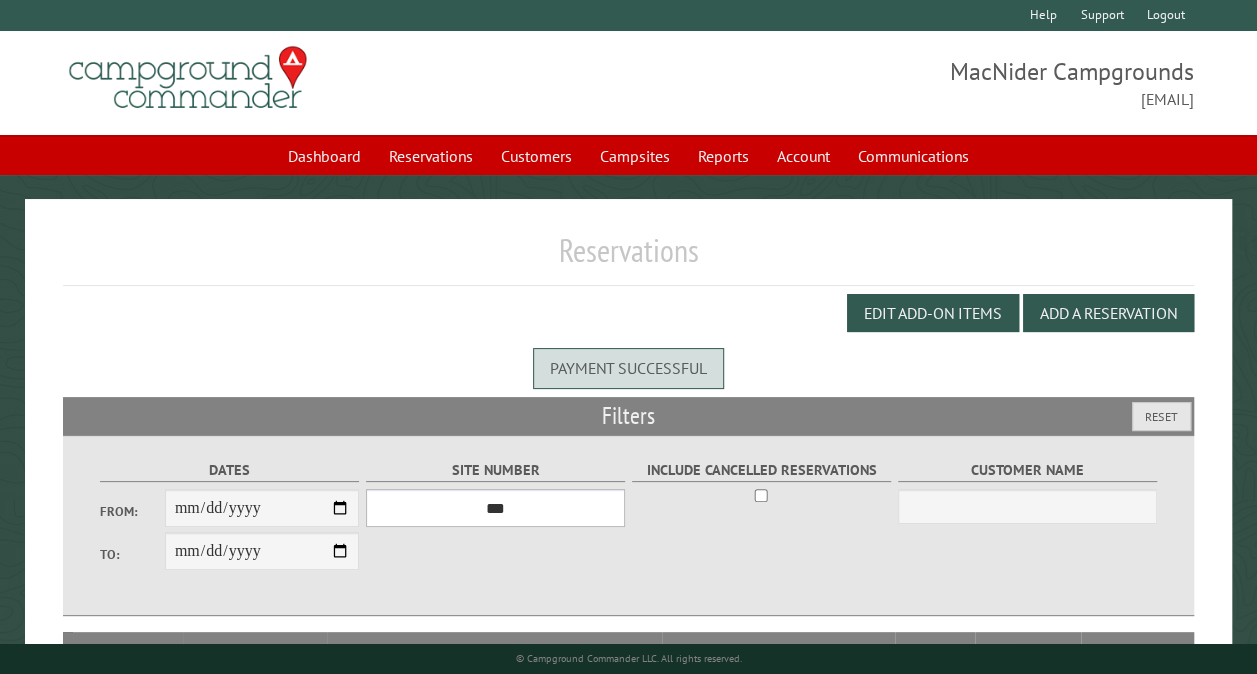 click on "*** ** ** ** ** ** ** ** ** ** *** *** *** *** ** ** ** ** ** ** ** ** ** *** *** ** ** ** ** ** ** ********* ** ** ** ** ** ** ** ** ** *** *** *** *** *** *** ** ** ** ** ** ** ** ** ** *** *** *** *** *** *** ** ** ** ** ** ** ** ** ** ** ** ** ** ** ** ** ** ** ** ** ** ** ** ** *** *** *** *** *** ***" at bounding box center (495, 508) 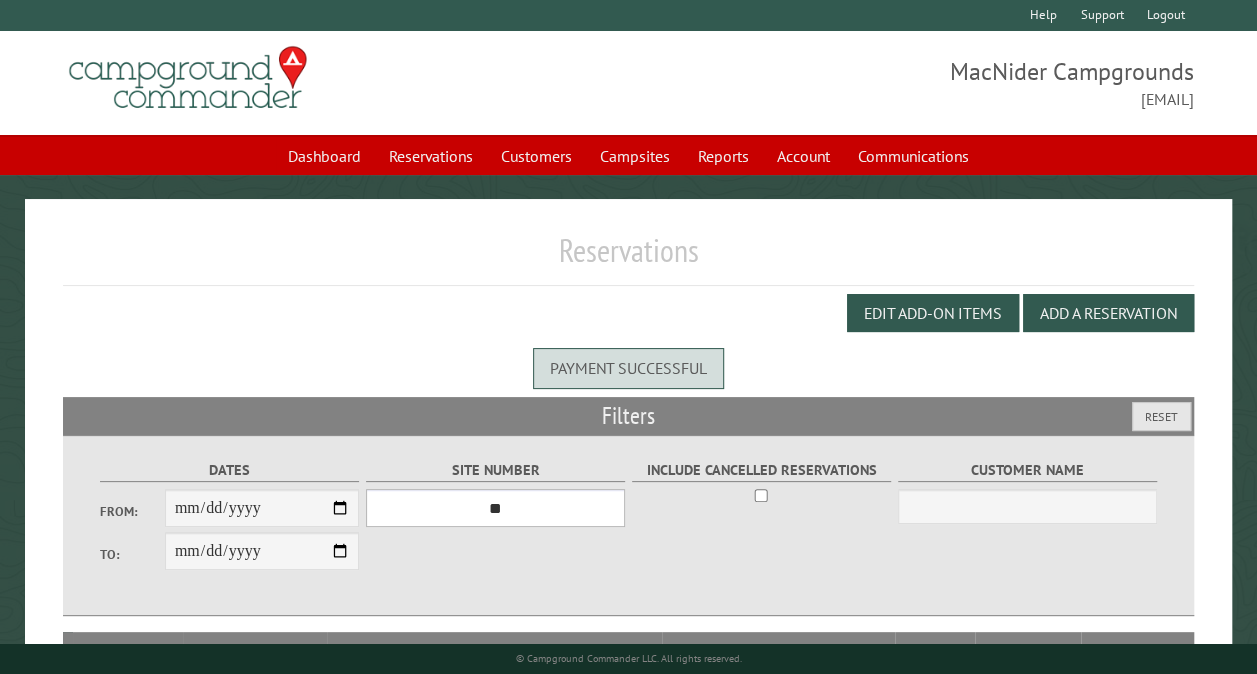 click on "*** ** ** ** ** ** ** ** ** ** *** *** *** *** ** ** ** ** ** ** ** ** ** *** *** ** ** ** ** ** ** ********* ** ** ** ** ** ** ** ** ** *** *** *** *** *** *** ** ** ** ** ** ** ** ** ** *** *** *** *** *** *** ** ** ** ** ** ** ** ** ** ** ** ** ** ** ** ** ** ** ** ** ** ** ** ** *** *** *** *** *** ***" at bounding box center (495, 508) 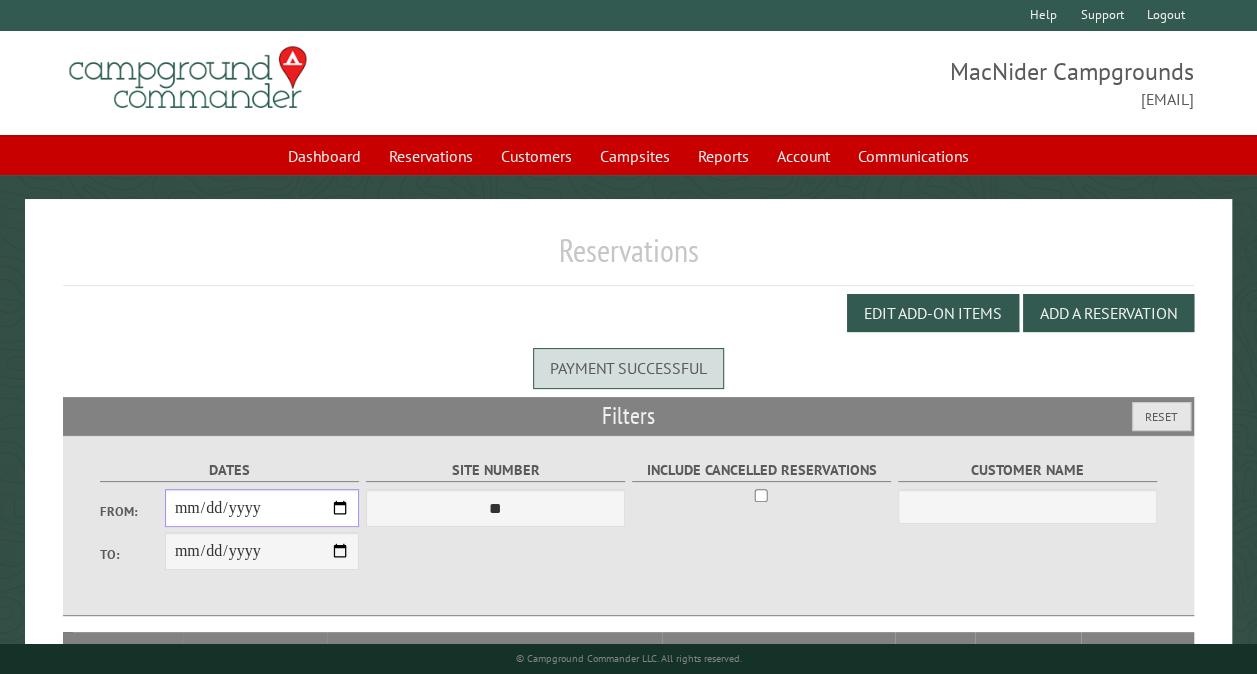 click on "From:" at bounding box center [262, 508] 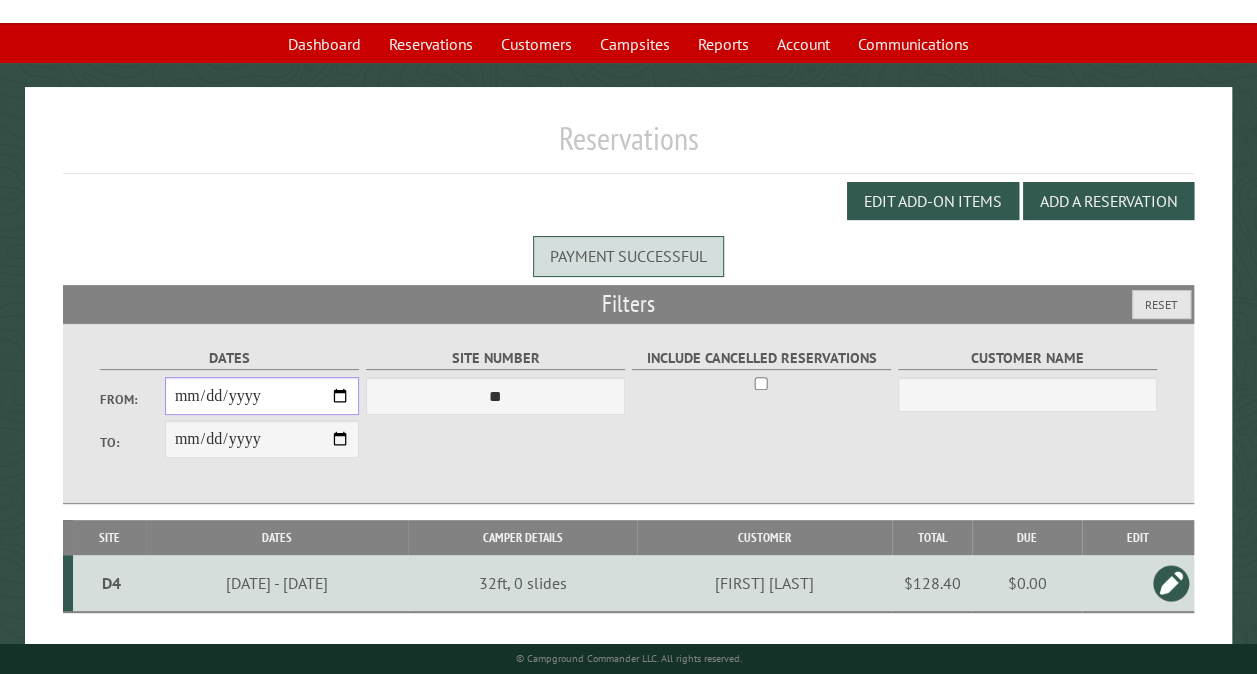 scroll, scrollTop: 154, scrollLeft: 0, axis: vertical 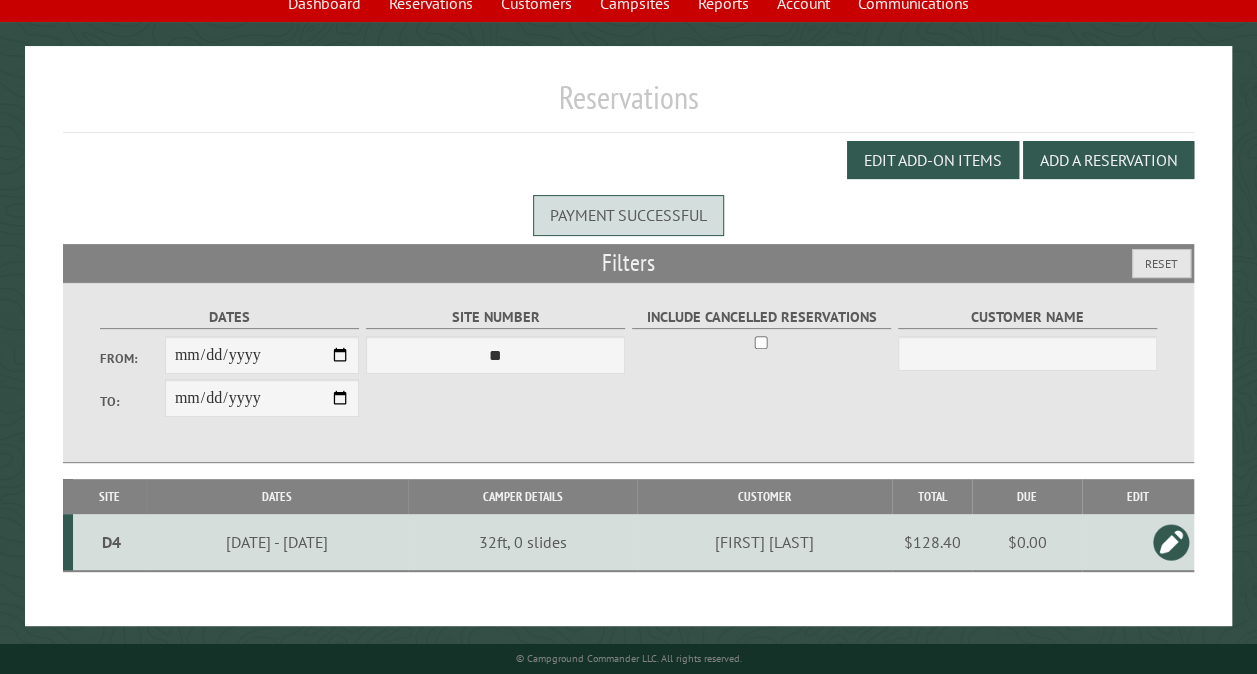click on "D4" at bounding box center (112, 542) 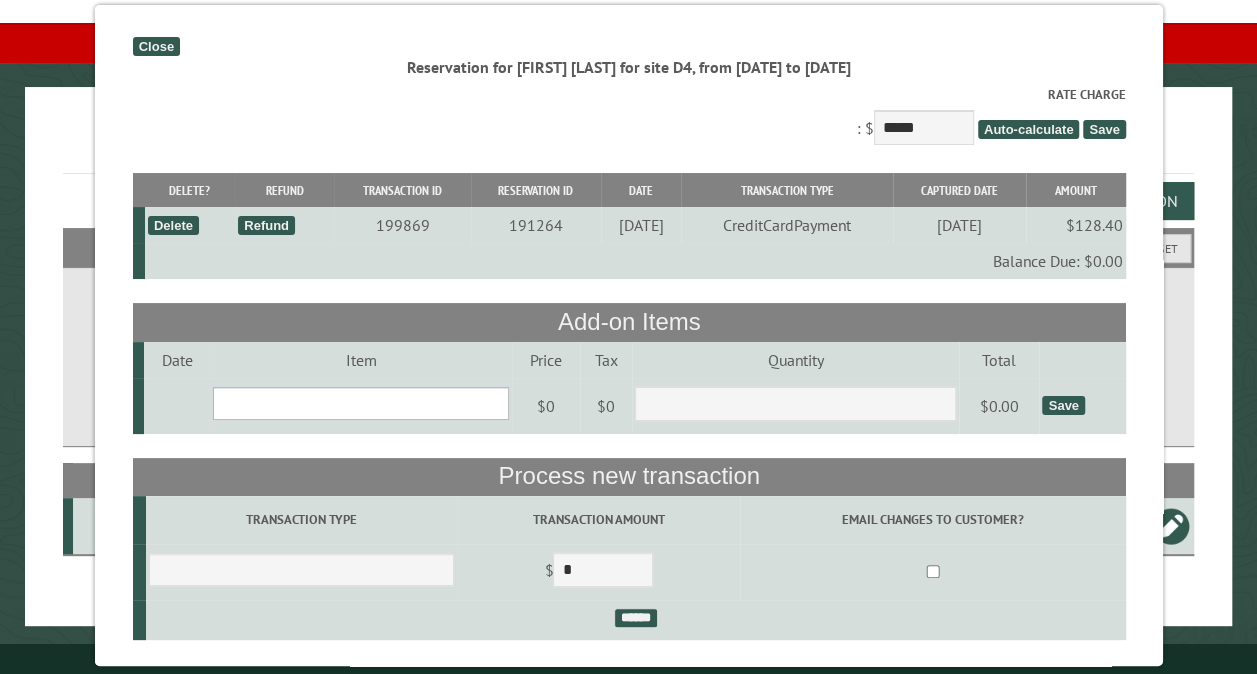 click on "**********" at bounding box center [361, 403] 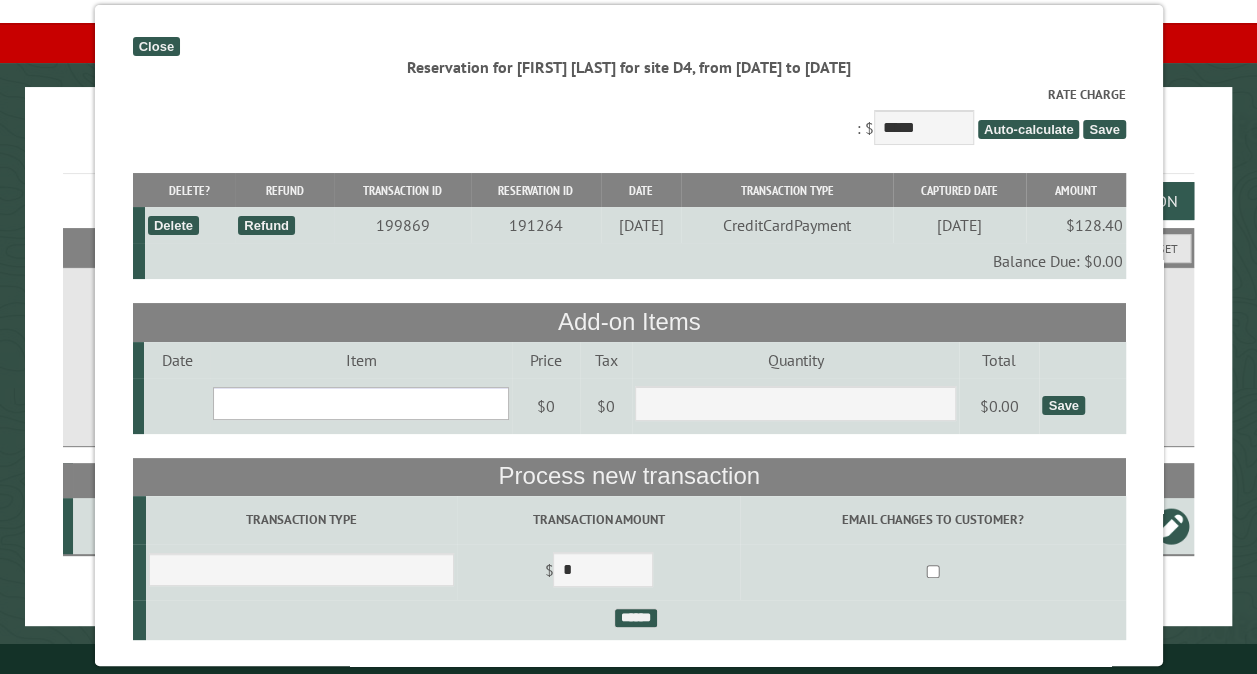 select on "***" 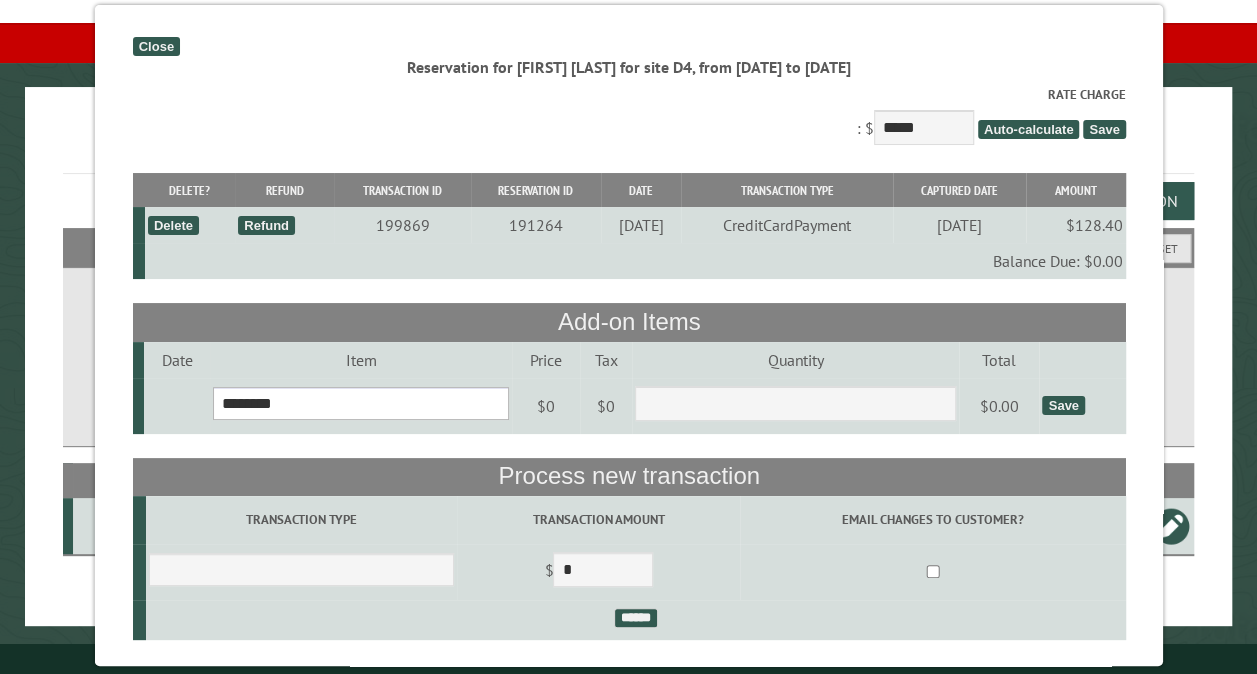 click on "**********" at bounding box center (361, 403) 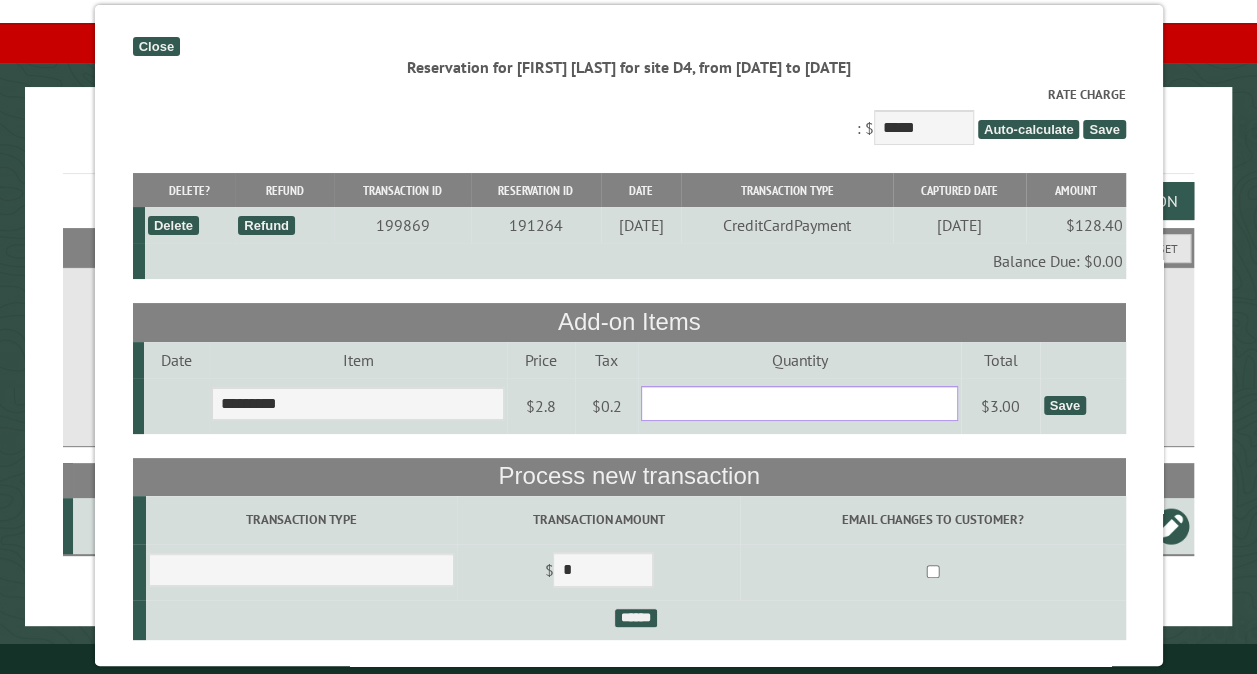 click on "*" at bounding box center [799, 403] 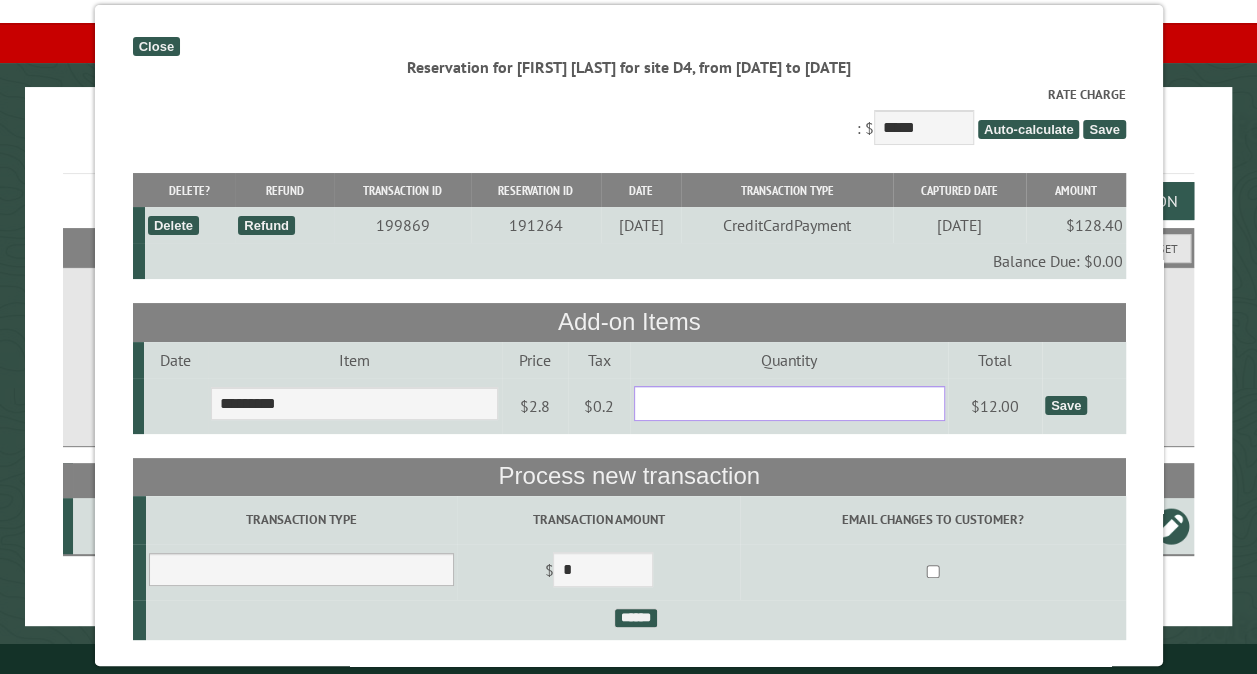 type on "*" 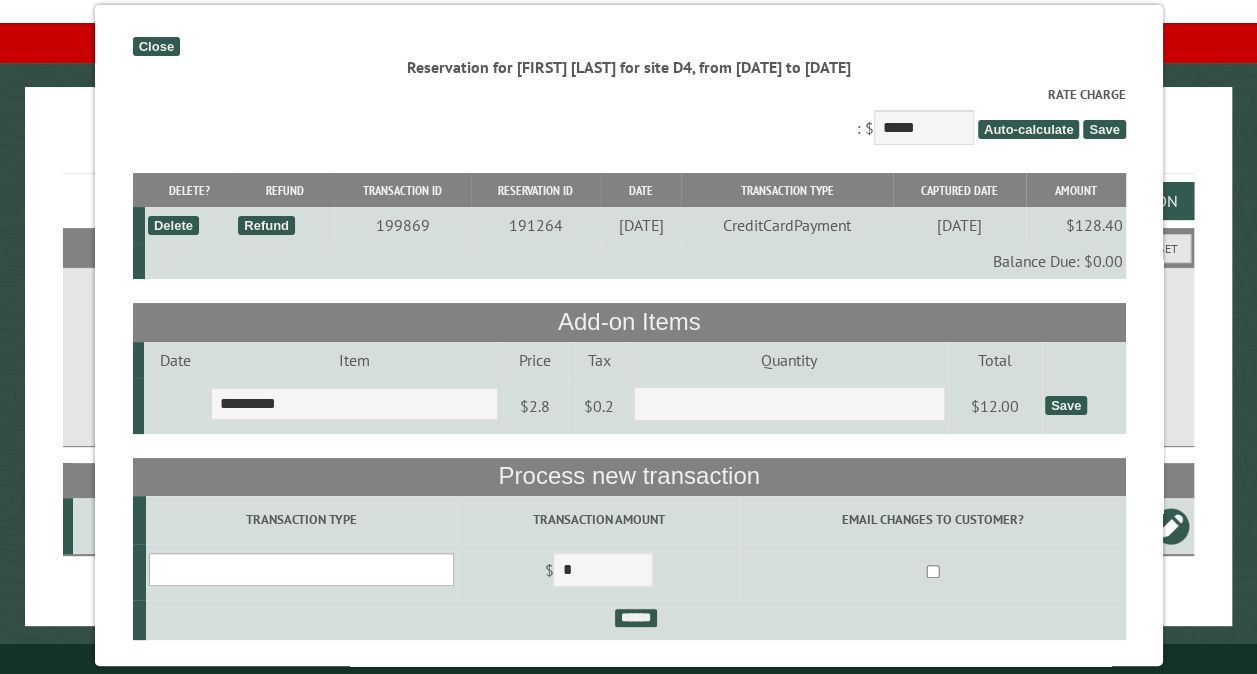 click on "**********" at bounding box center (300, 569) 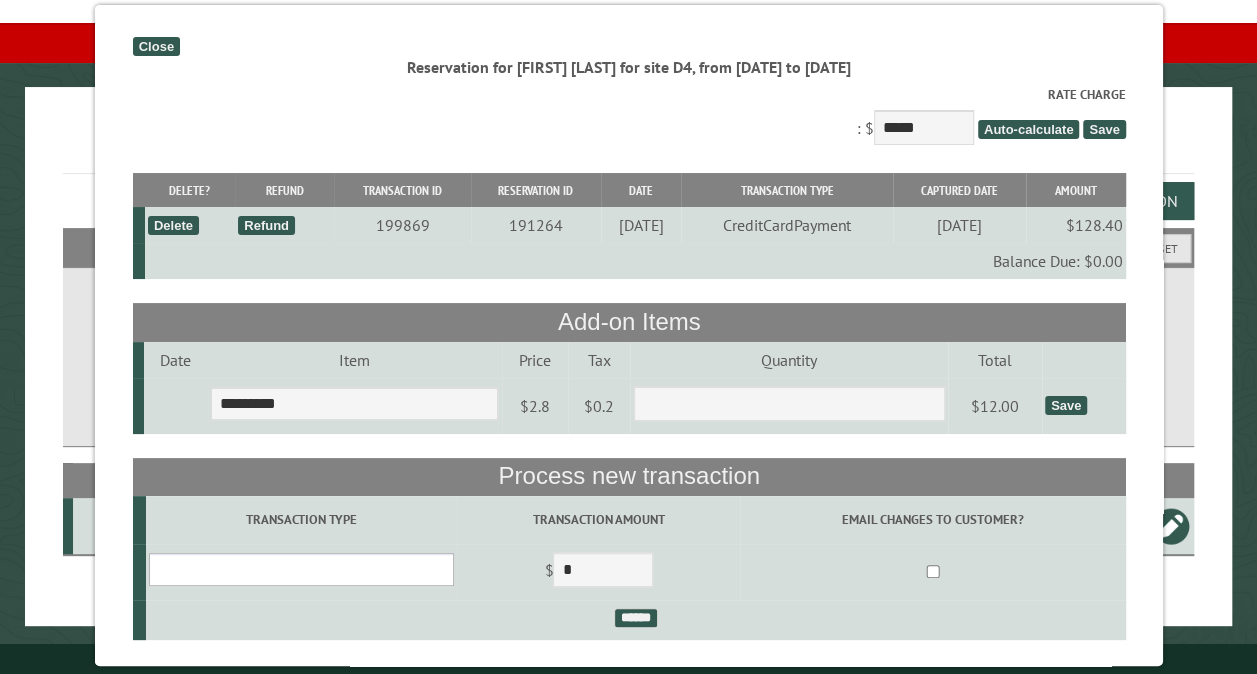 select on "*" 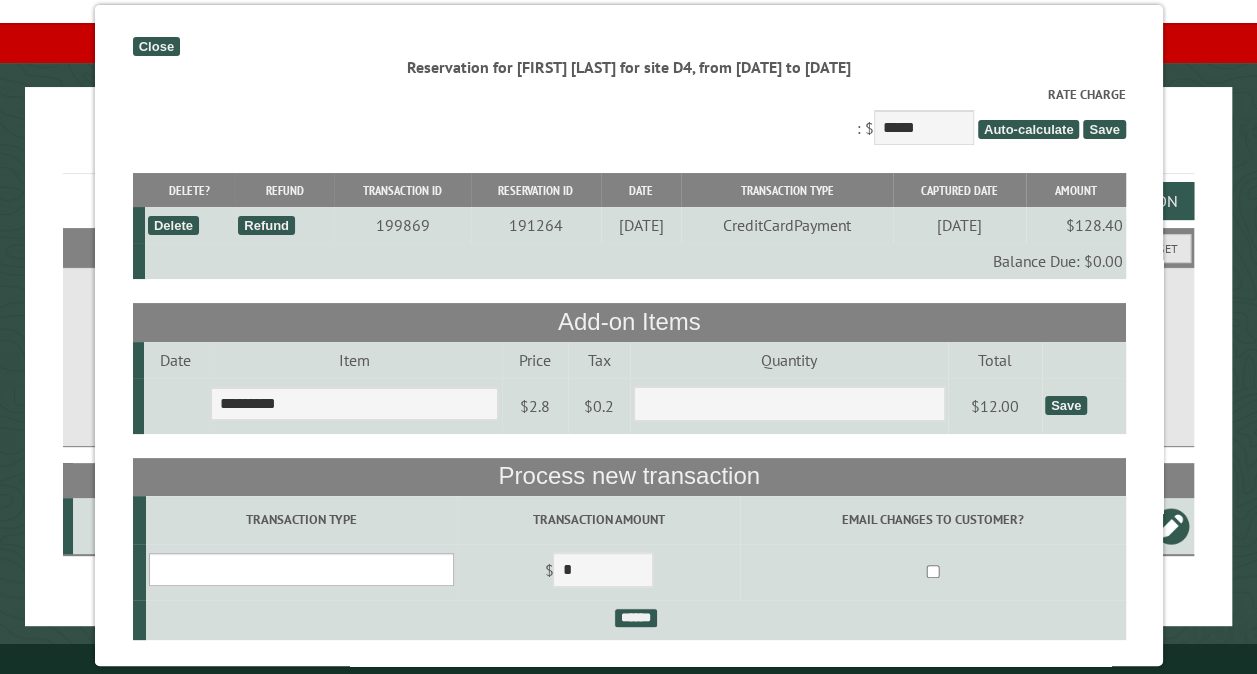 click on "**********" at bounding box center (300, 569) 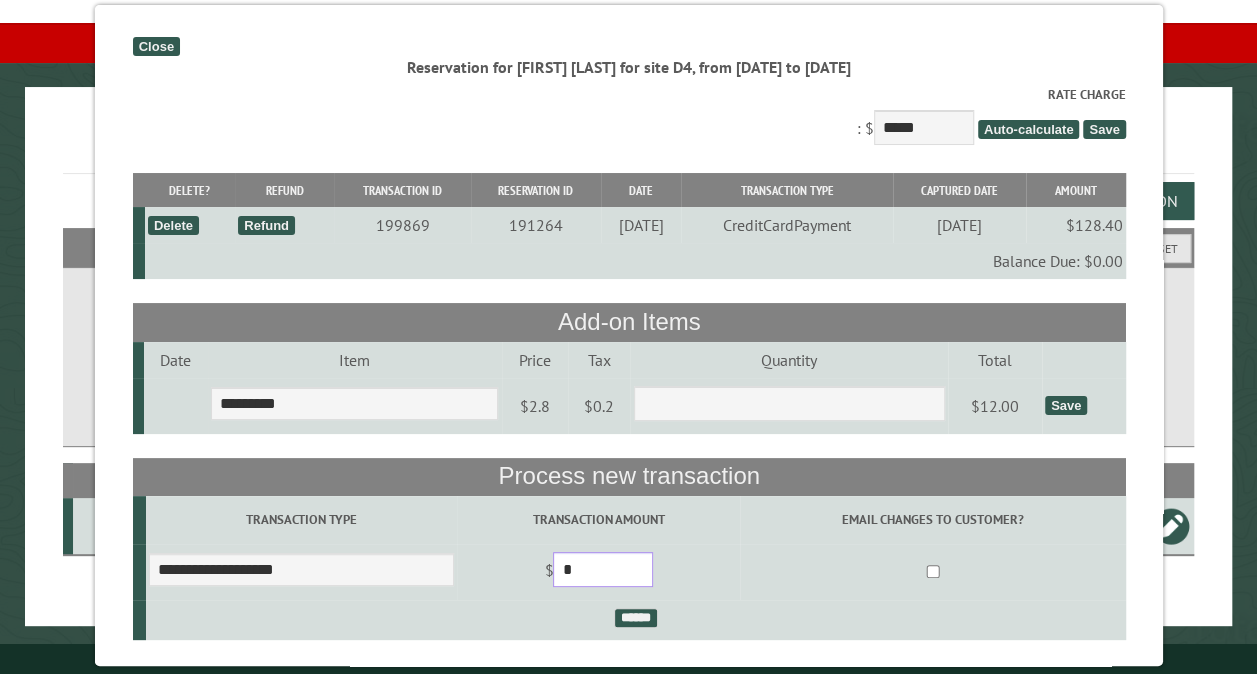 click on "*" at bounding box center [603, 569] 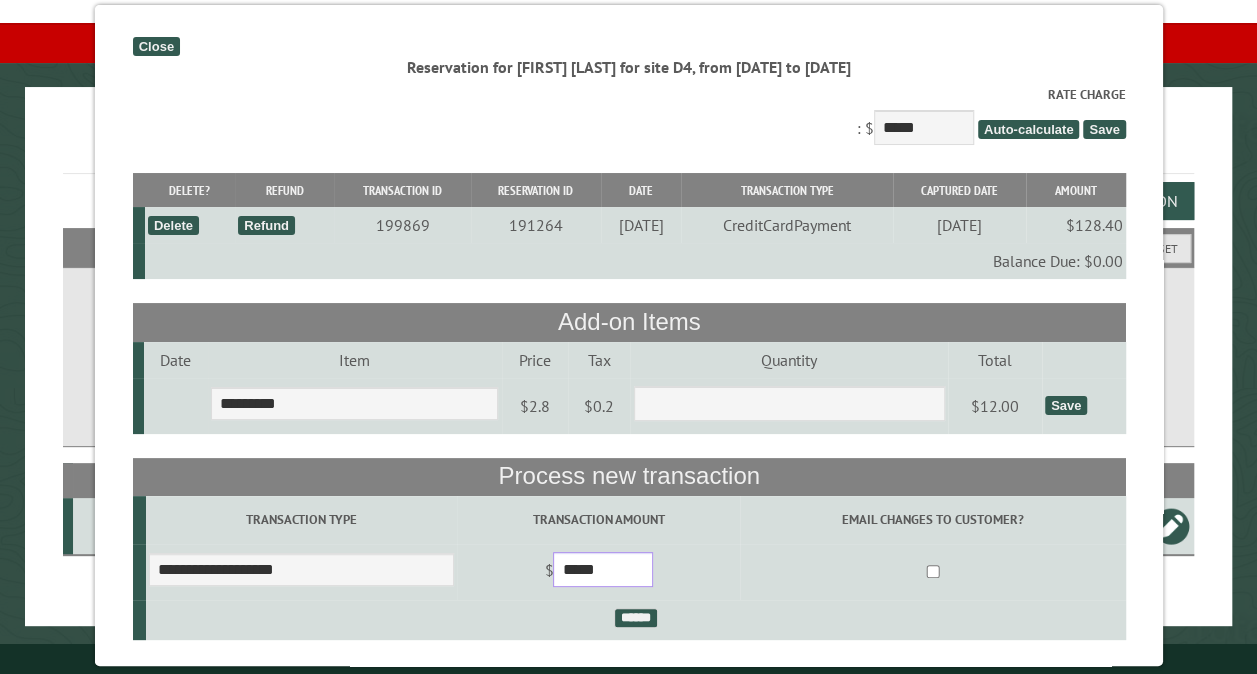 type on "*****" 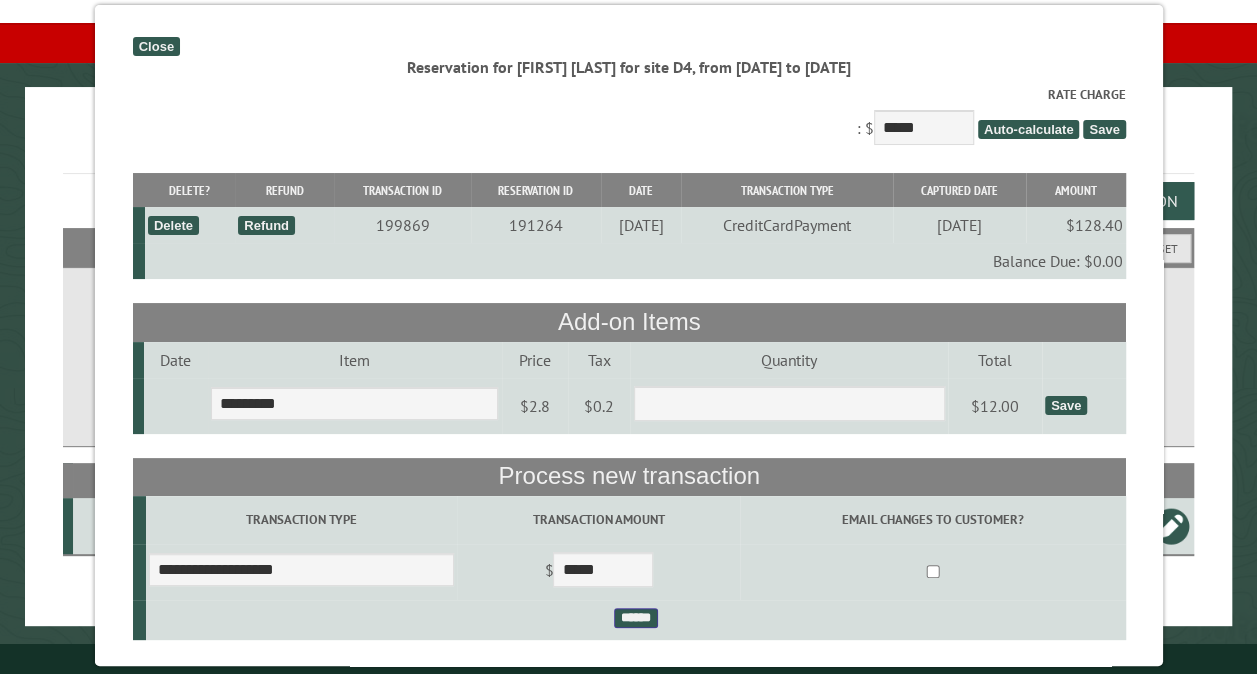 click on "******" at bounding box center [635, 618] 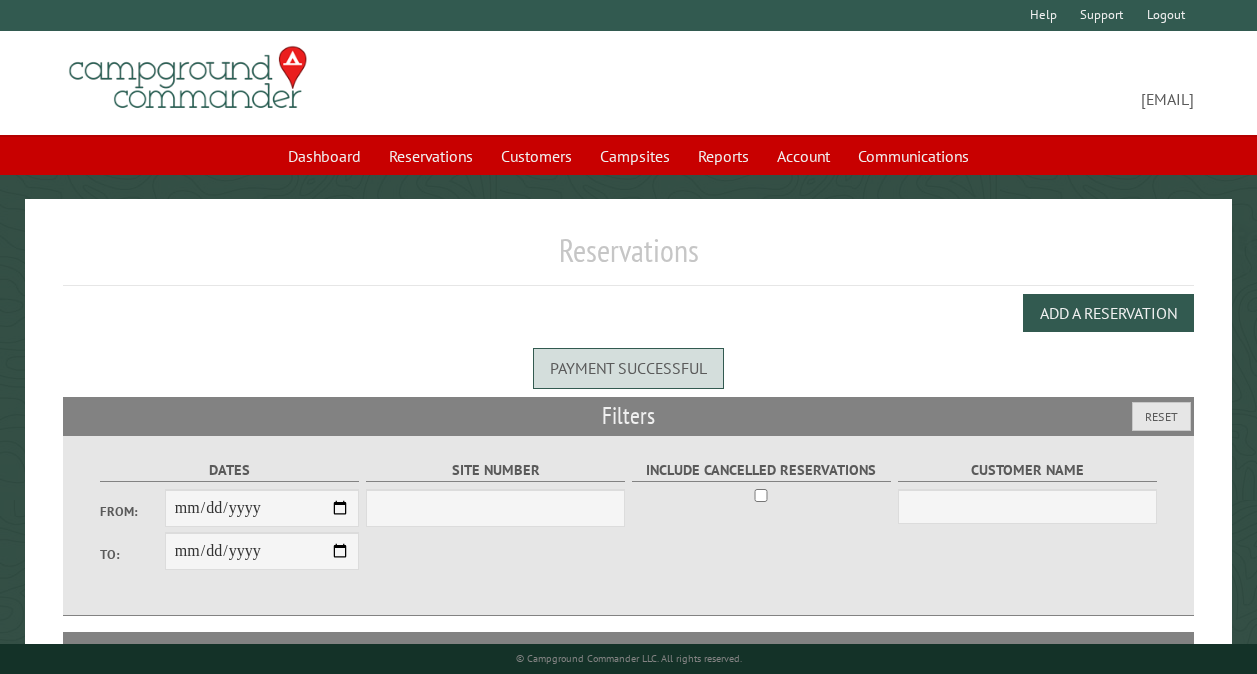scroll, scrollTop: 0, scrollLeft: 0, axis: both 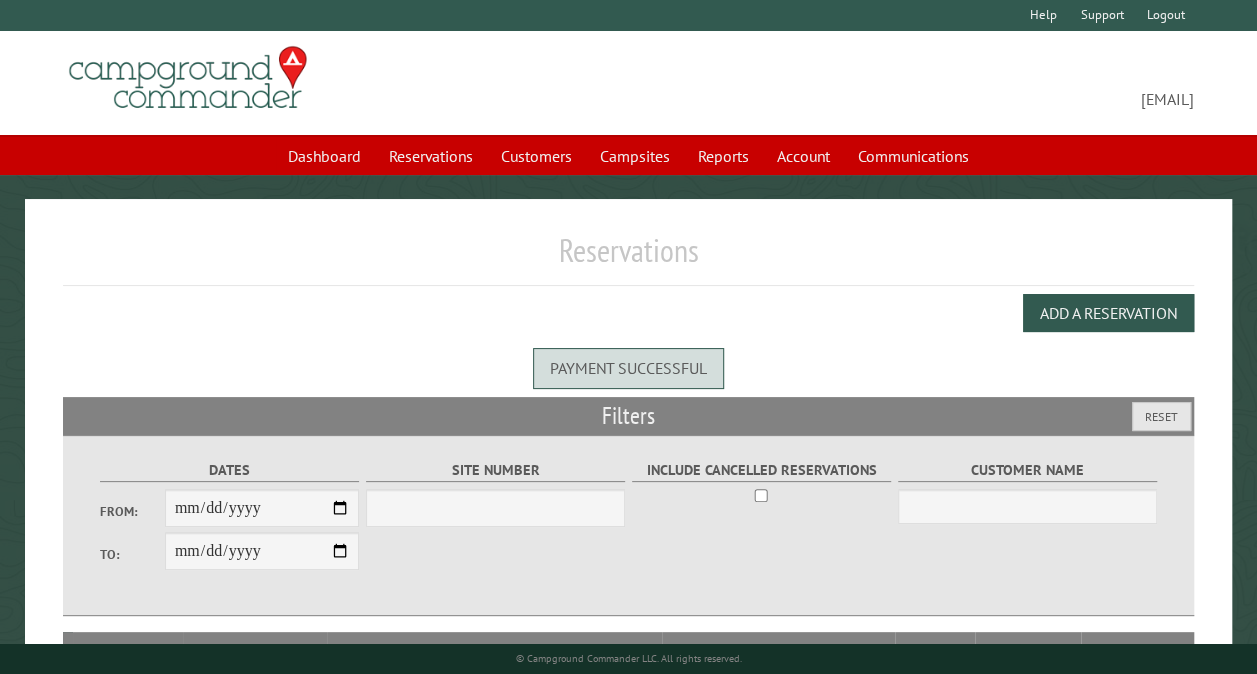 select on "***" 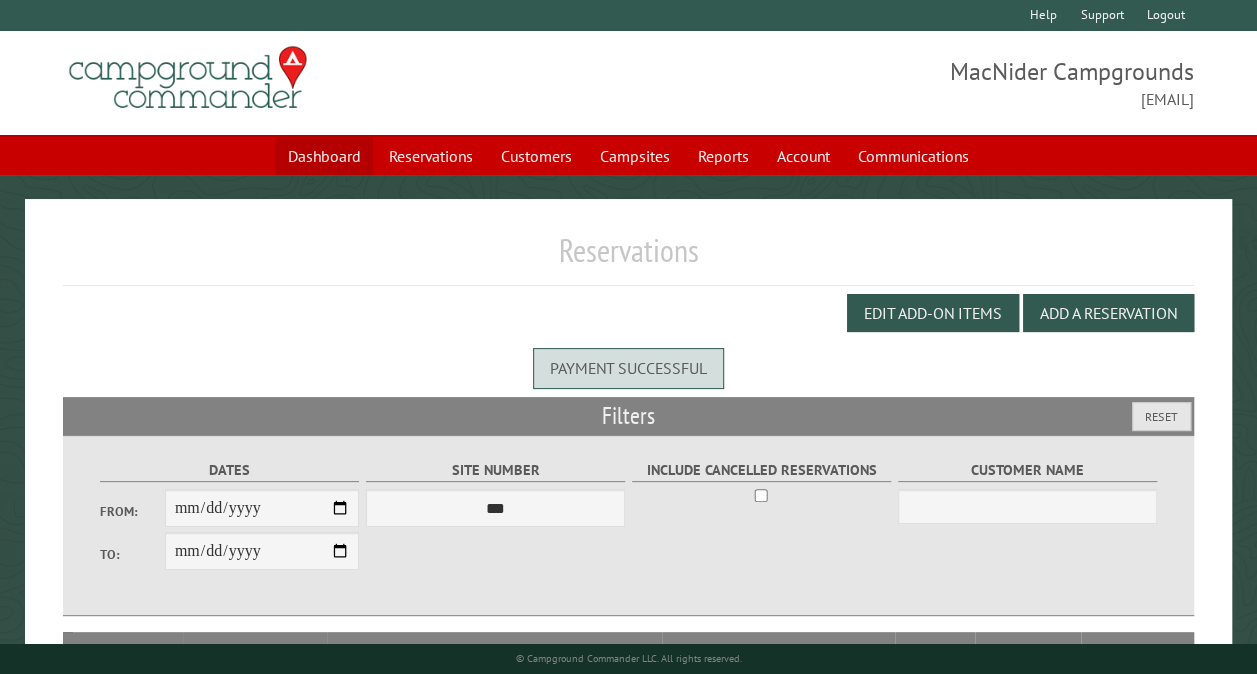 click on "Dashboard" at bounding box center (324, 156) 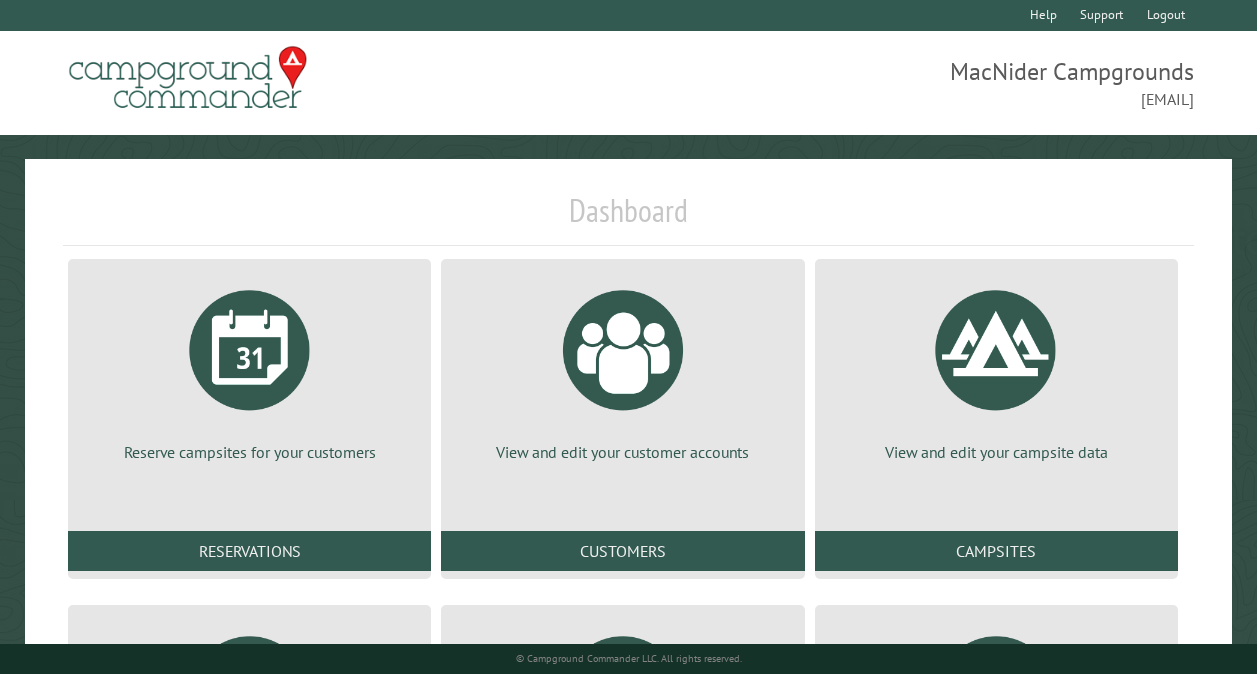 scroll, scrollTop: 328, scrollLeft: 0, axis: vertical 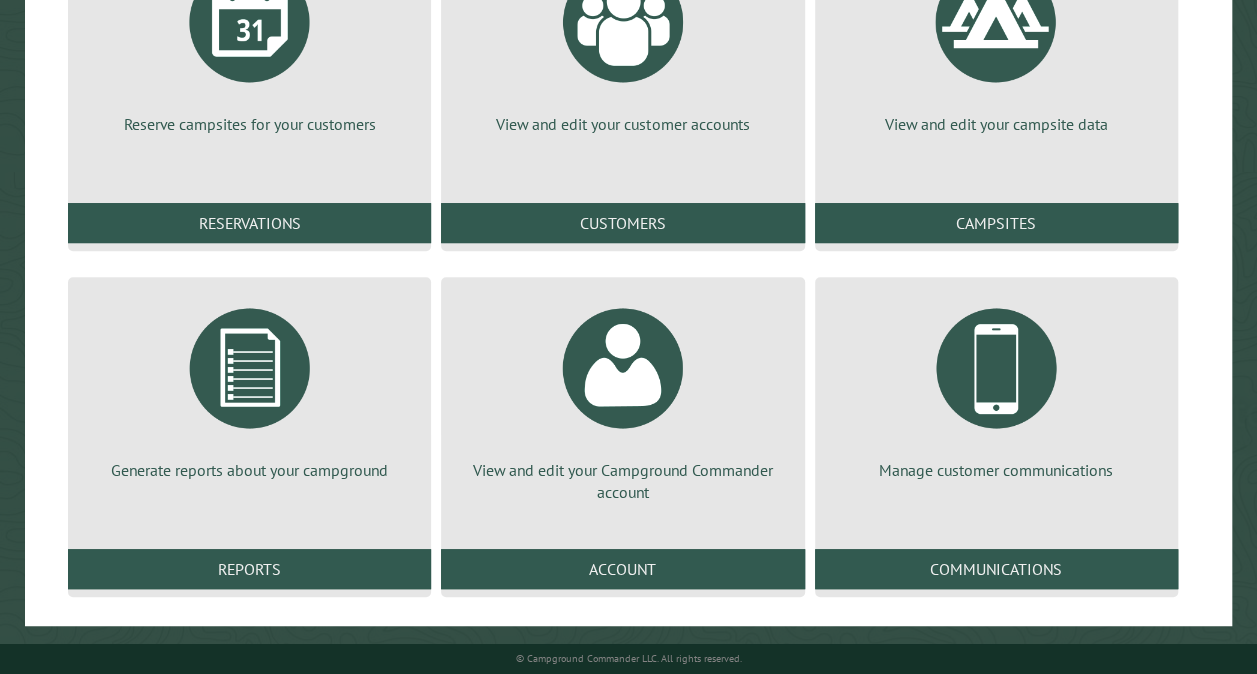 click on "Reports" at bounding box center (249, 569) 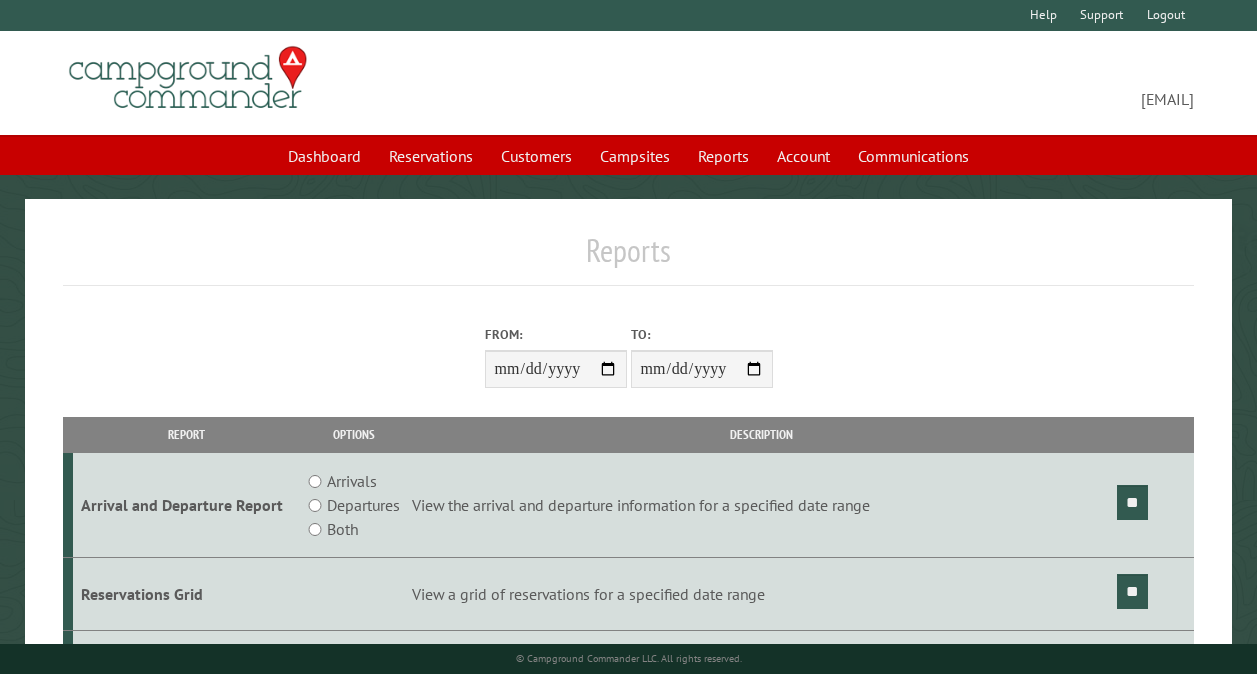 scroll, scrollTop: 0, scrollLeft: 0, axis: both 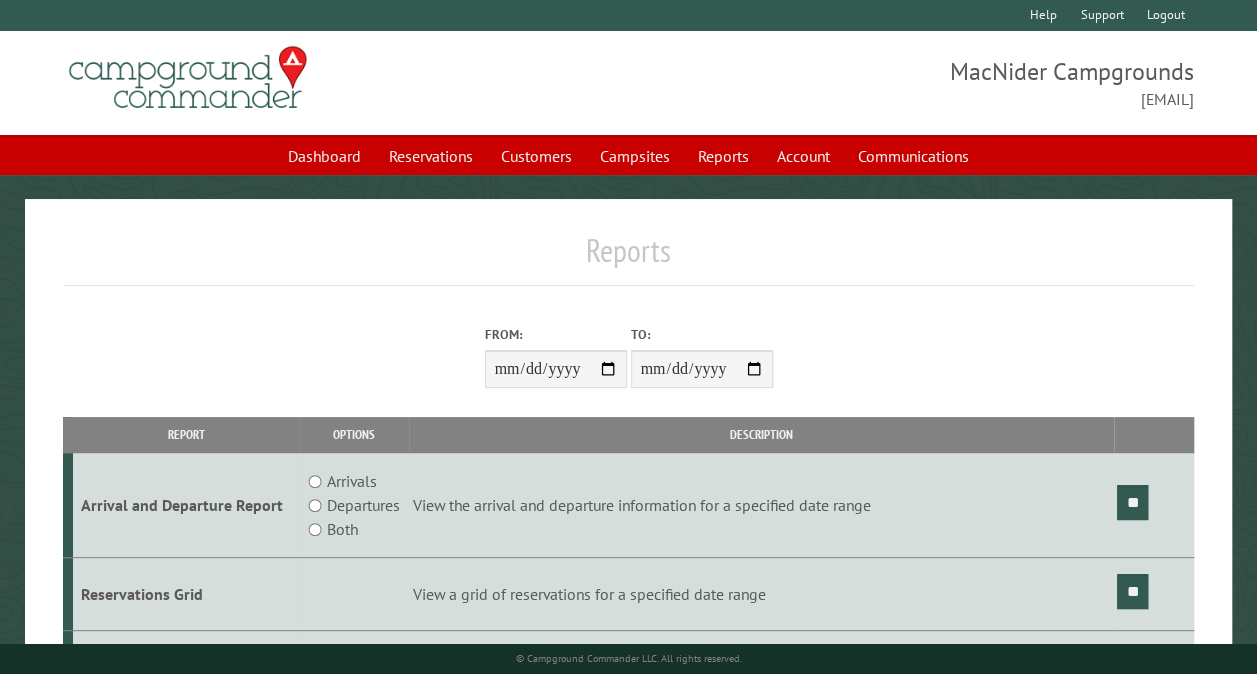 click on "From:" at bounding box center [556, 369] 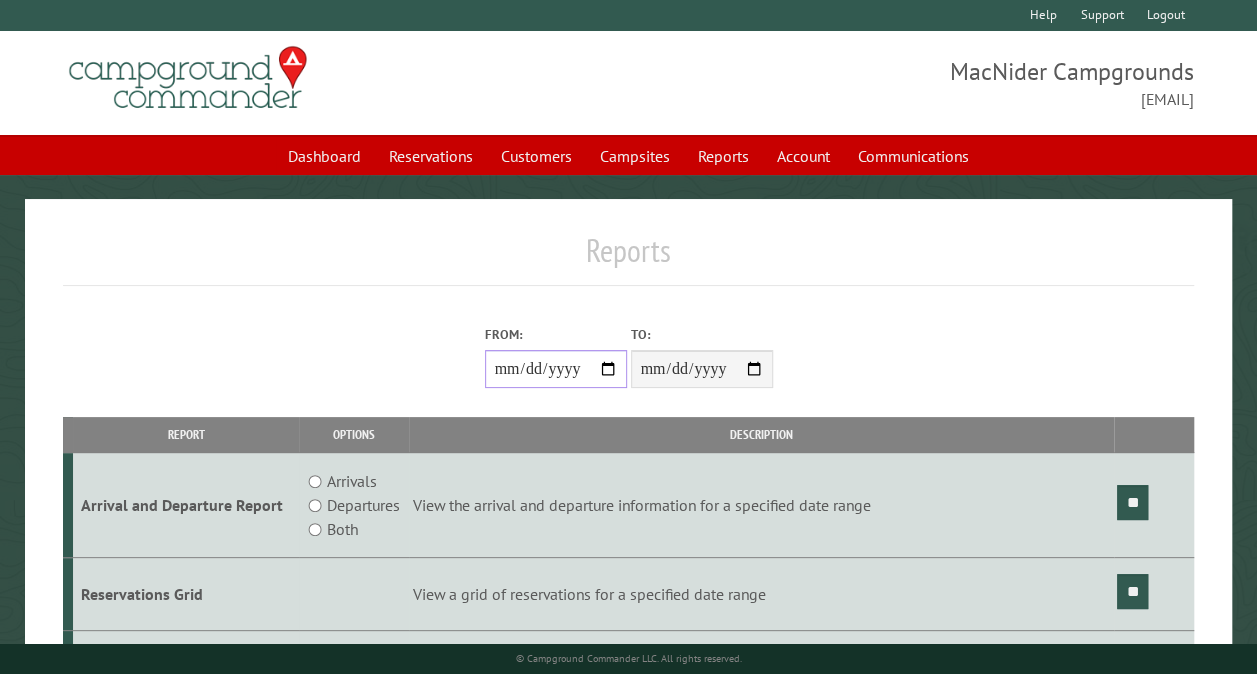 type on "**********" 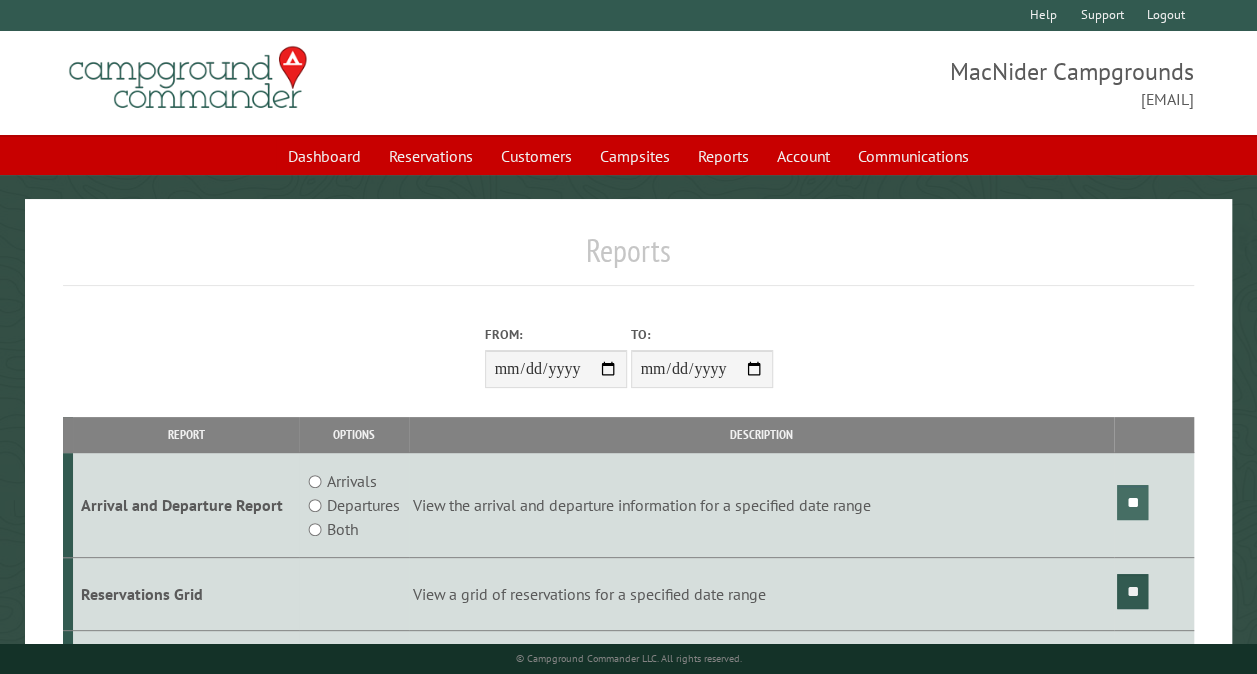 click on "**" at bounding box center [1132, 502] 